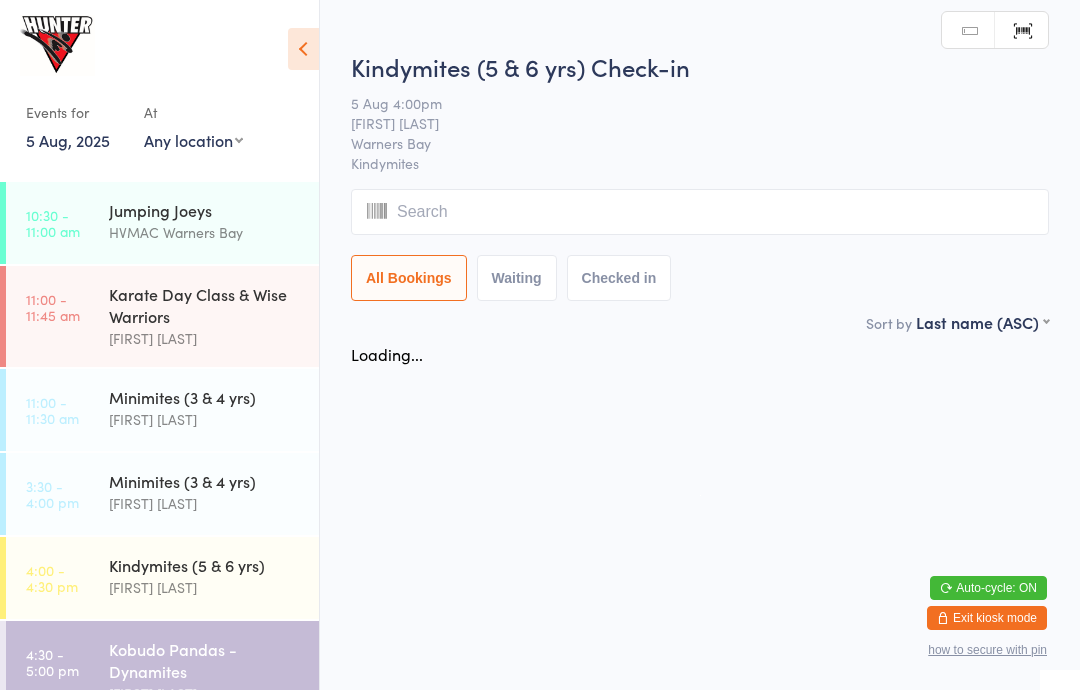 scroll, scrollTop: 0, scrollLeft: 0, axis: both 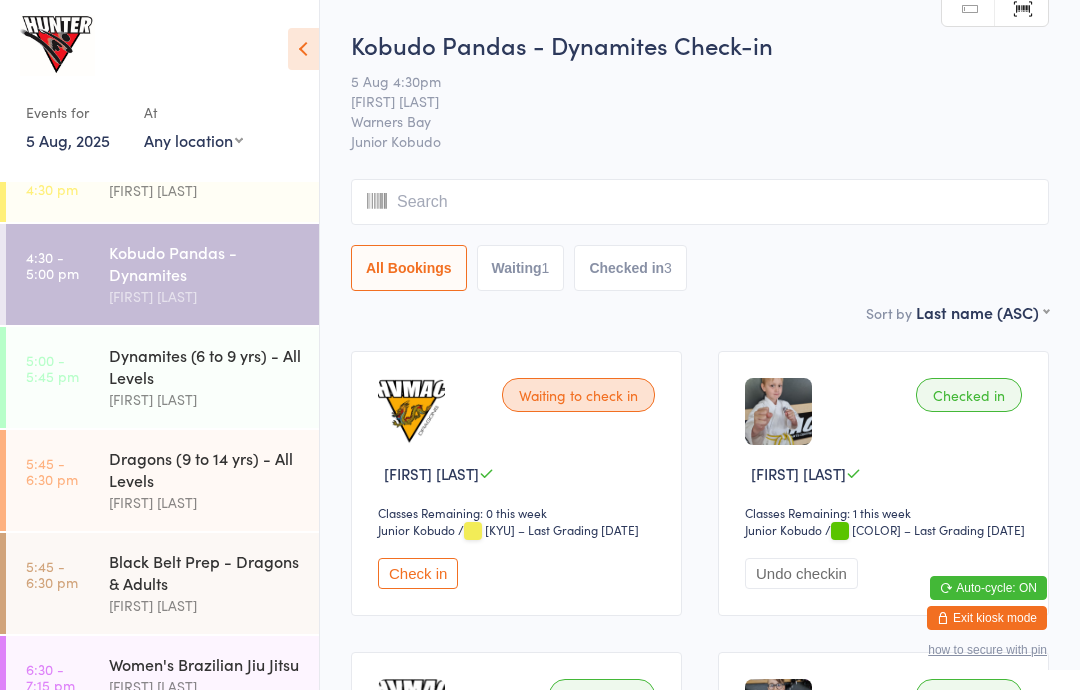 click on "[TIME] - [TIME] [AGE_GROUP] - [LEVEL] [FIRST] [LAST]" at bounding box center [162, 377] 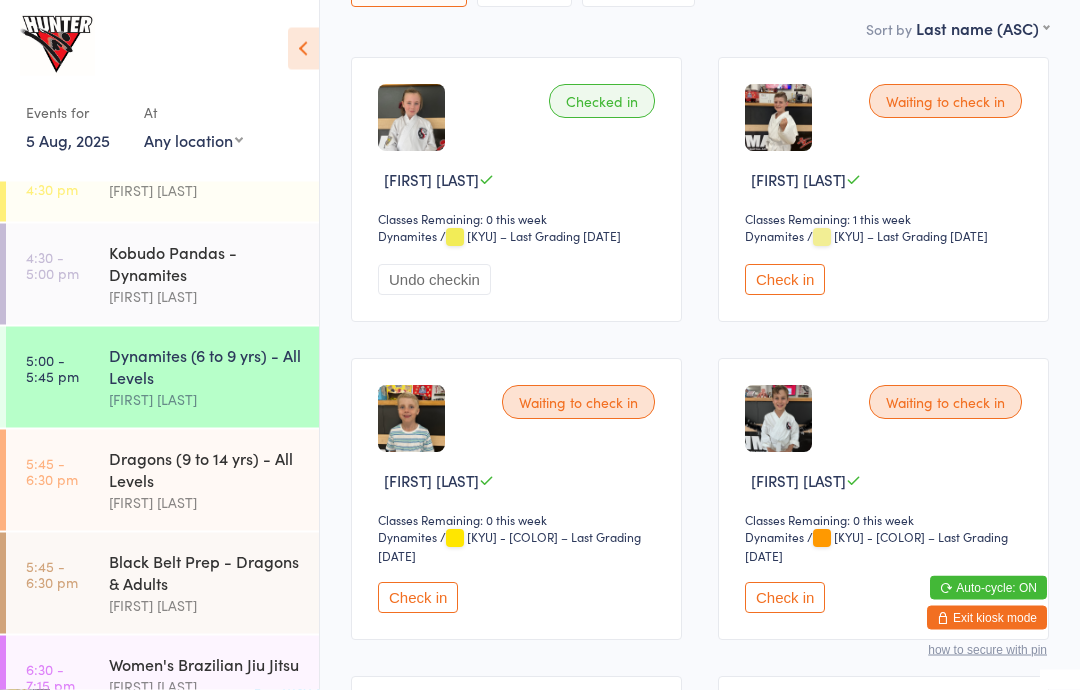 click on "Waiting to check in [FIRST] [LAST] [CATEGORY] [CATEGORY] / [KYU] – Last Grading [DATE] Check in" at bounding box center (883, 500) 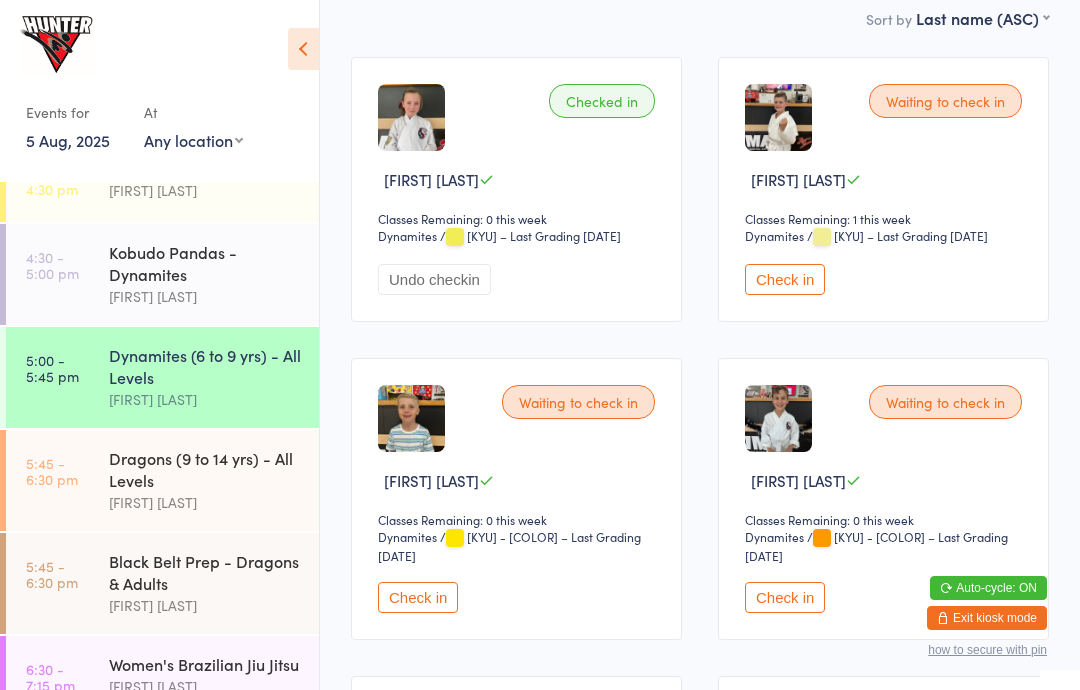 click on "Check in" at bounding box center [785, 597] 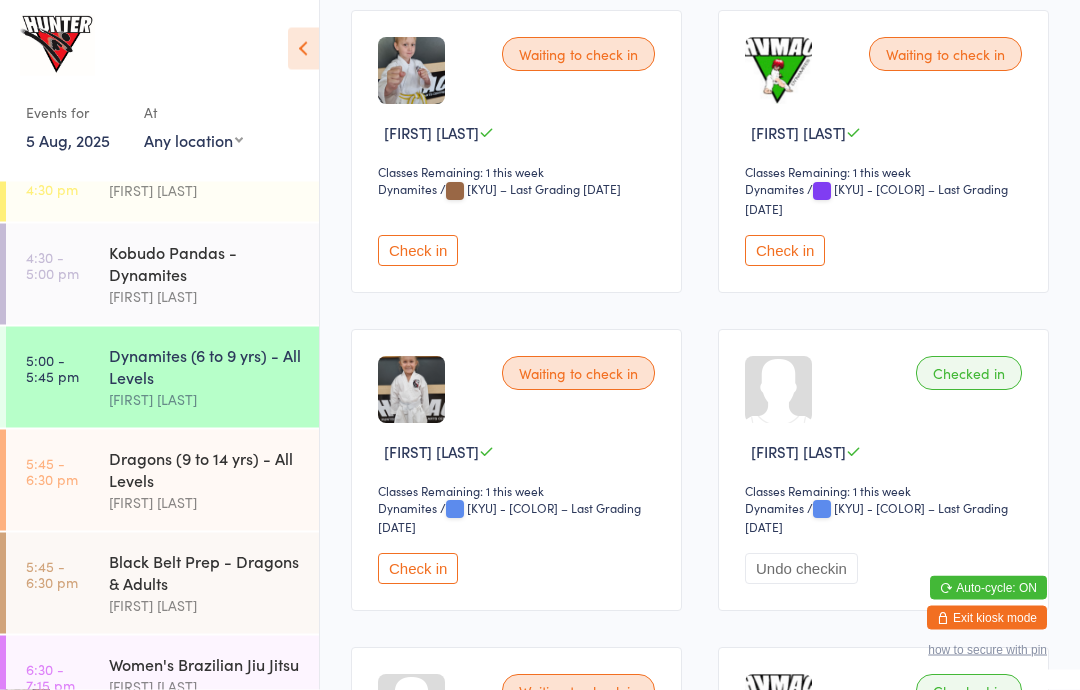 scroll, scrollTop: 956, scrollLeft: 0, axis: vertical 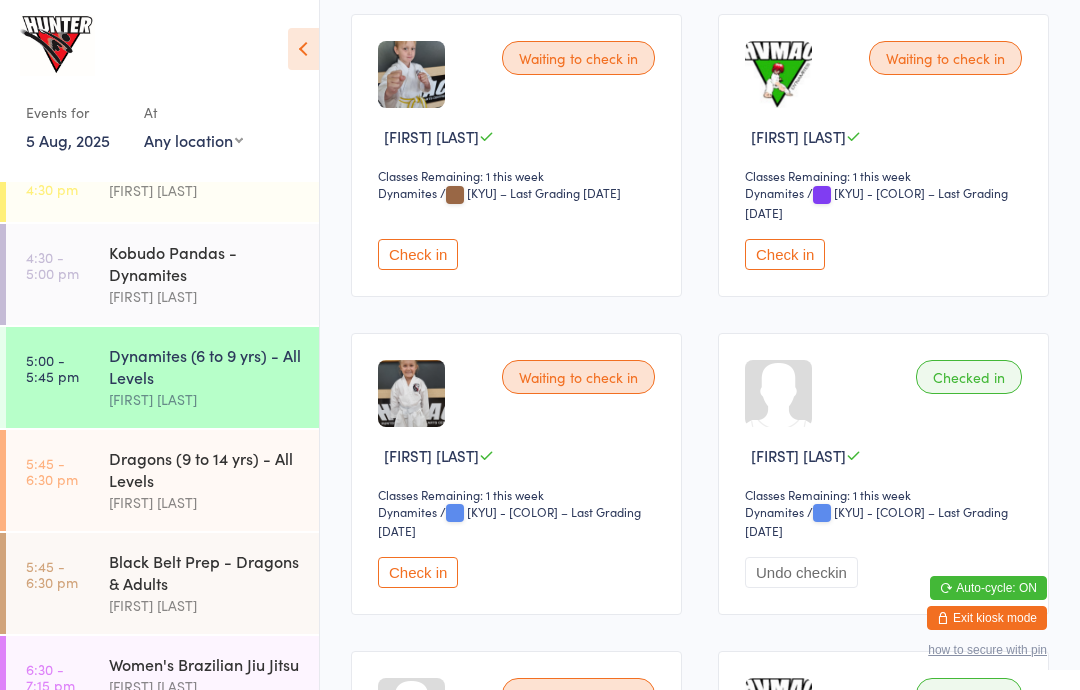 click on "Check in" at bounding box center [785, 254] 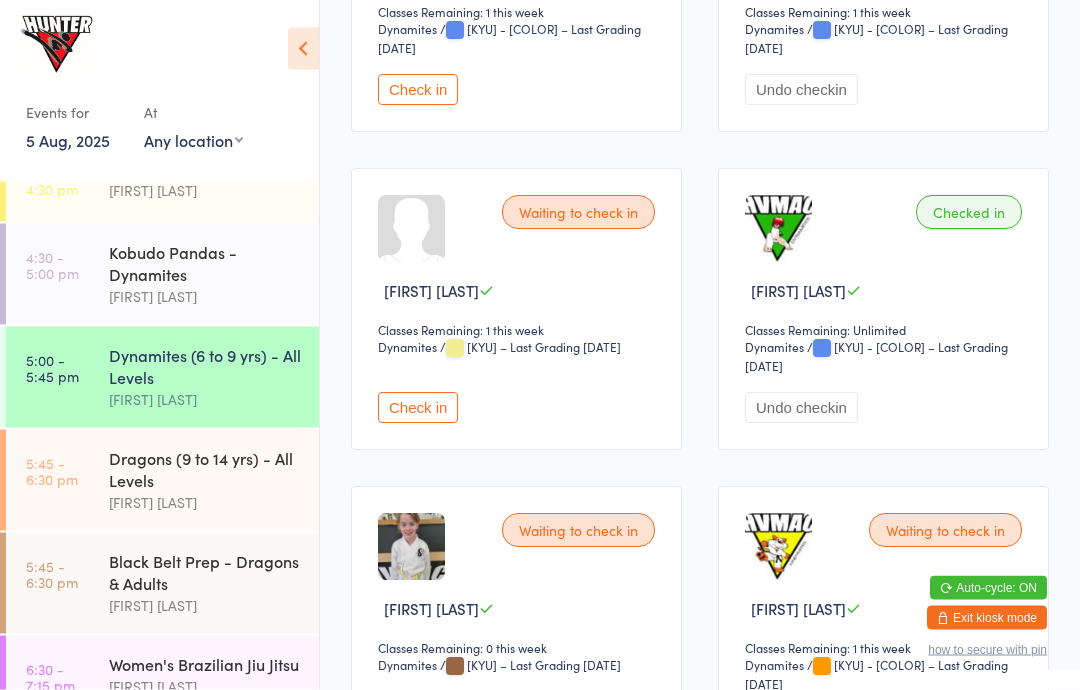 scroll, scrollTop: 1523, scrollLeft: 0, axis: vertical 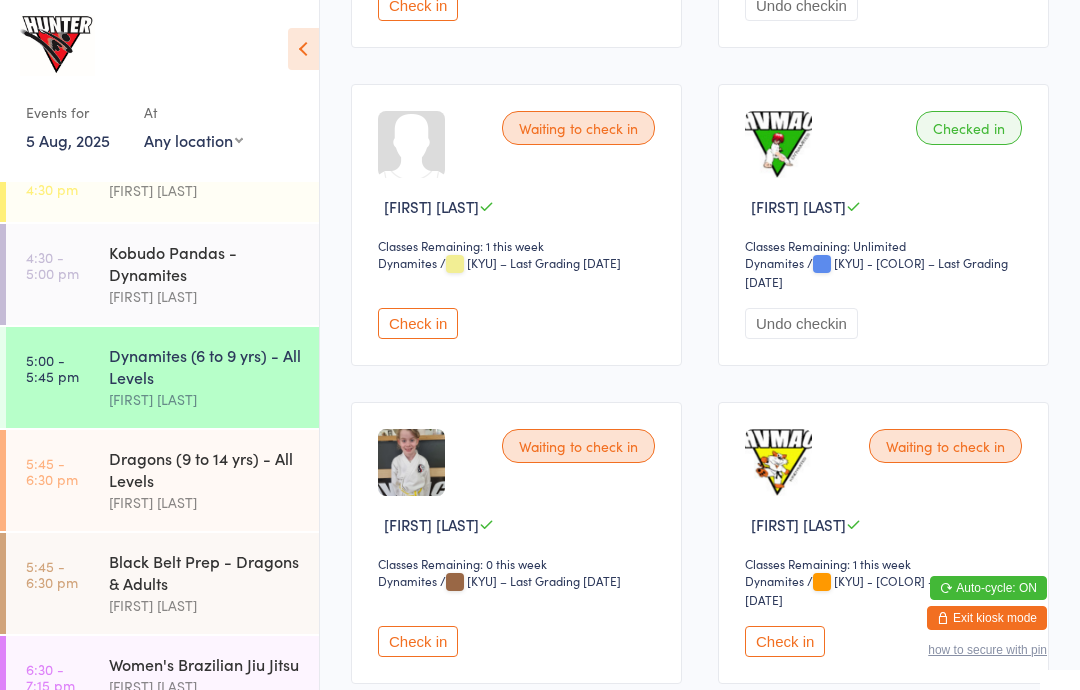 click on "Check in" at bounding box center (785, 641) 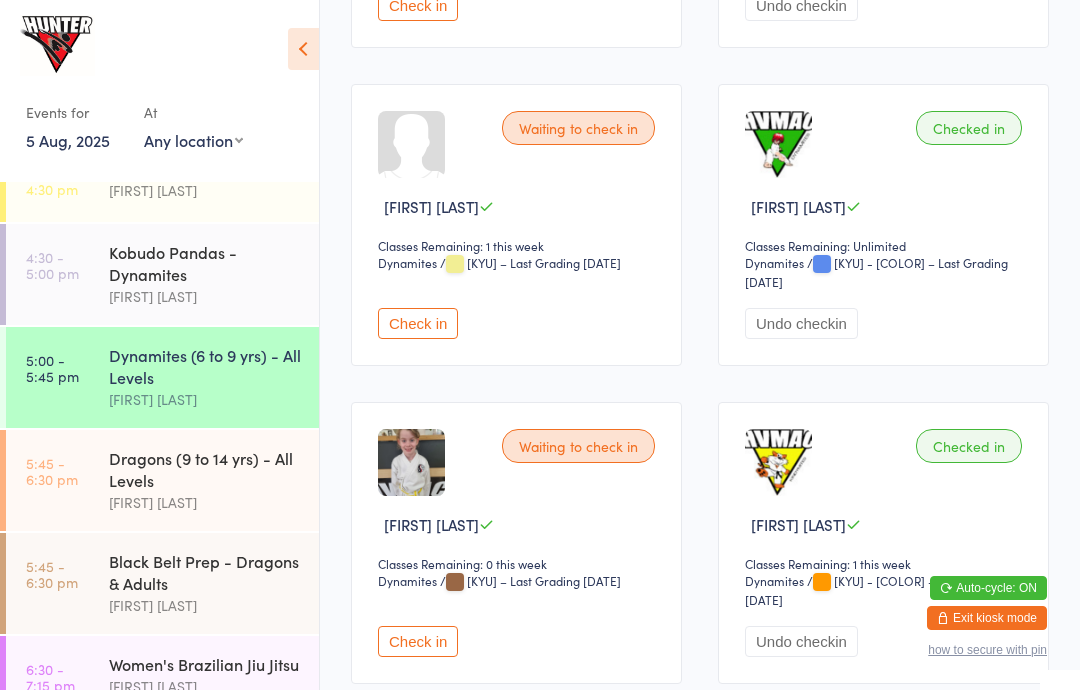 click on "Check in" at bounding box center (418, 323) 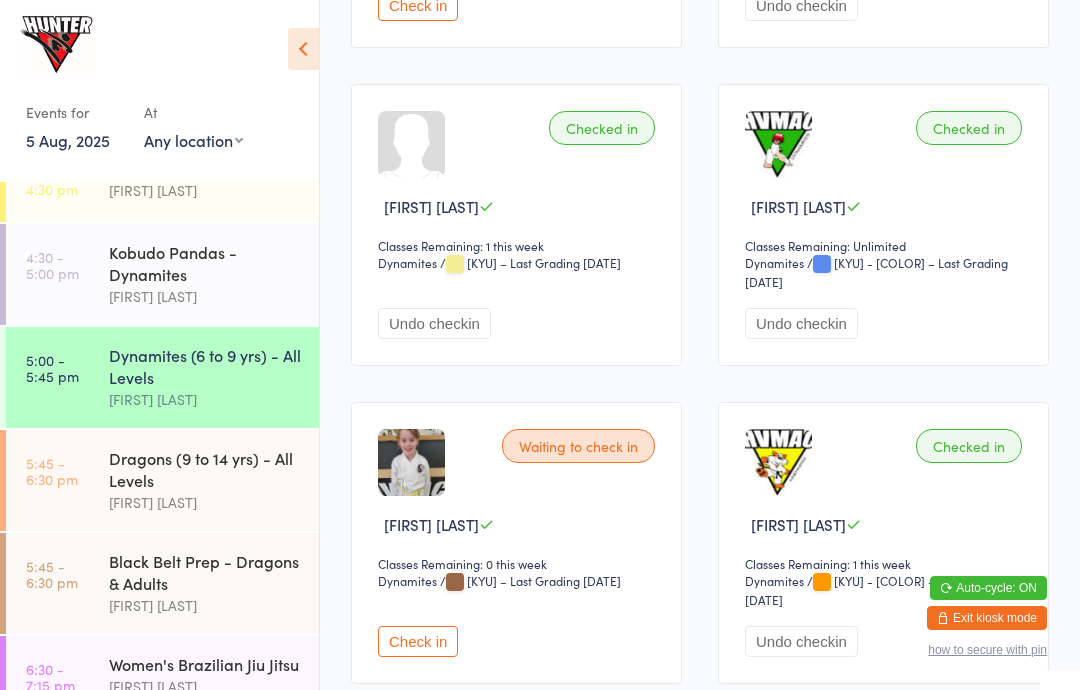 click at bounding box center [303, 49] 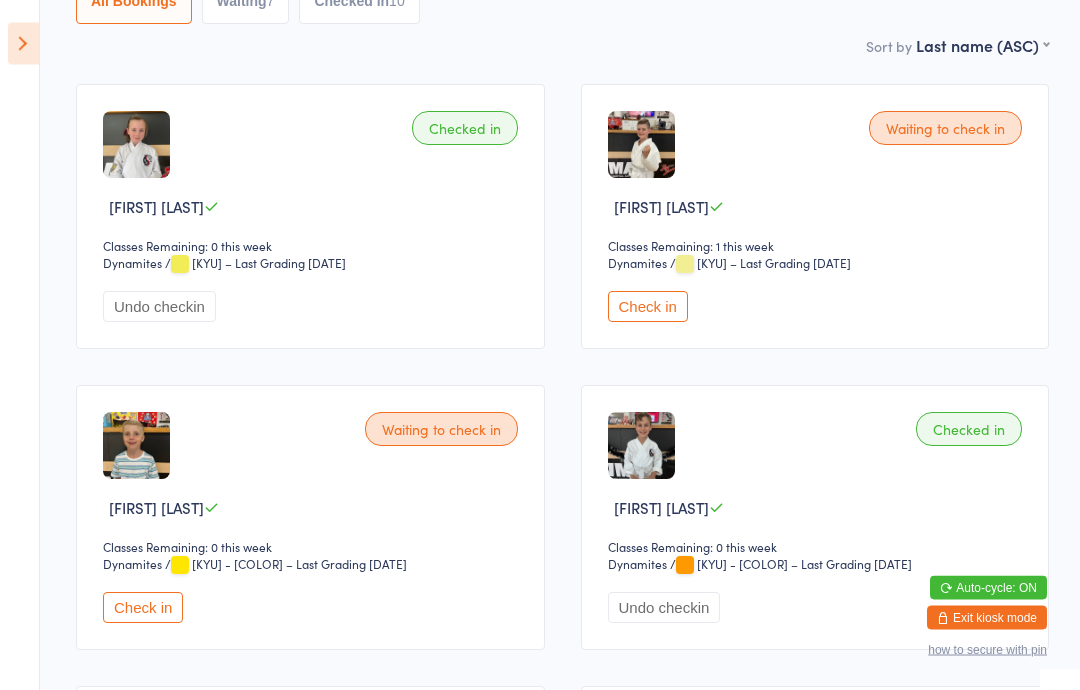 scroll, scrollTop: 267, scrollLeft: 0, axis: vertical 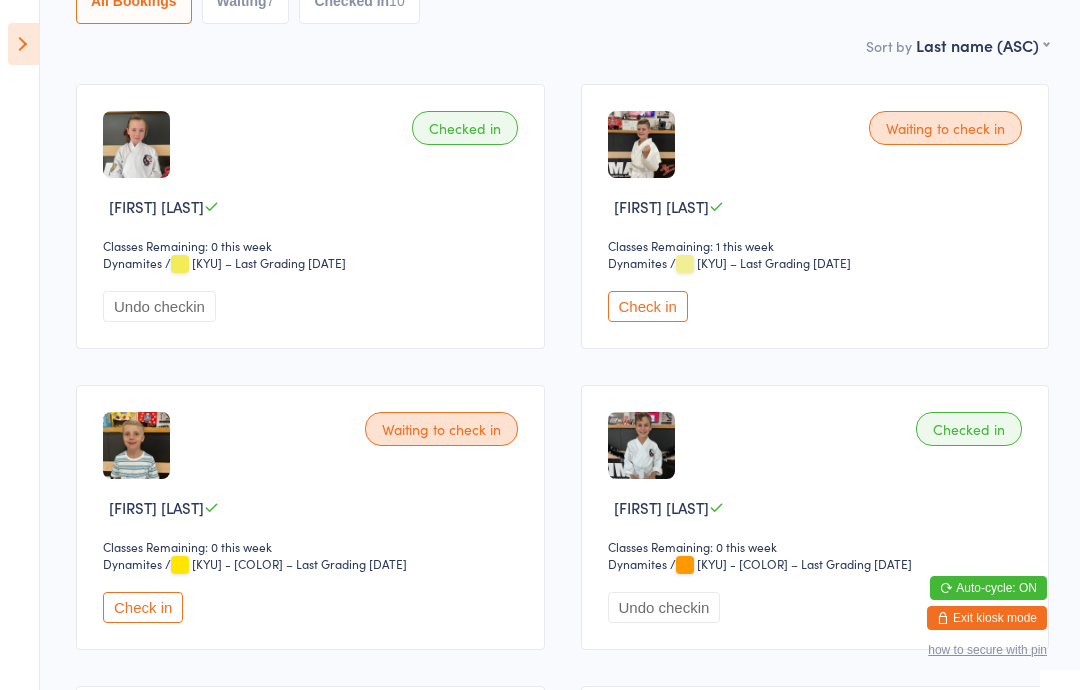 click on "Check in" at bounding box center [143, 607] 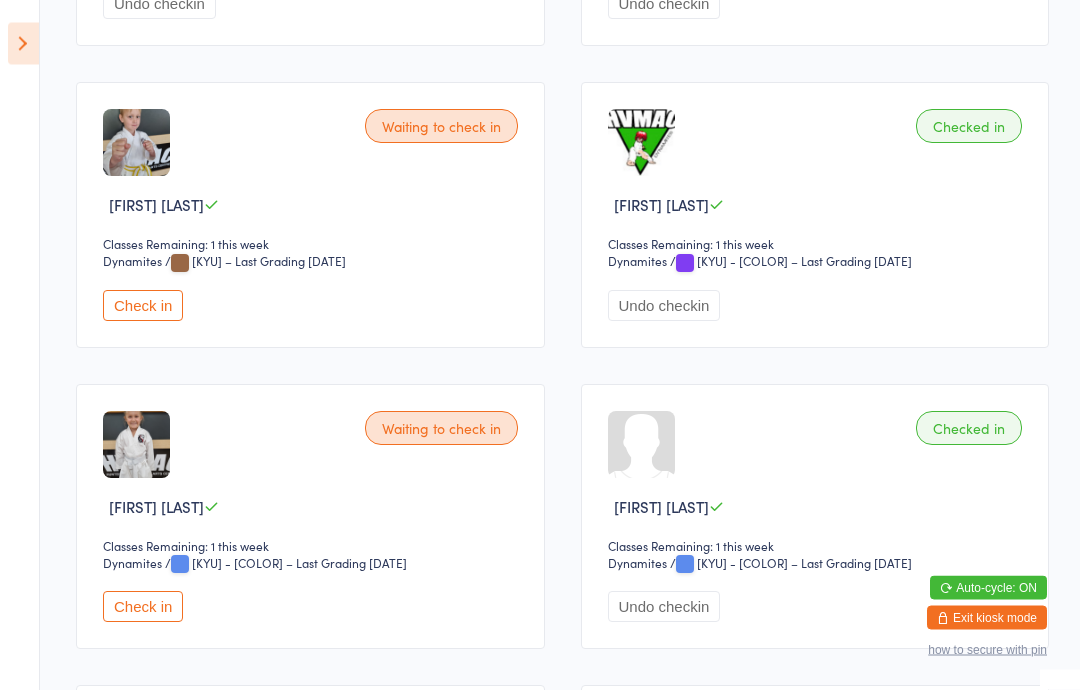 scroll, scrollTop: 871, scrollLeft: 0, axis: vertical 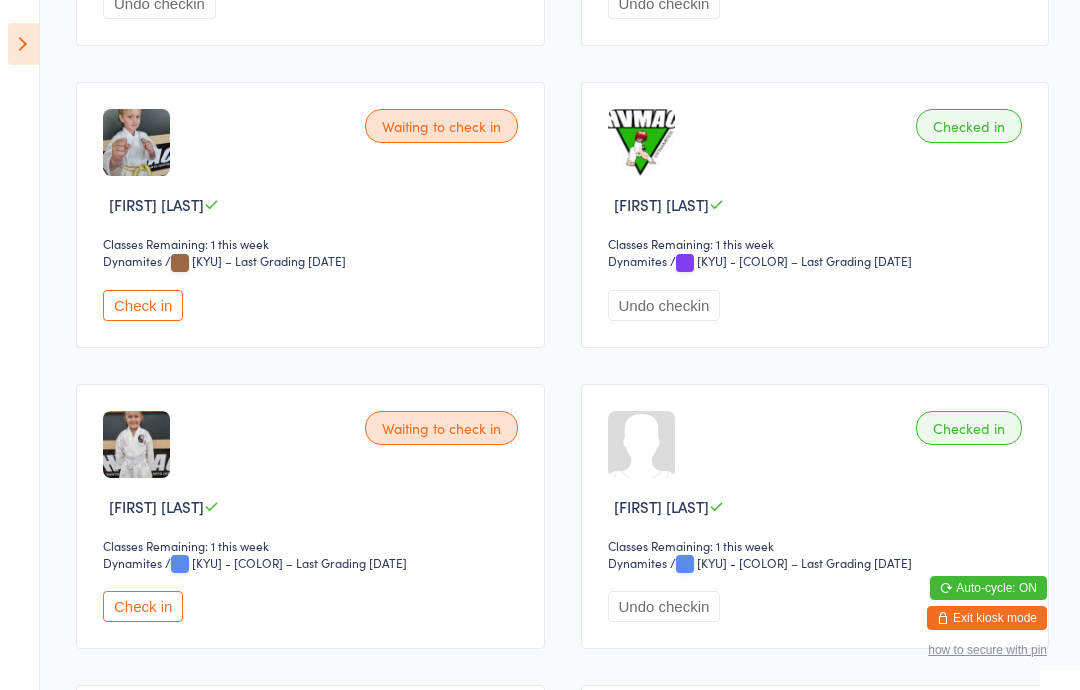 click on "Check in" at bounding box center (143, 606) 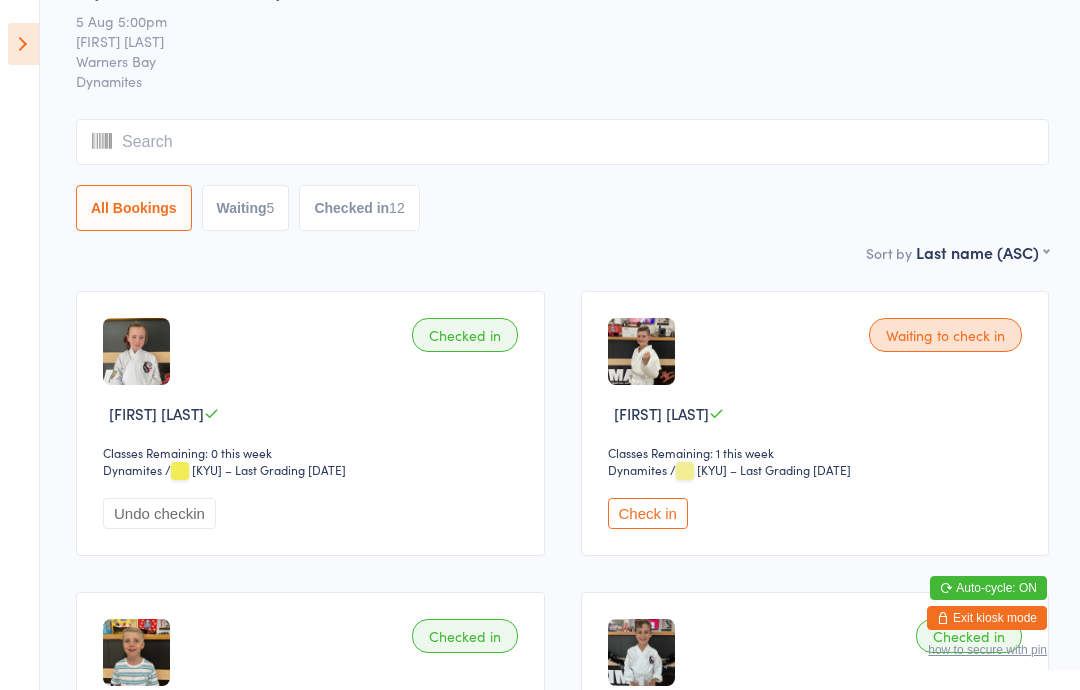 scroll, scrollTop: 0, scrollLeft: 0, axis: both 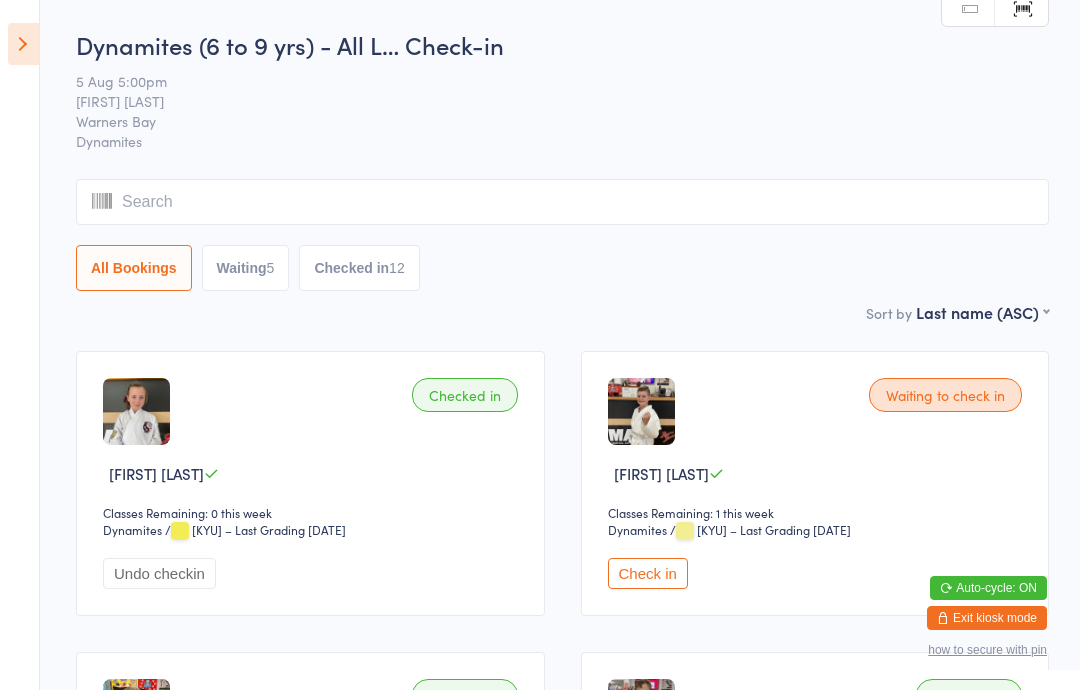 click at bounding box center (562, 202) 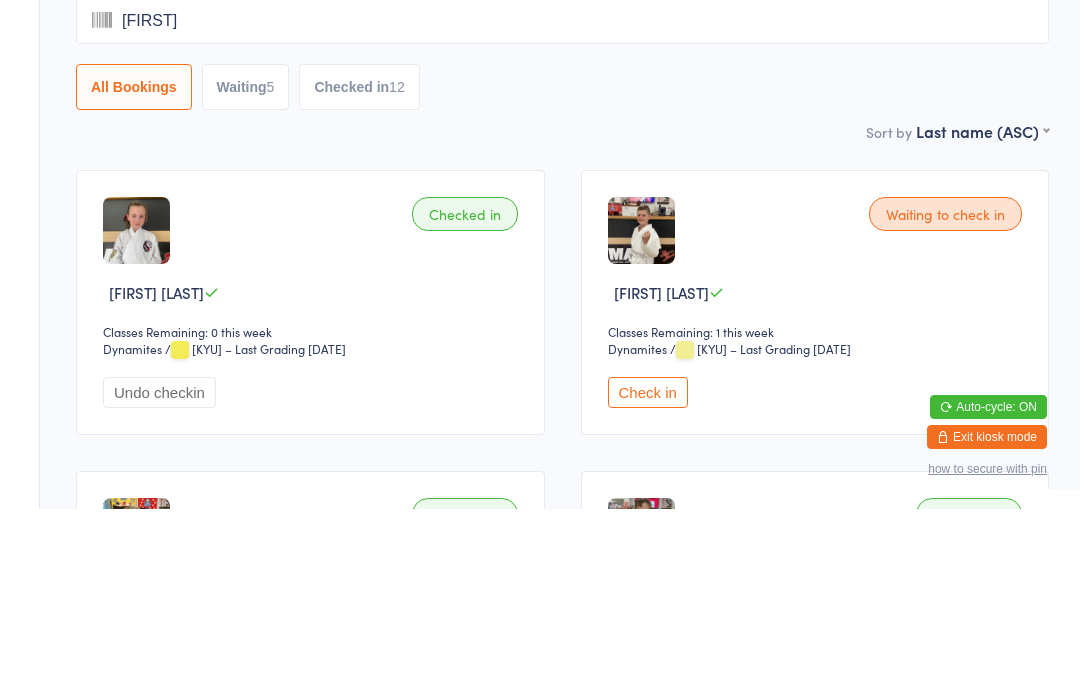 type on "[FIRST]" 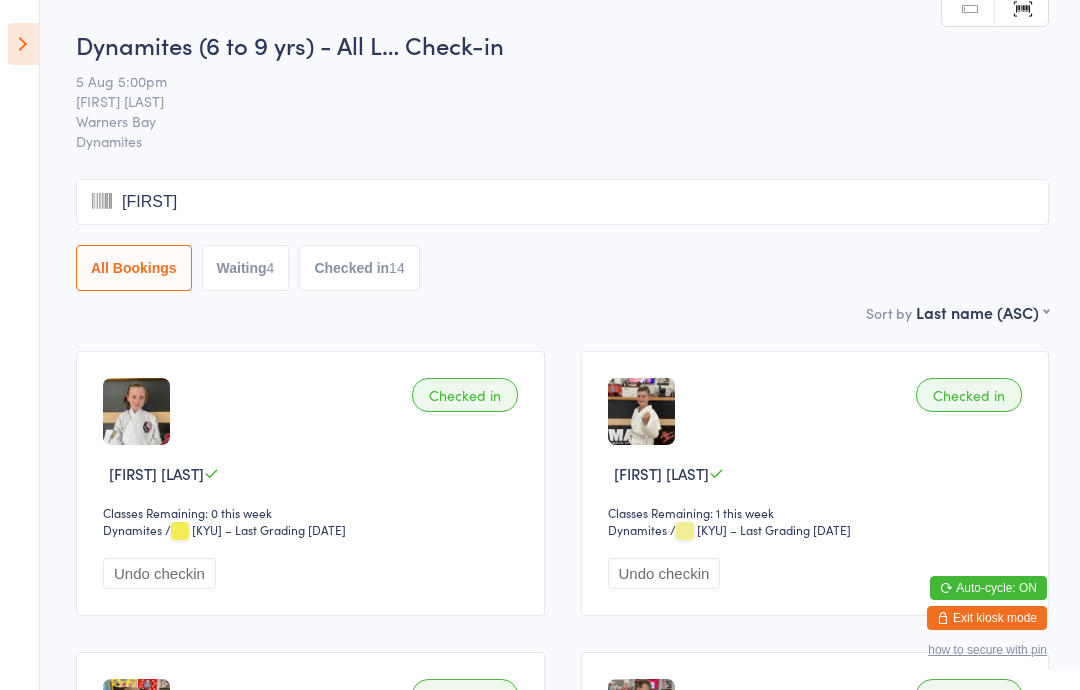 type on "[FIRST]" 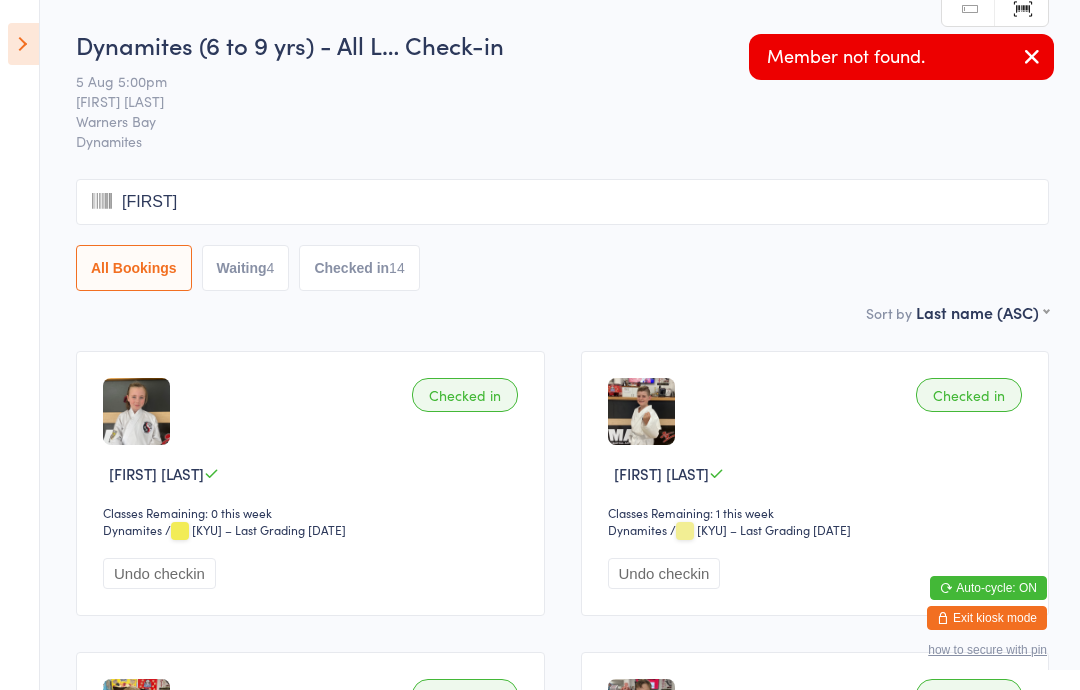 type on "[FIRST]" 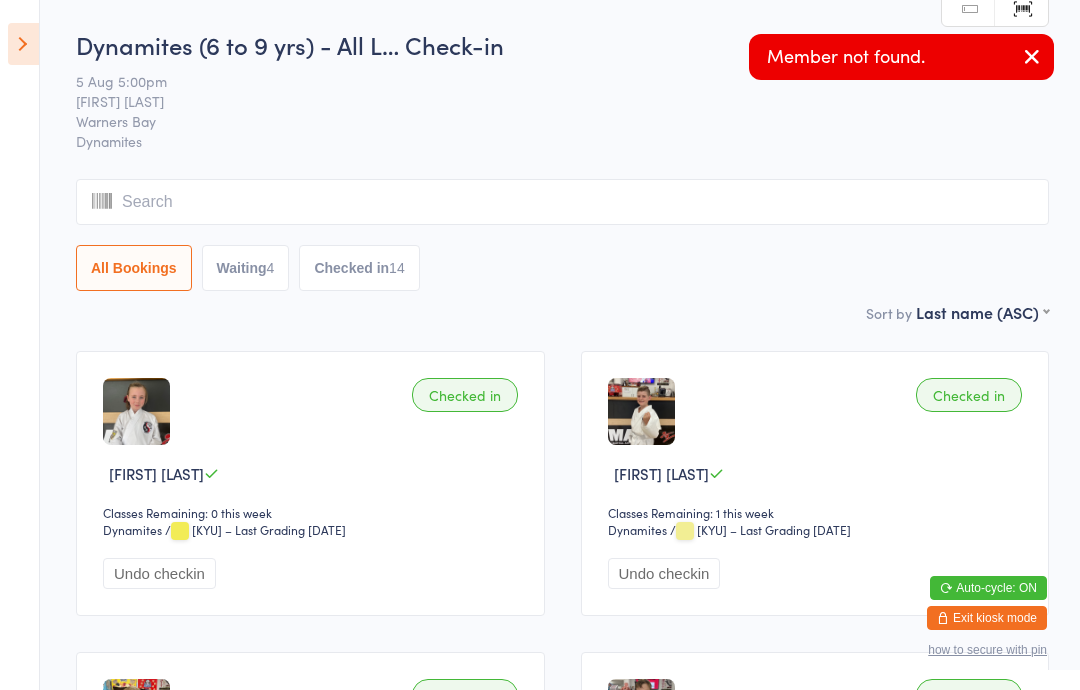 type on "," 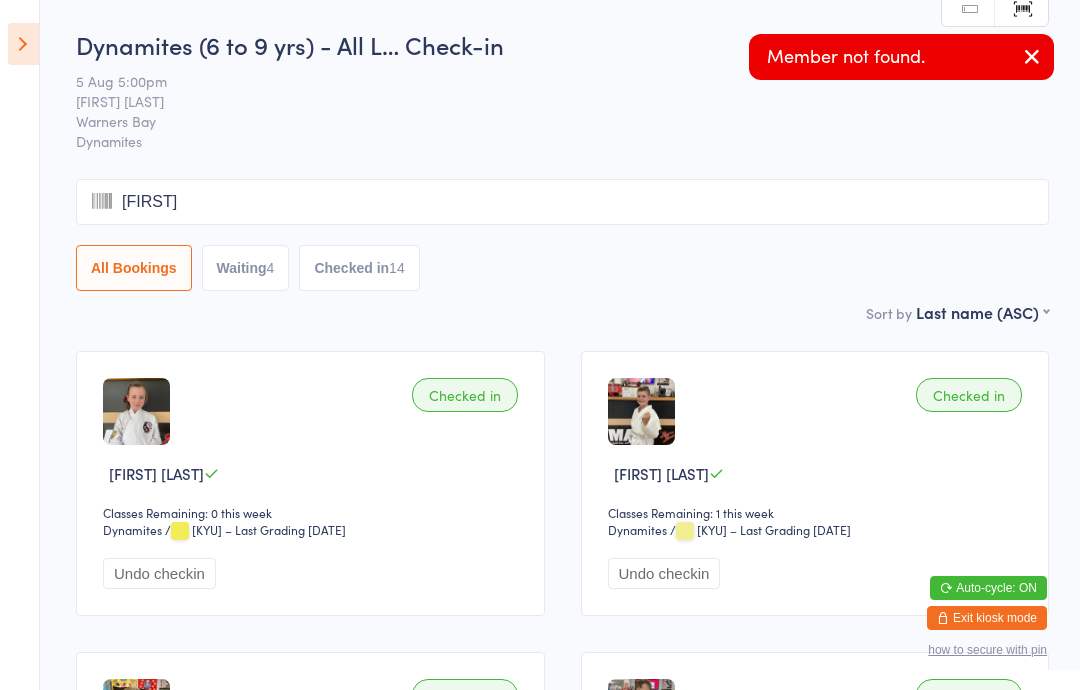 type on "[FIRST]" 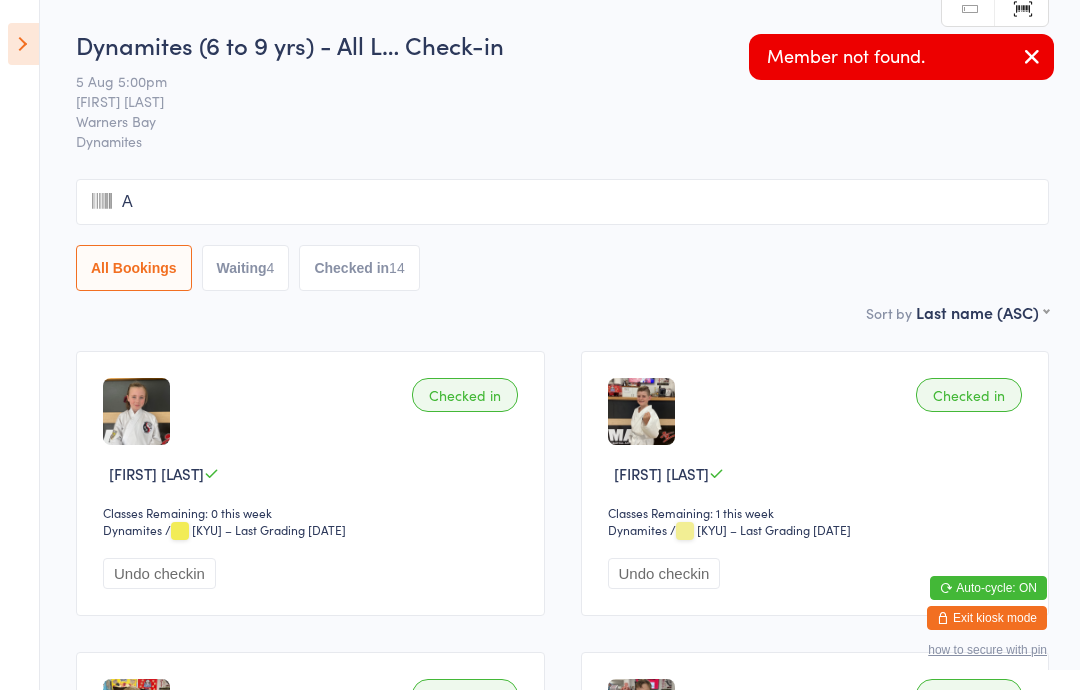 type on "Ac" 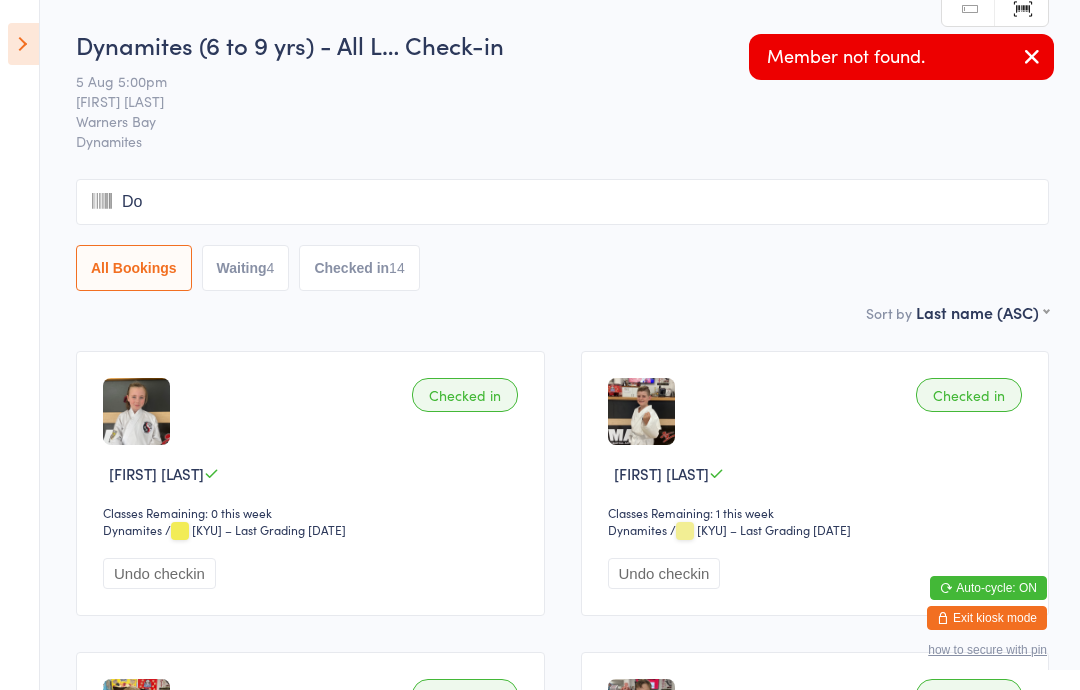 type on "Don" 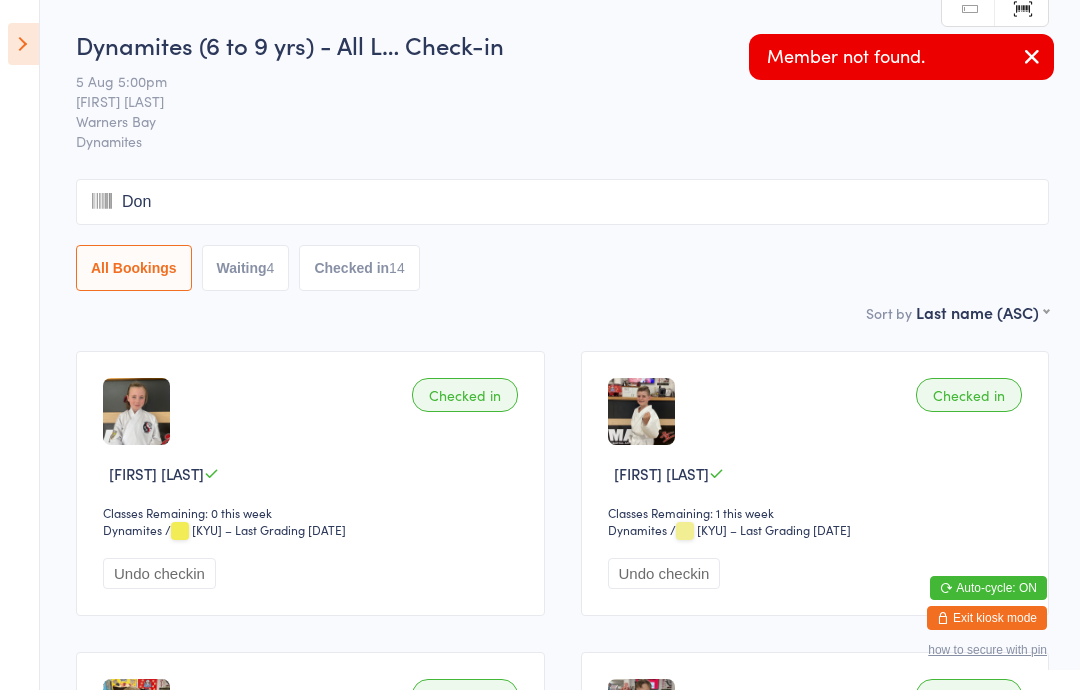 type 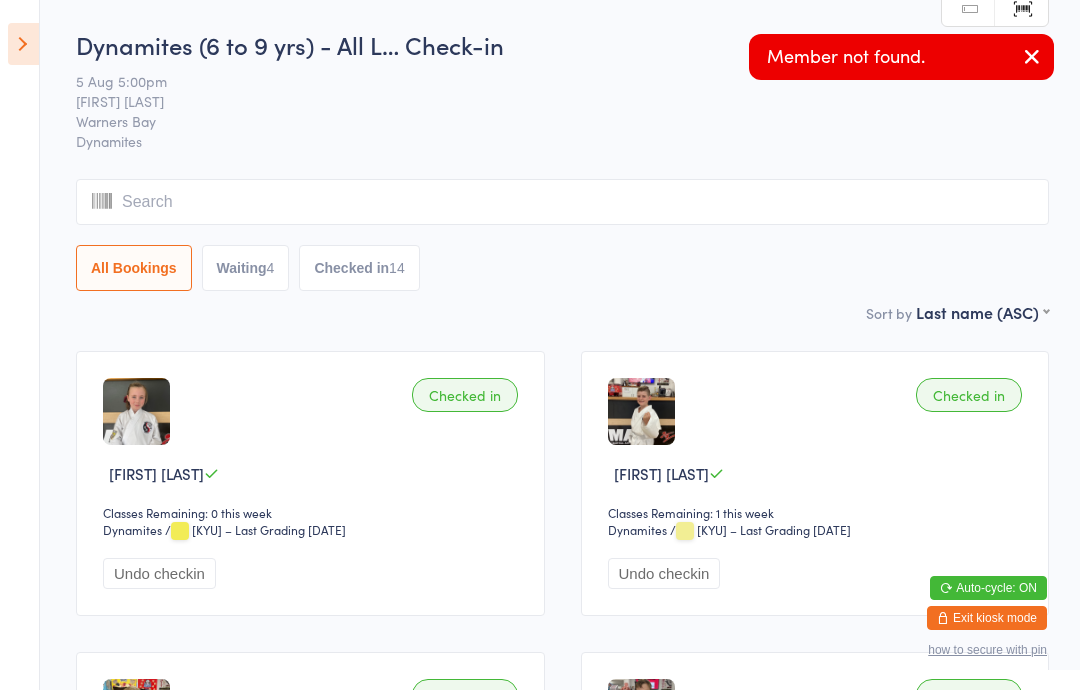 click on "[AGE_GROUP] - [LEVEL] Check-in [DATE] [FIRST] [LAST] [CITY] [CATEGORY] [STATUS] [NUMBER]" at bounding box center (562, 164) 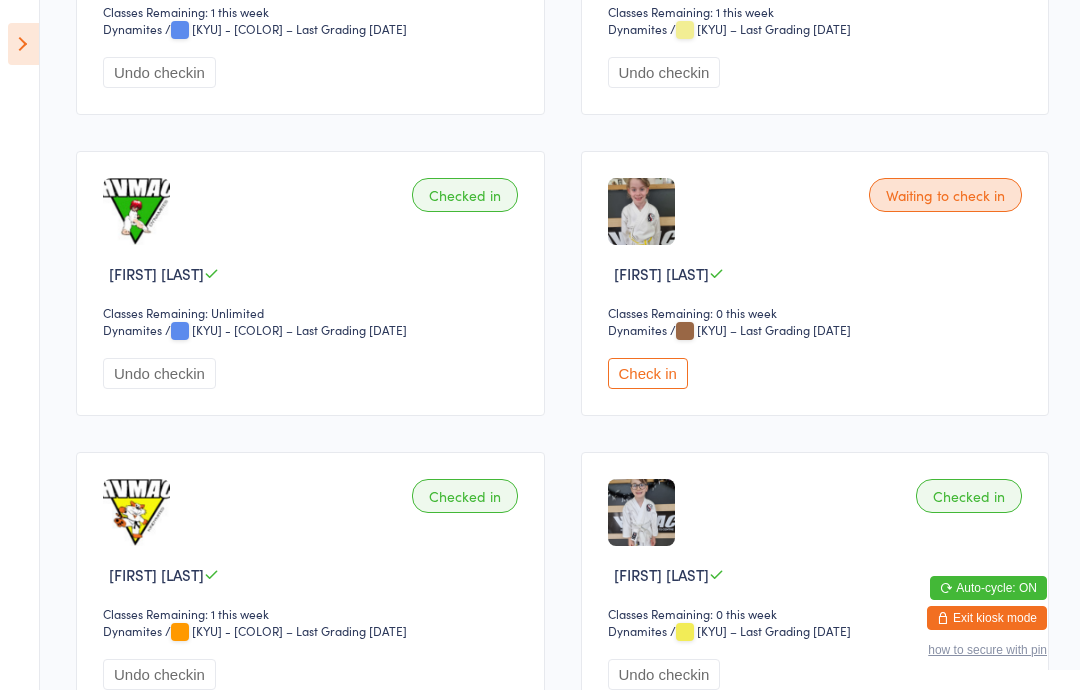 scroll, scrollTop: 1766, scrollLeft: 0, axis: vertical 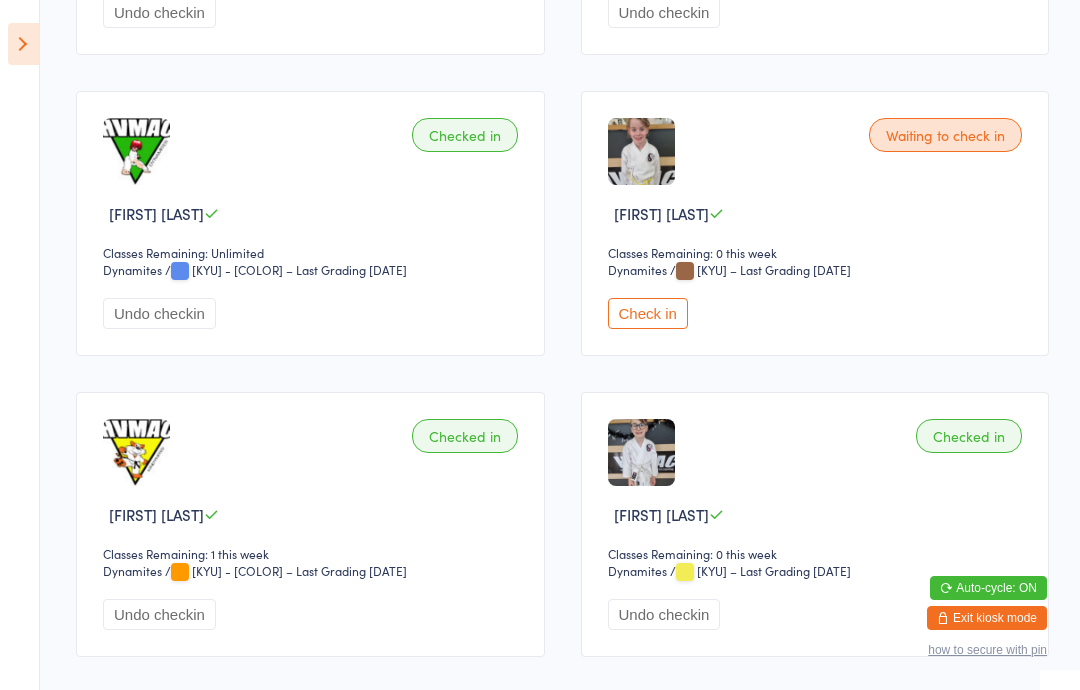 click on "Check in" at bounding box center [648, 313] 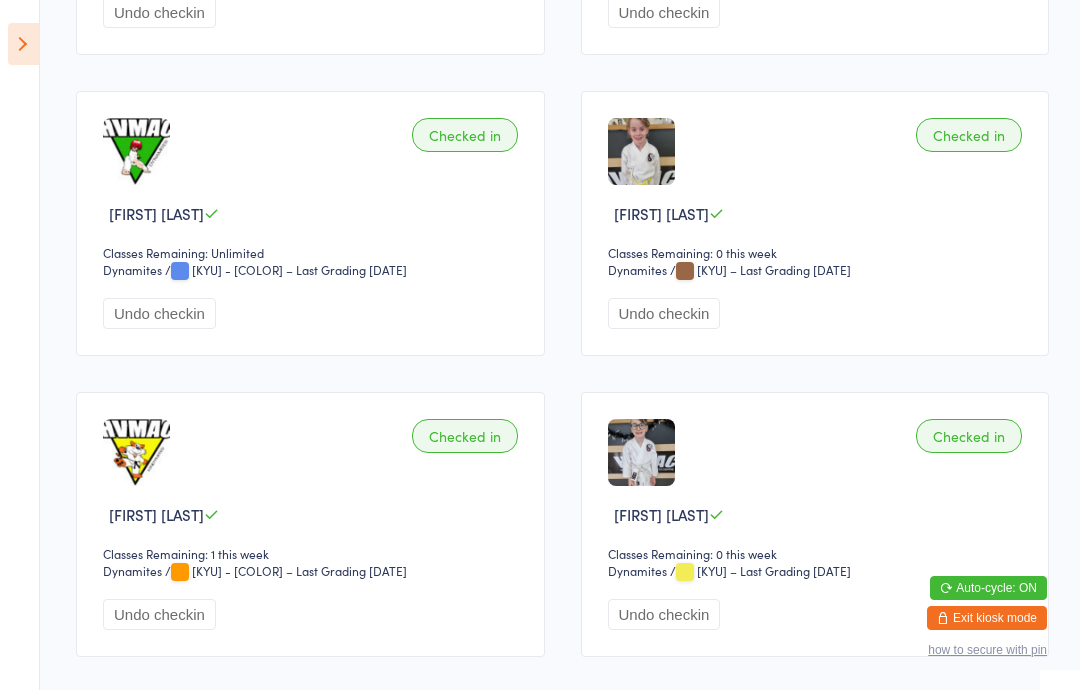 click at bounding box center [23, 44] 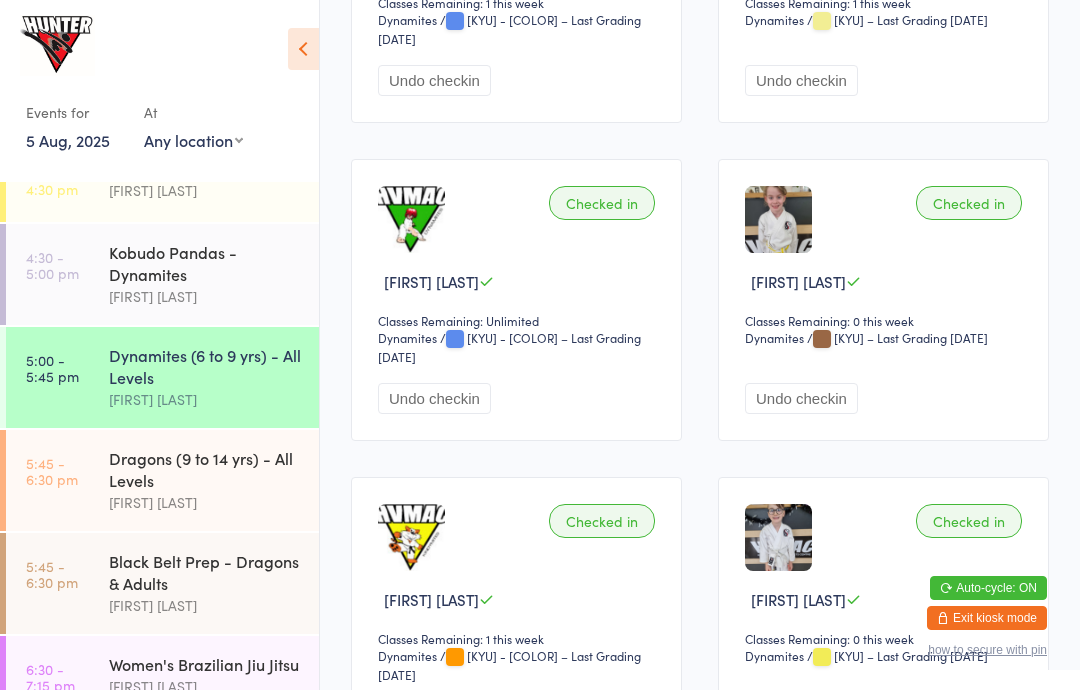 click on "Black Belt Prep - Dragons & Adults" at bounding box center [205, 572] 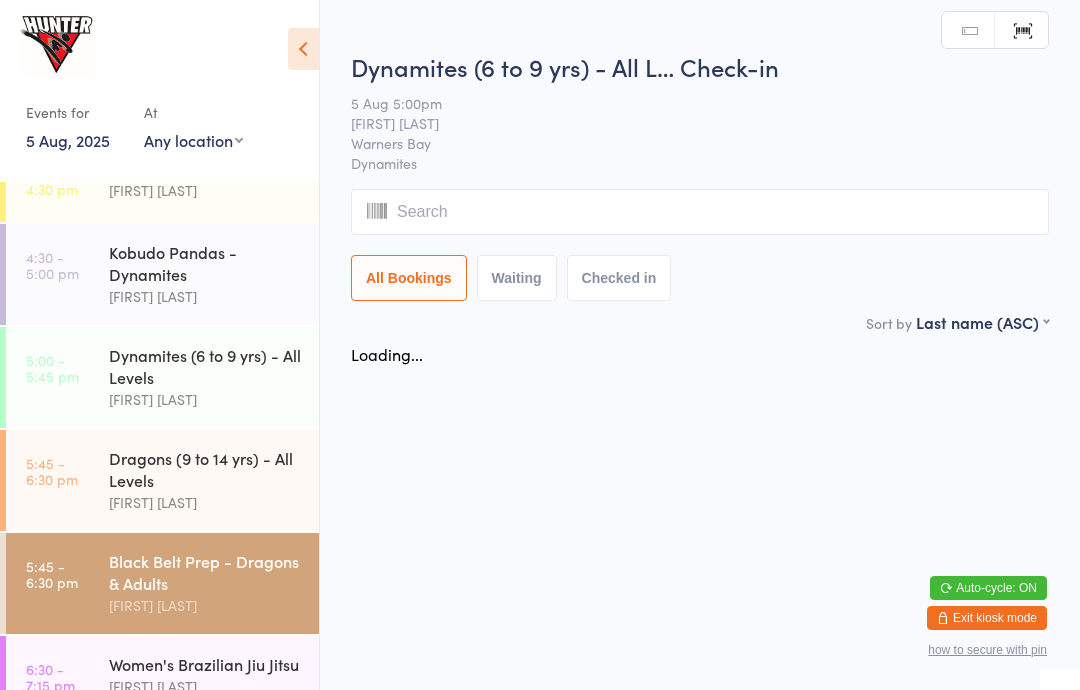 scroll, scrollTop: 0, scrollLeft: 0, axis: both 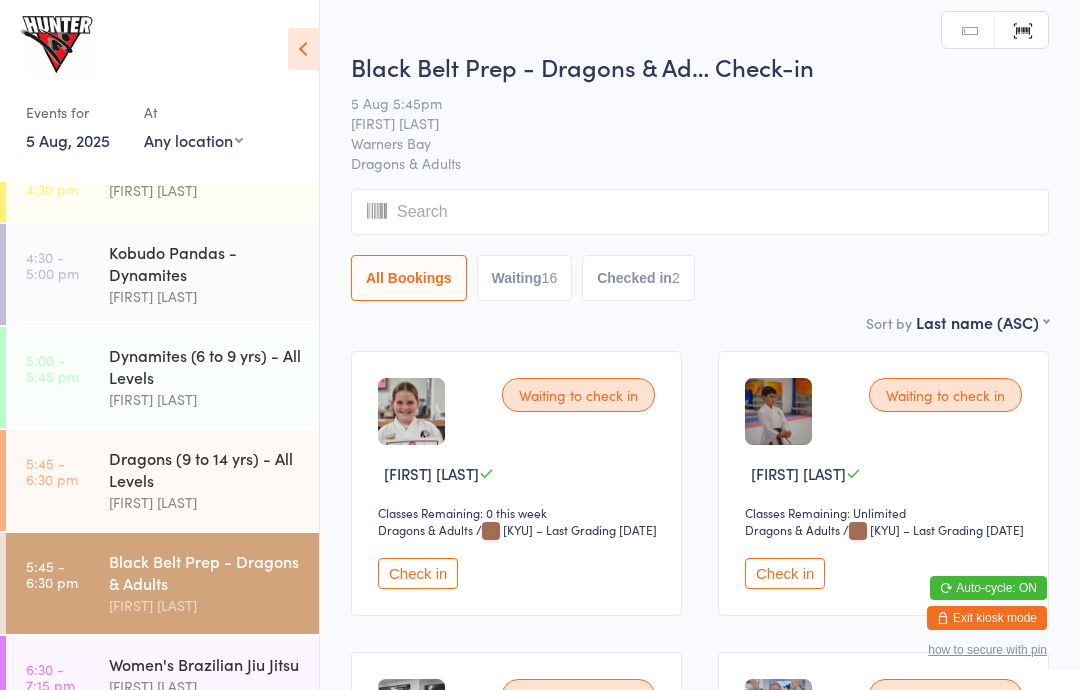 click at bounding box center [303, 49] 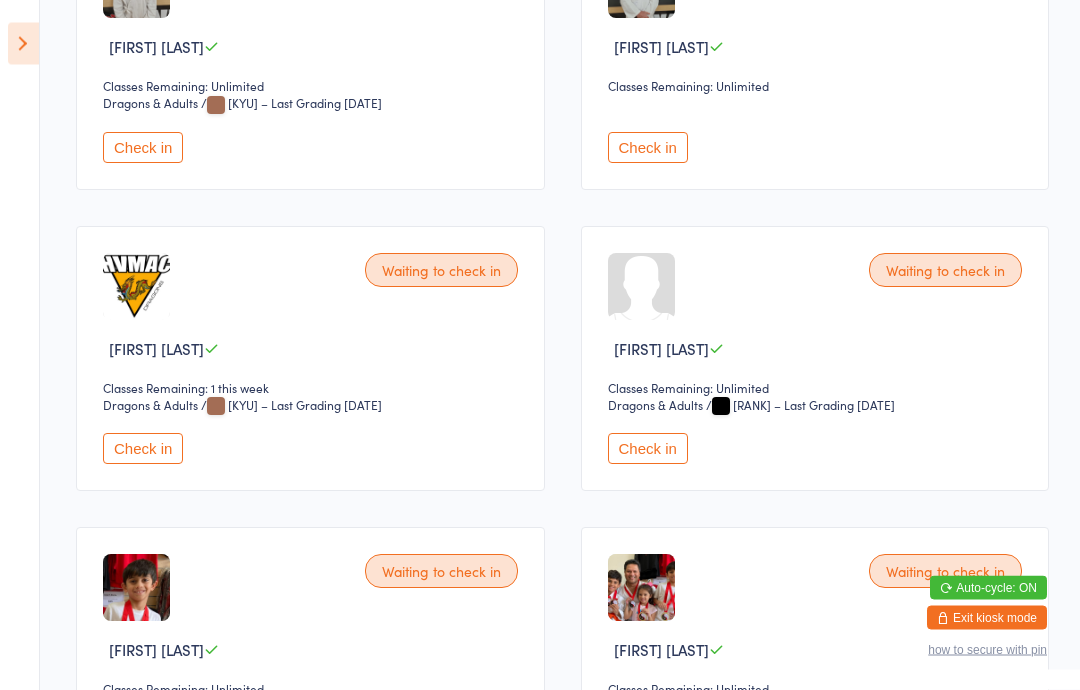 scroll, scrollTop: 1030, scrollLeft: 0, axis: vertical 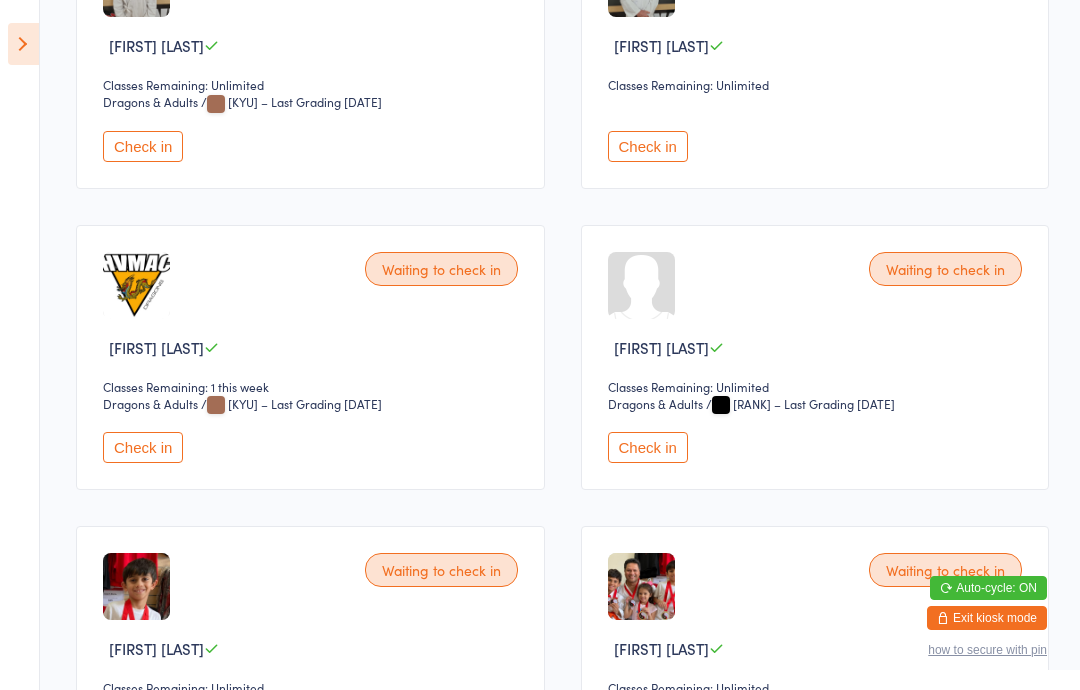 click on "Check in" at bounding box center (648, 146) 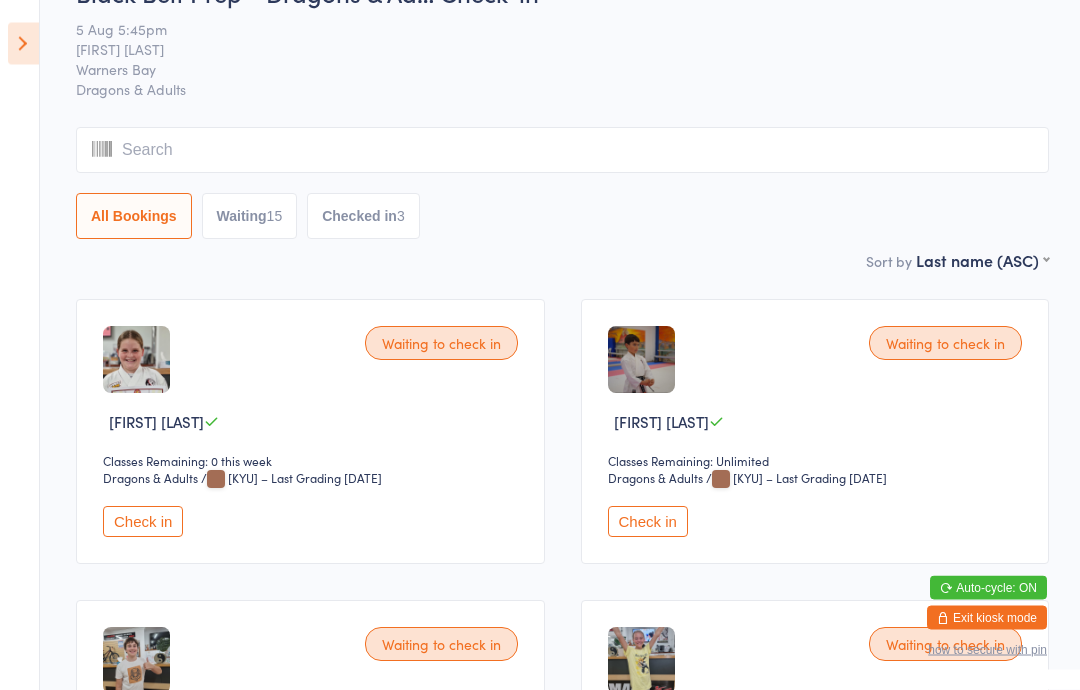 scroll, scrollTop: 0, scrollLeft: 0, axis: both 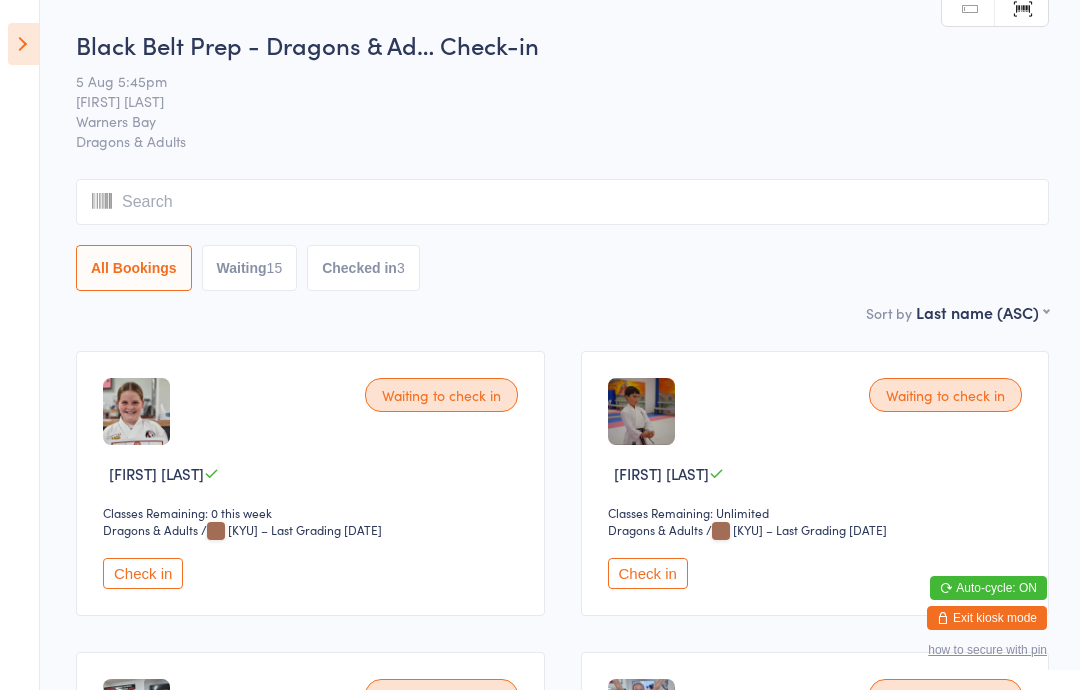 click at bounding box center (23, 44) 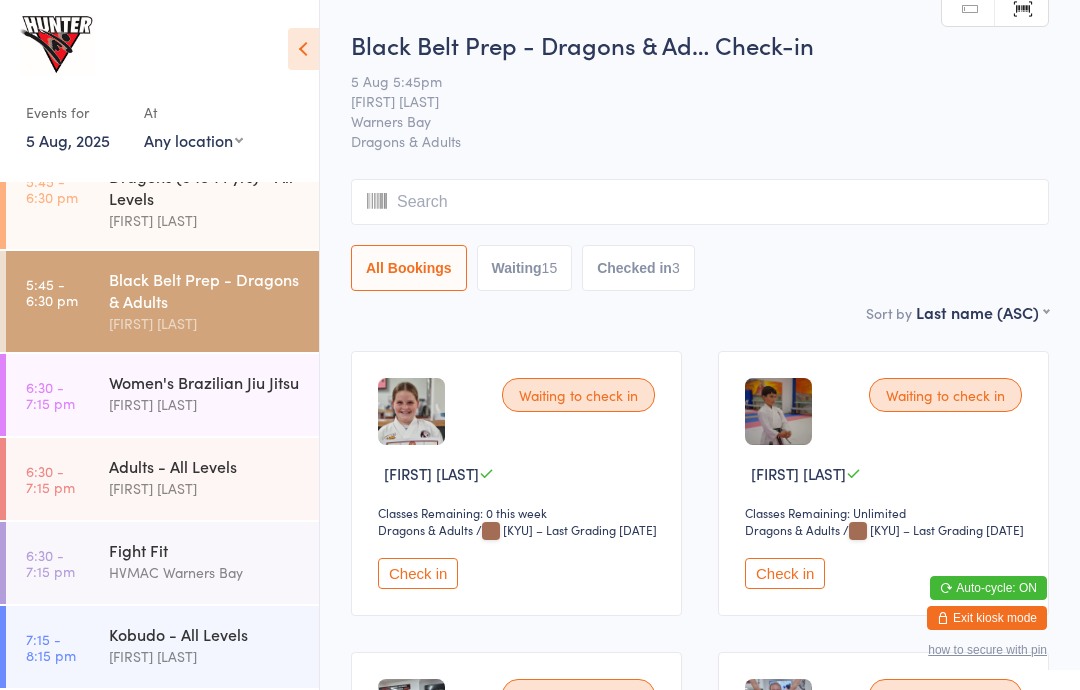 scroll, scrollTop: 699, scrollLeft: 0, axis: vertical 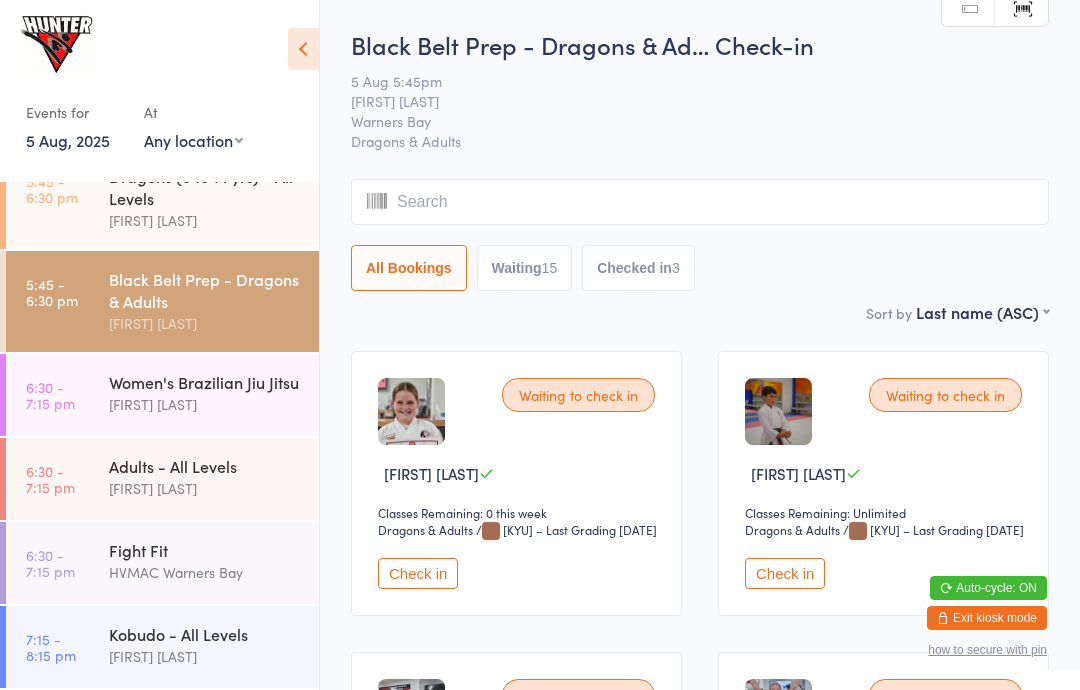 click on "[TIME] - [TIME] [AGE_GROUP] - [LEVEL] [FIRST] [LAST]" at bounding box center [162, 479] 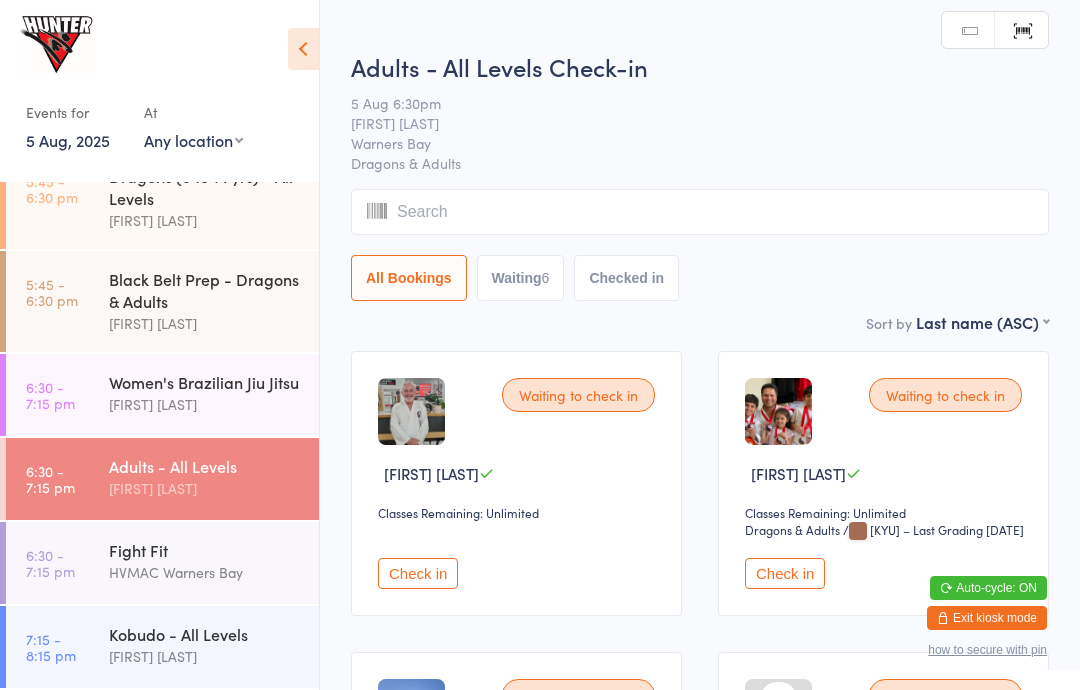 click at bounding box center (303, 49) 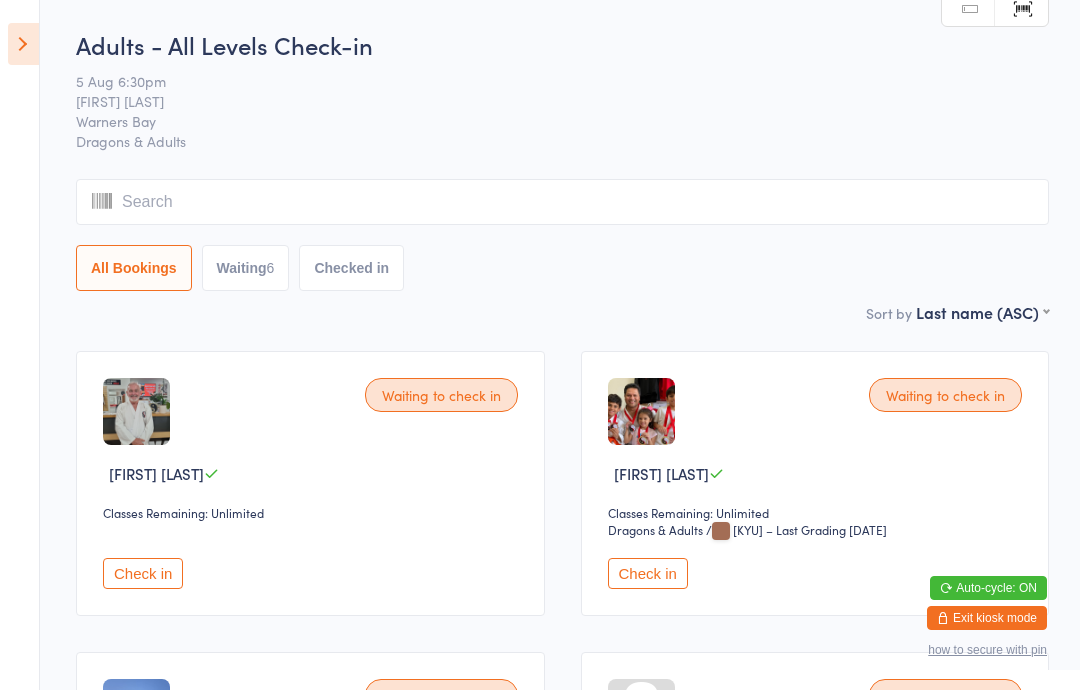 click on "Check in" at bounding box center [143, 573] 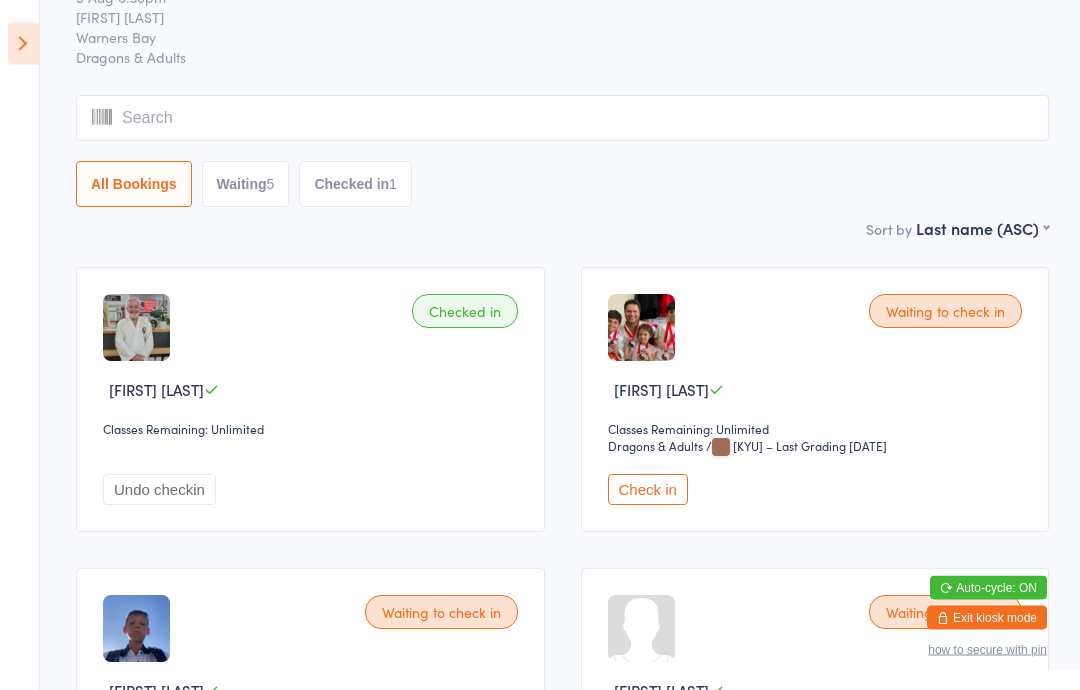 scroll, scrollTop: 0, scrollLeft: 0, axis: both 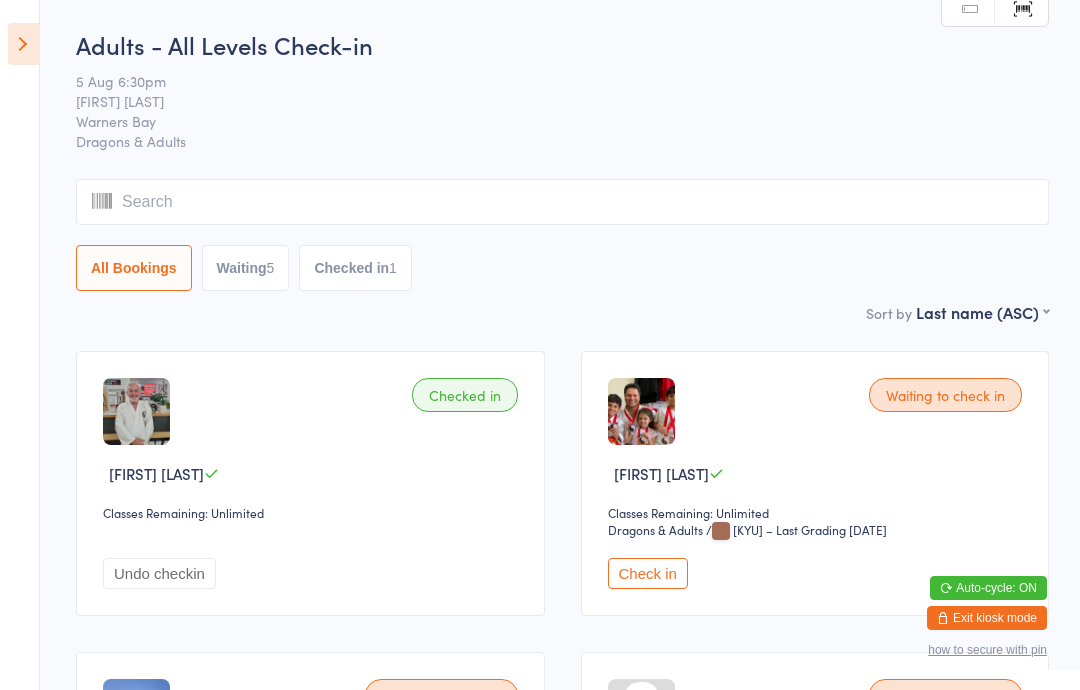 click at bounding box center [23, 44] 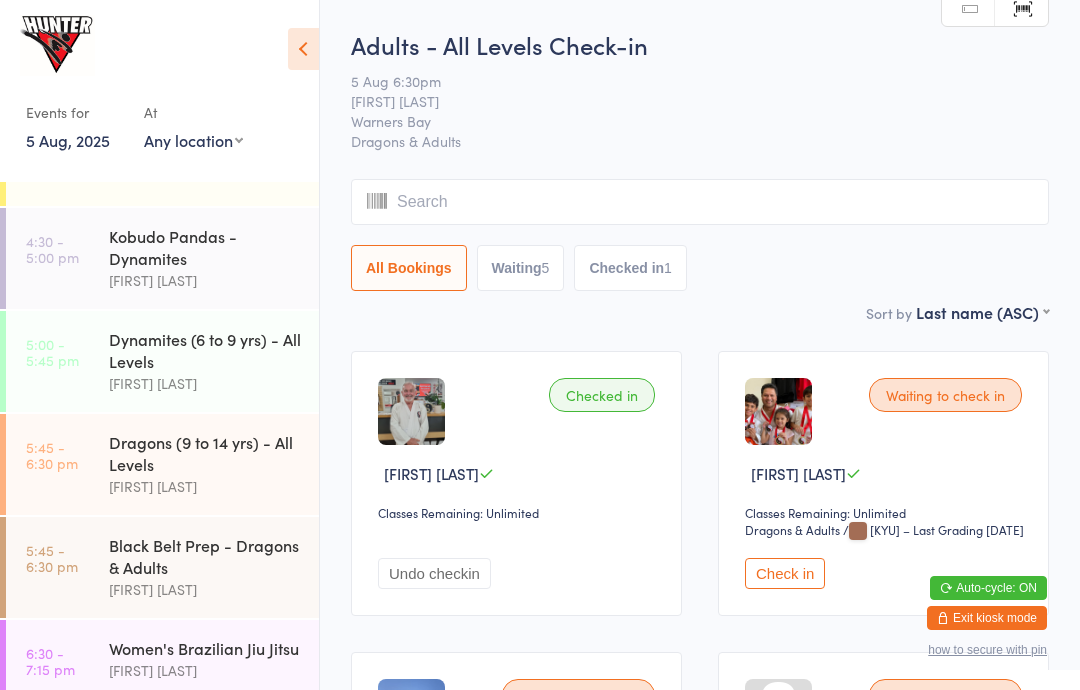 scroll, scrollTop: 452, scrollLeft: 0, axis: vertical 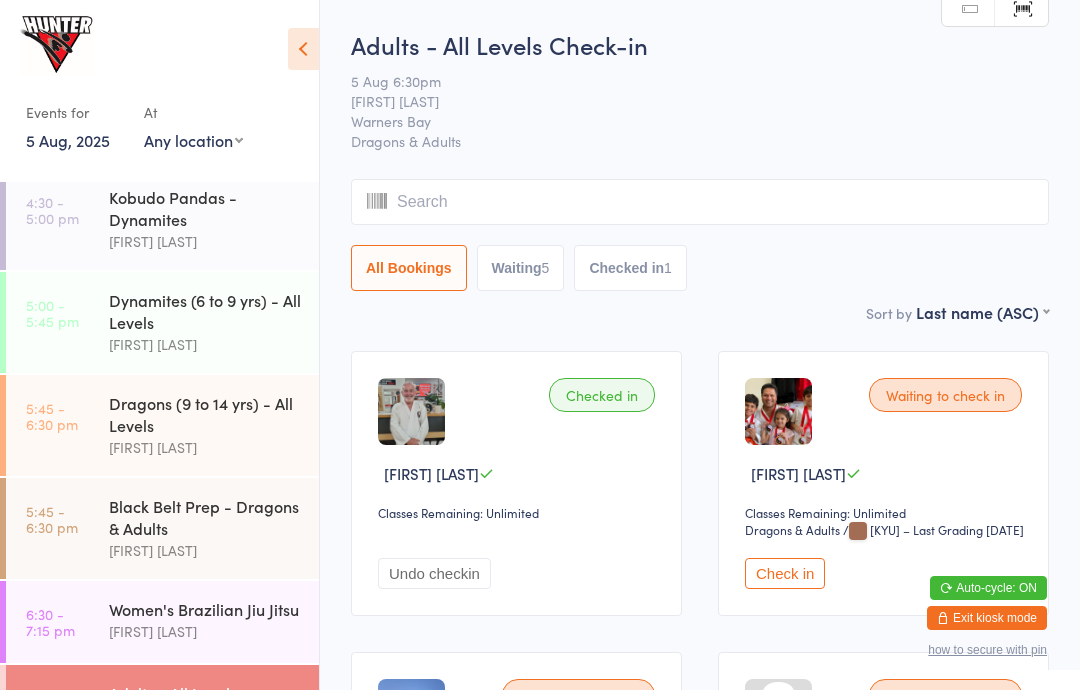 click on "[TIME] - [TIME] [AGE_GROUP] - [LEVEL] [FIRST] [LAST]" at bounding box center [162, 425] 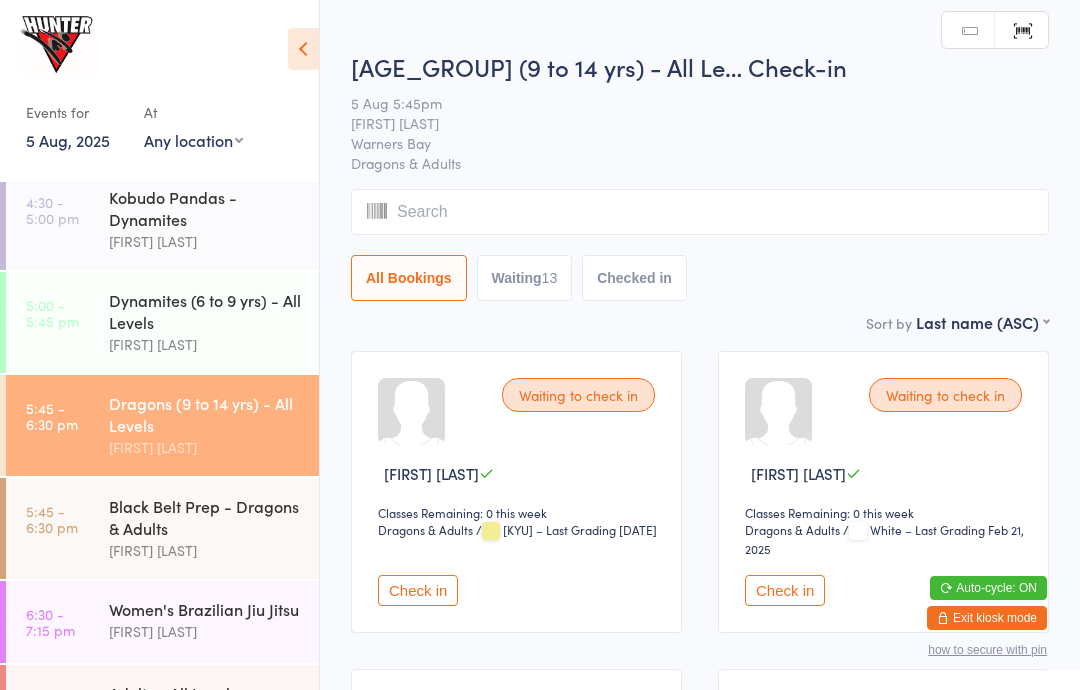 click at bounding box center [303, 49] 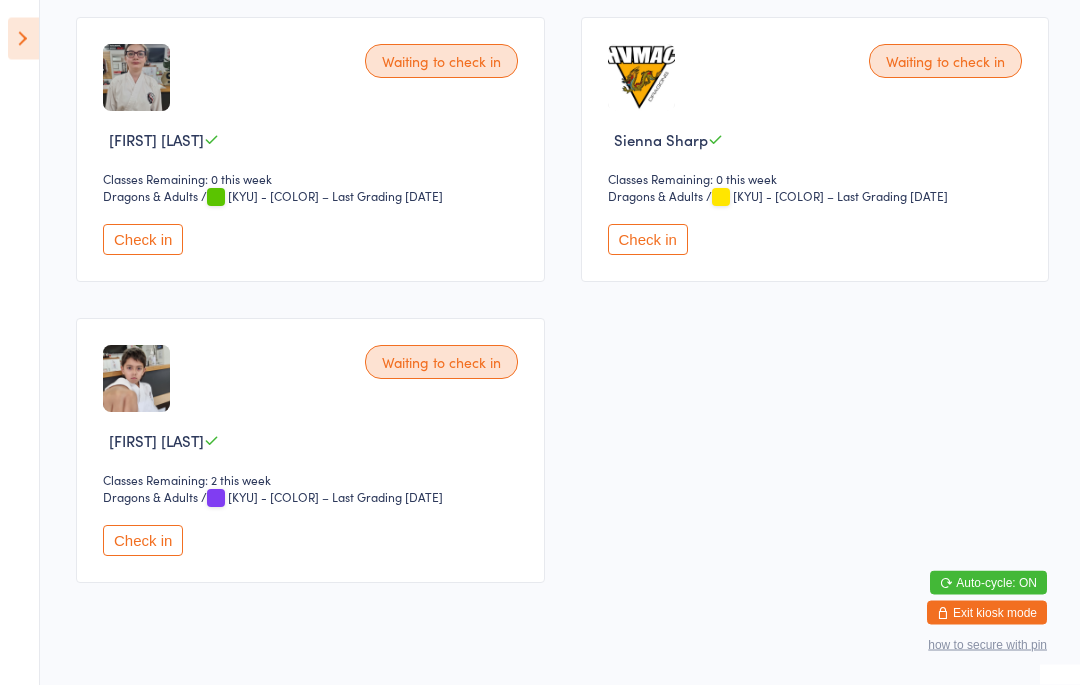 scroll, scrollTop: 1832, scrollLeft: 0, axis: vertical 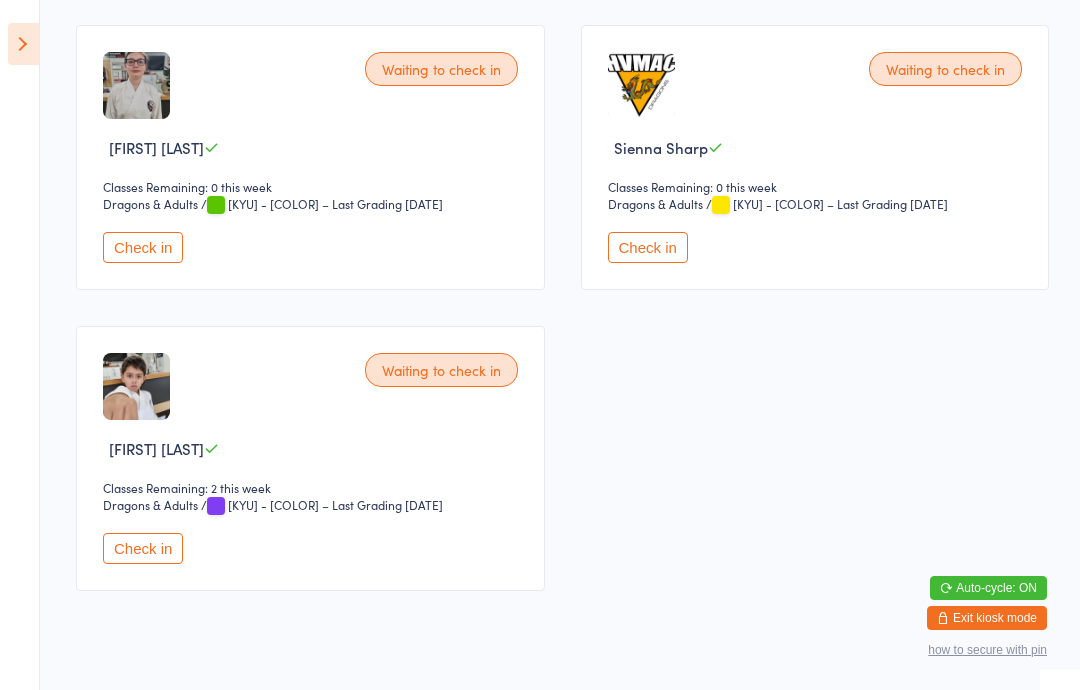click on "Check in" at bounding box center [143, 548] 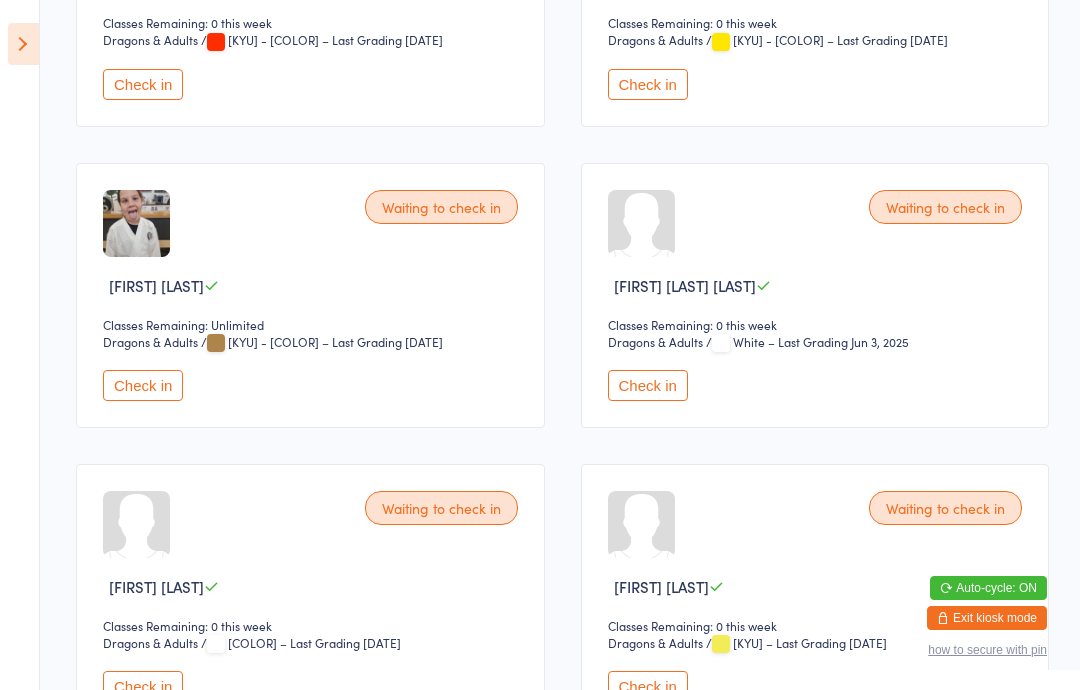 scroll, scrollTop: 1097, scrollLeft: 0, axis: vertical 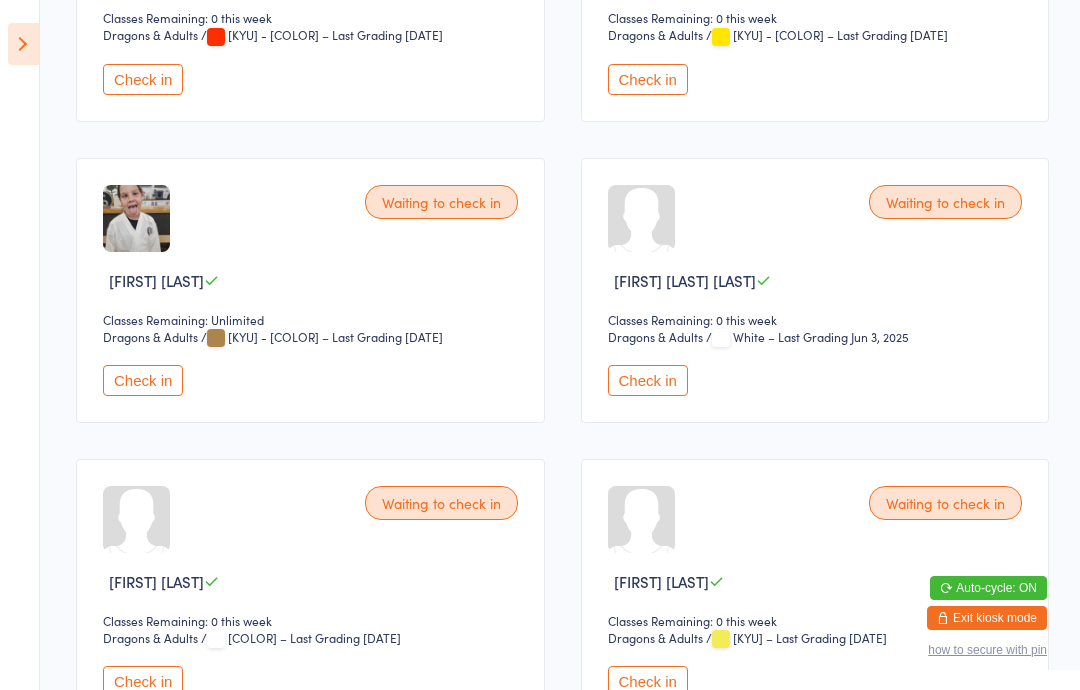 click on "Check in" at bounding box center [648, 380] 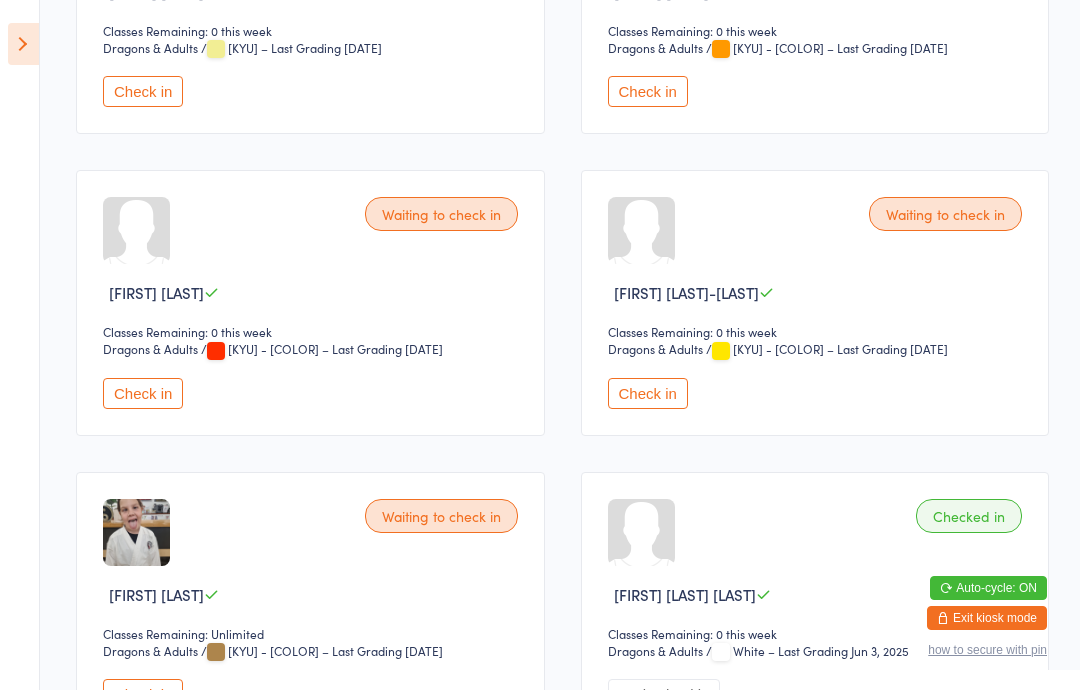 scroll, scrollTop: 782, scrollLeft: 0, axis: vertical 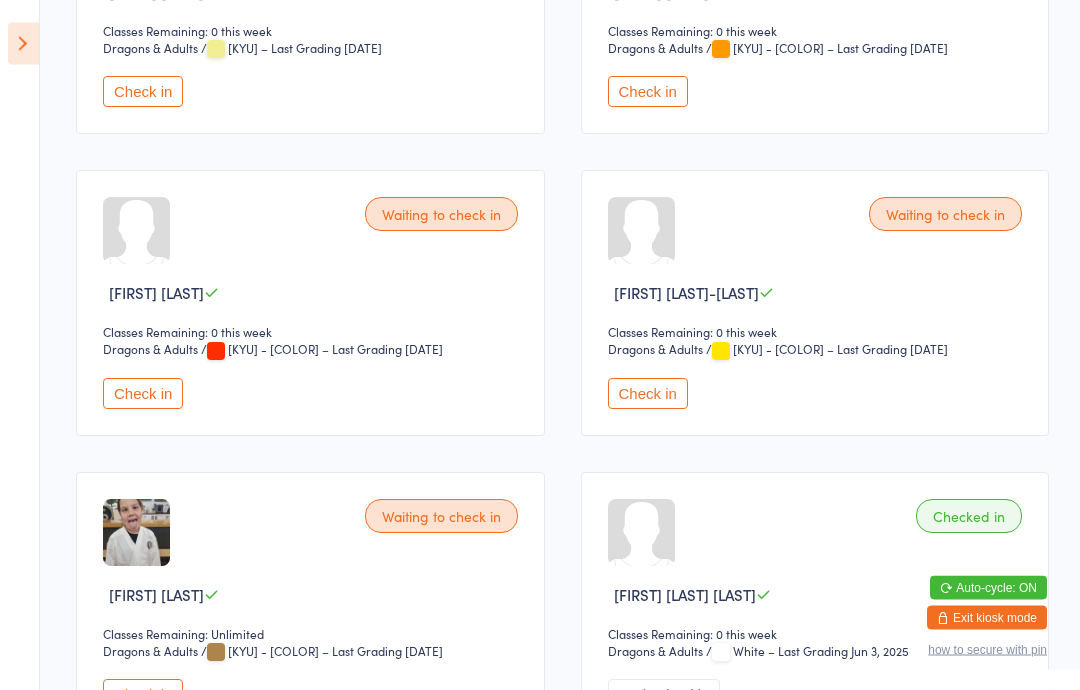 click at bounding box center [23, 44] 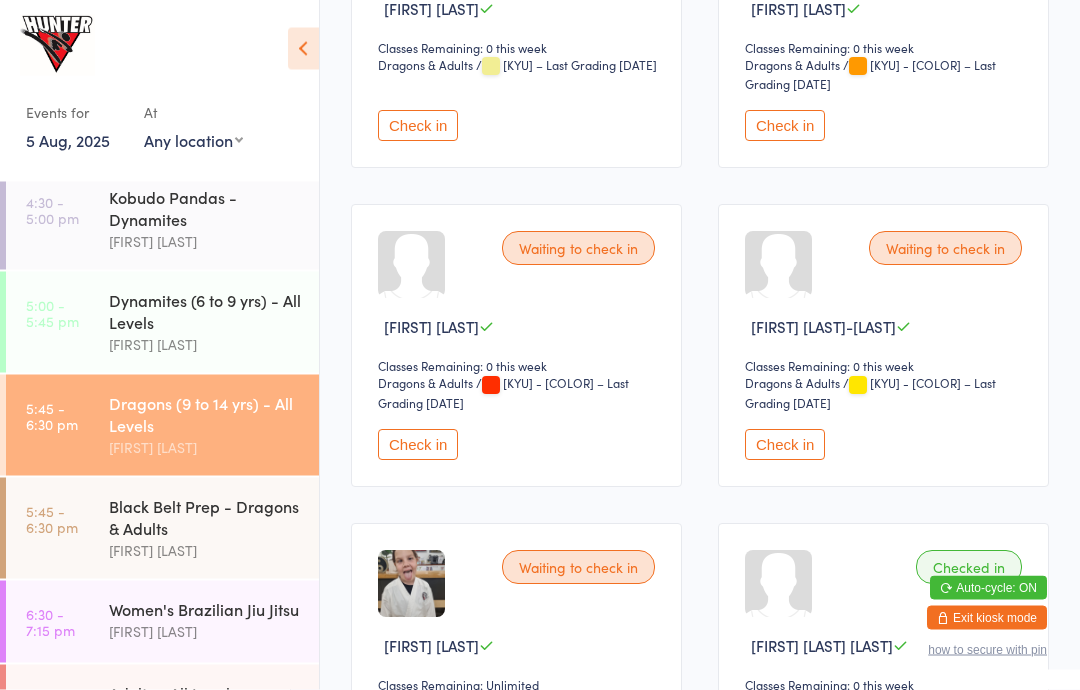 scroll, scrollTop: 783, scrollLeft: 0, axis: vertical 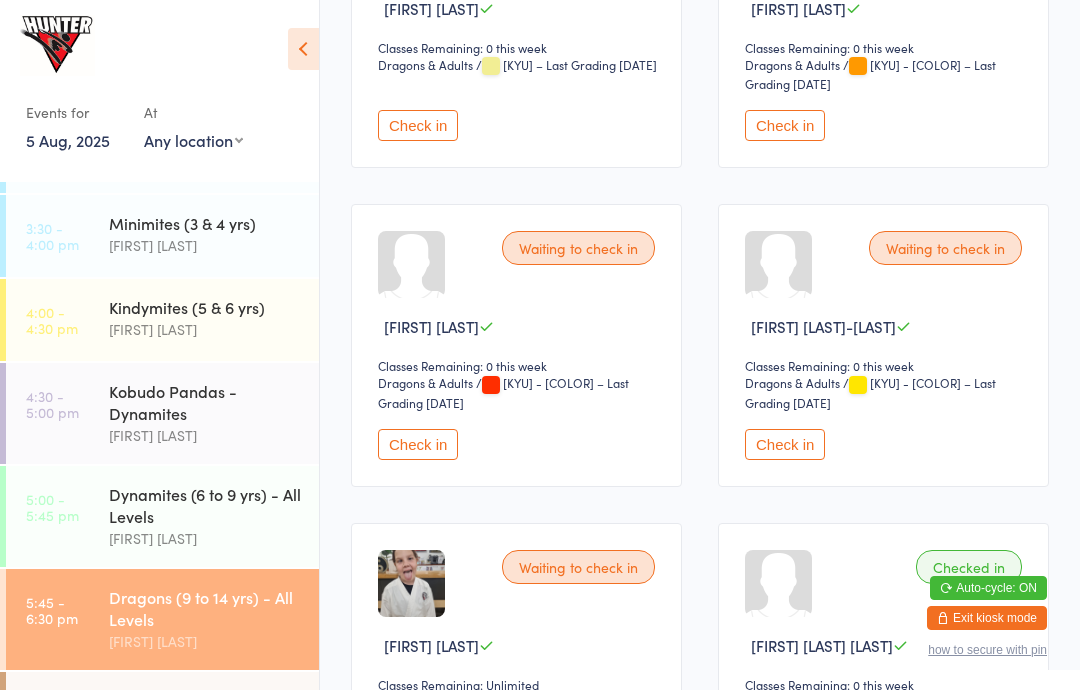 click at bounding box center (303, 49) 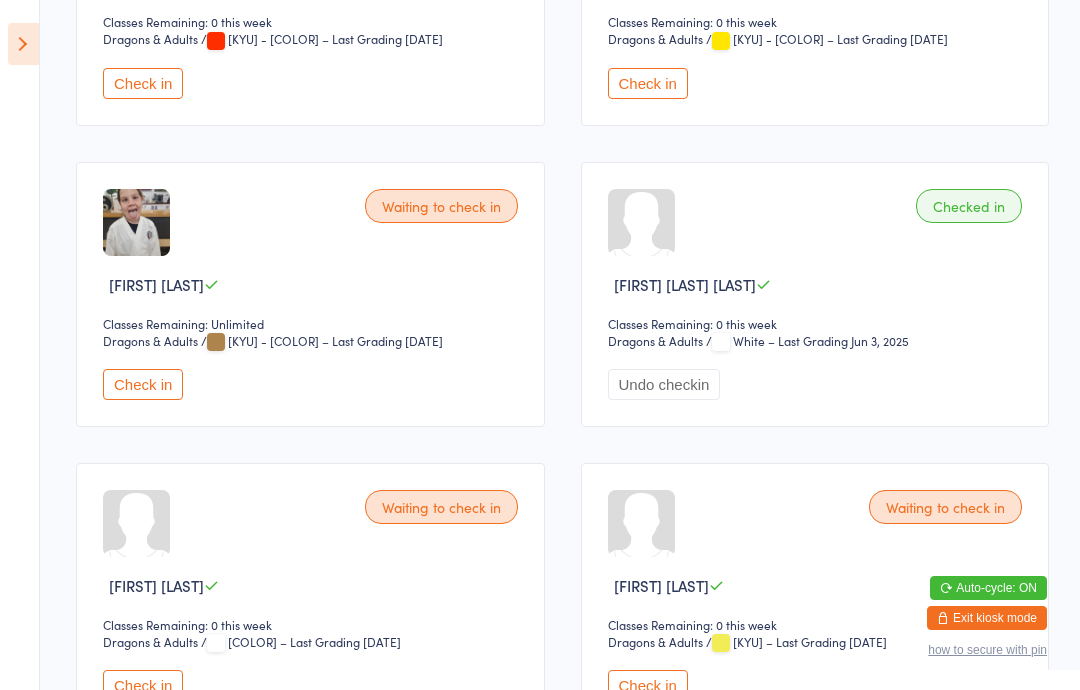 scroll, scrollTop: 1108, scrollLeft: 0, axis: vertical 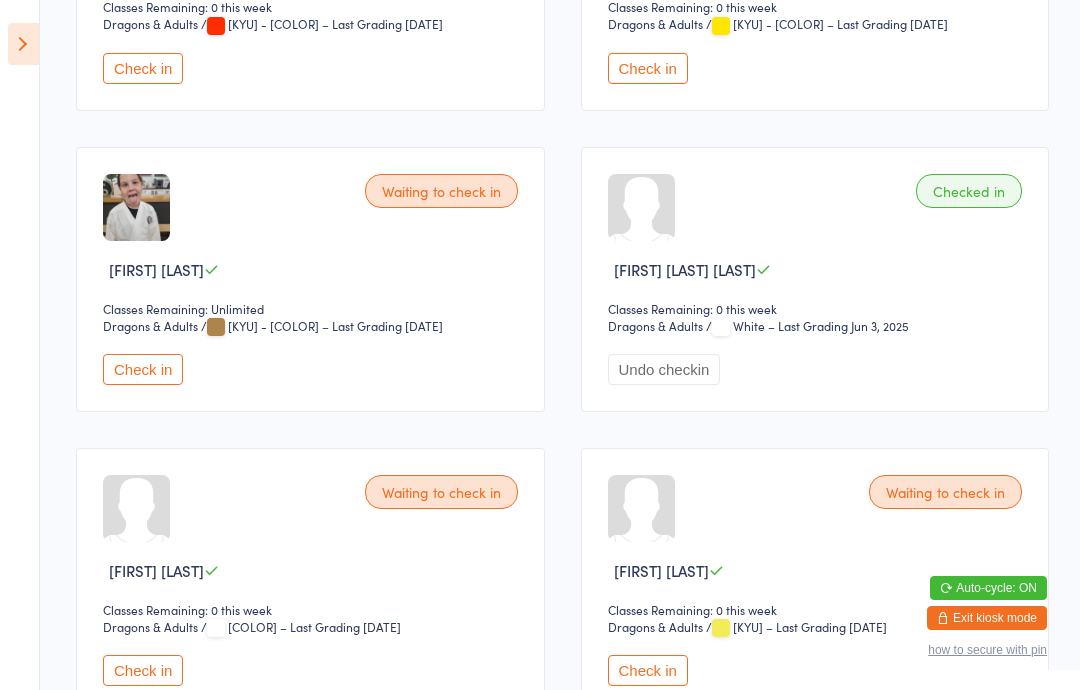 click on "Check in" at bounding box center [648, 670] 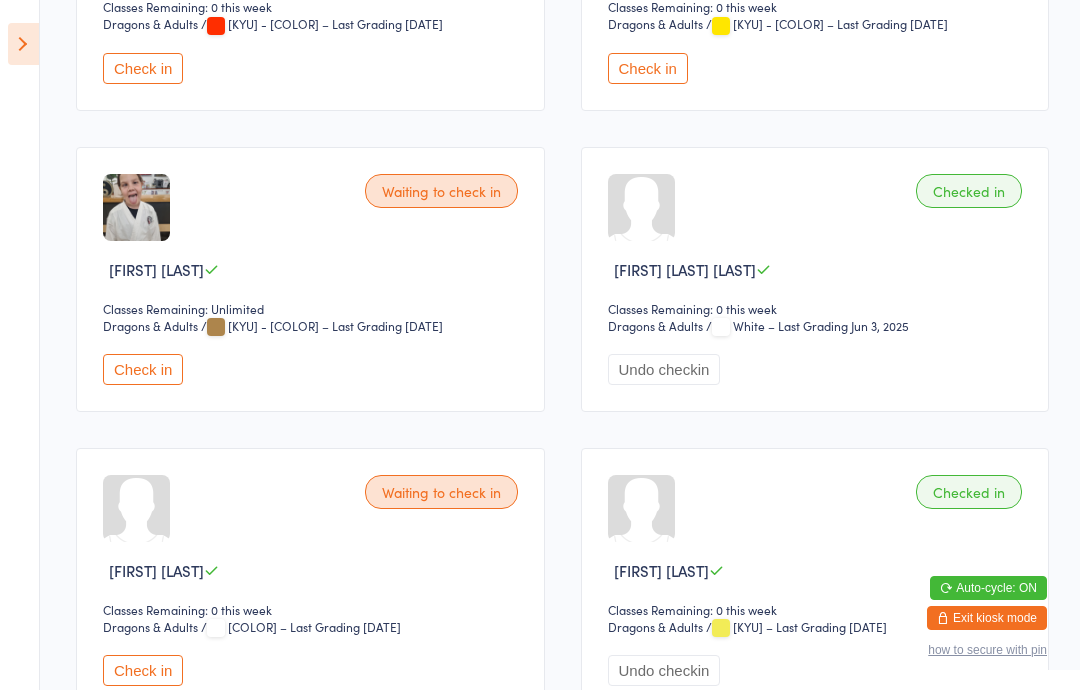 click at bounding box center (23, 44) 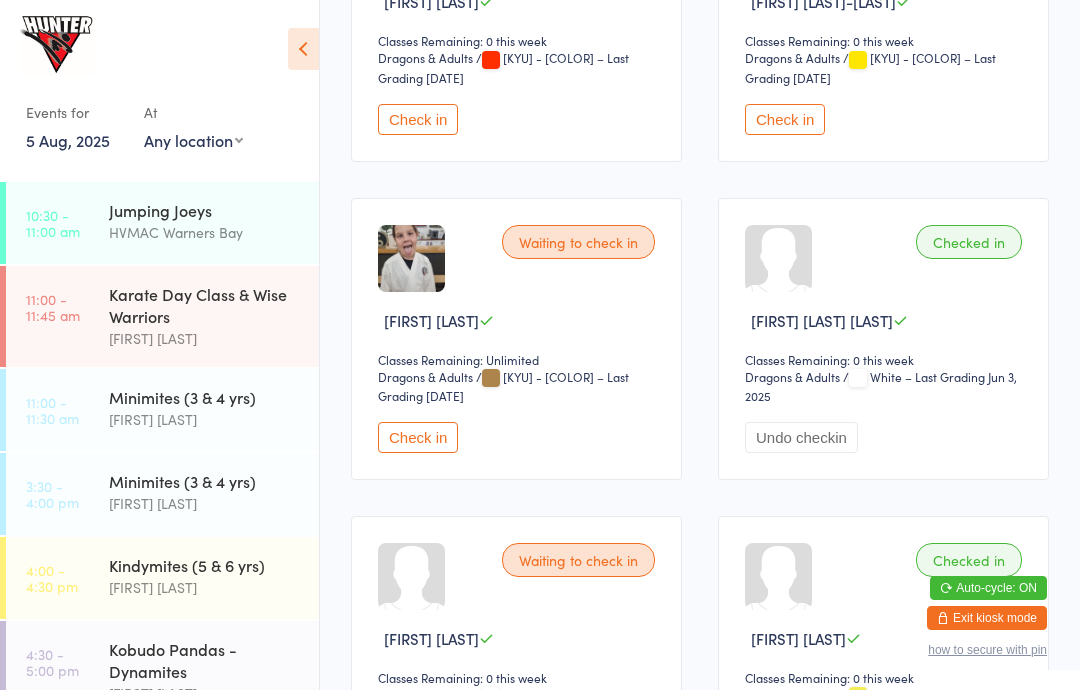 click on "Black Belt Prep - Dragons & Adults" at bounding box center (205, 969) 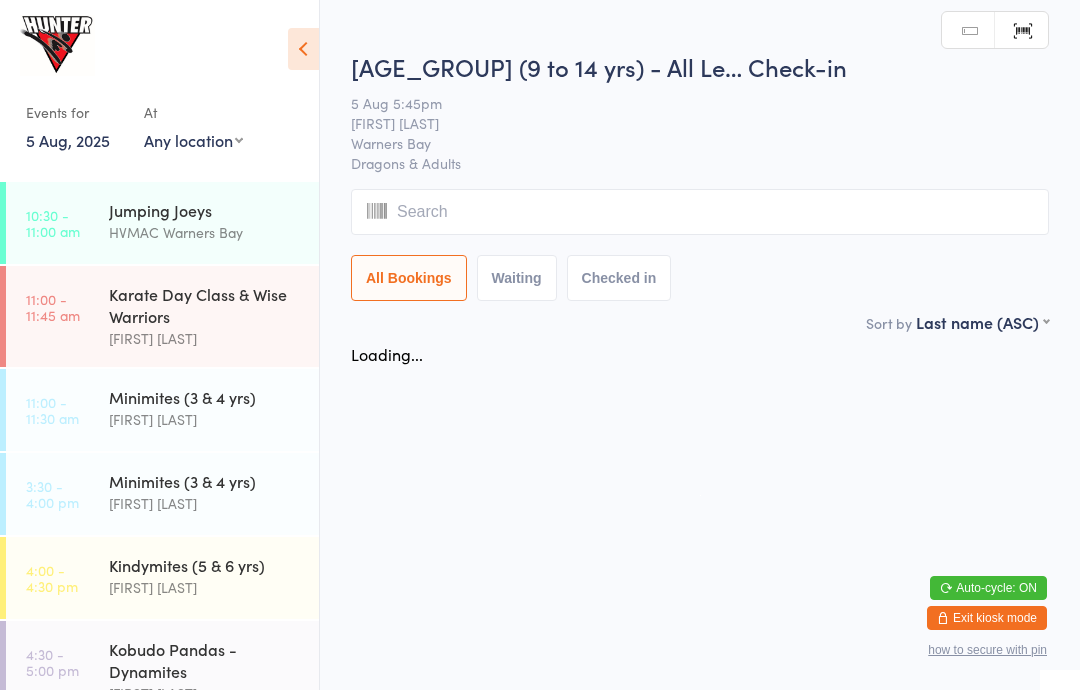 scroll, scrollTop: 0, scrollLeft: 0, axis: both 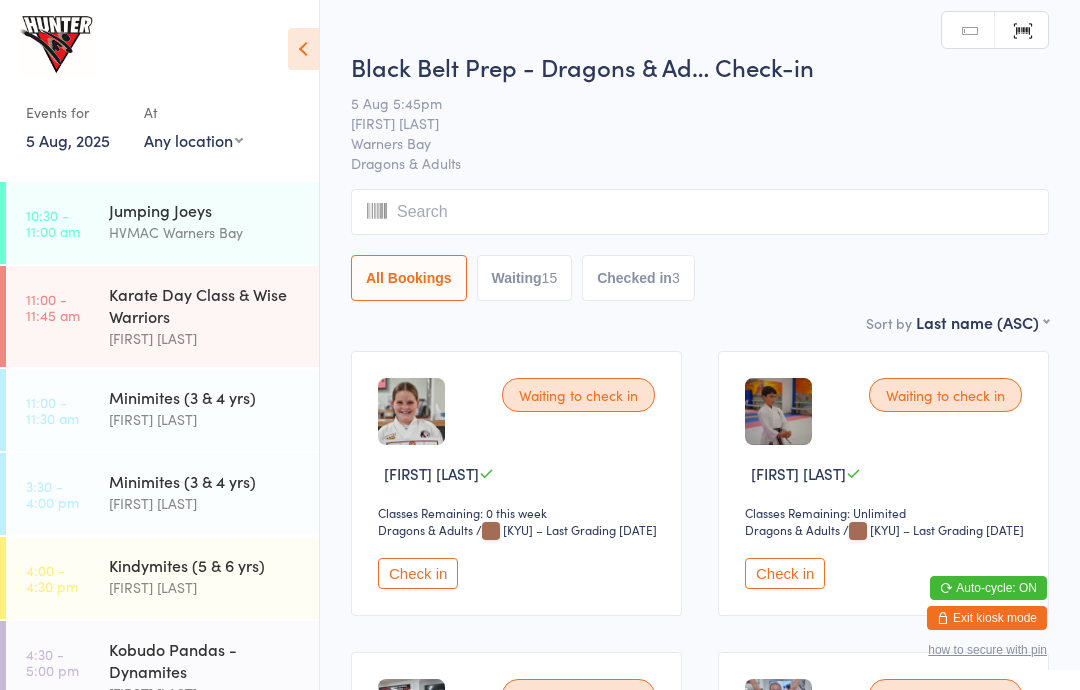 click on "Events for 5 Aug, 2025 5 Aug, 2025
August 2025
Sun Mon Tue Wed Thu Fri Sat
31
27
28
29
30
31
01
02
32
03
04
05
06
07
08
09
33
10
11
12
13
14
15
16
34
17
18
19
20
21
22
23
35
24
25
26
27
28
29
30" at bounding box center (159, 87) 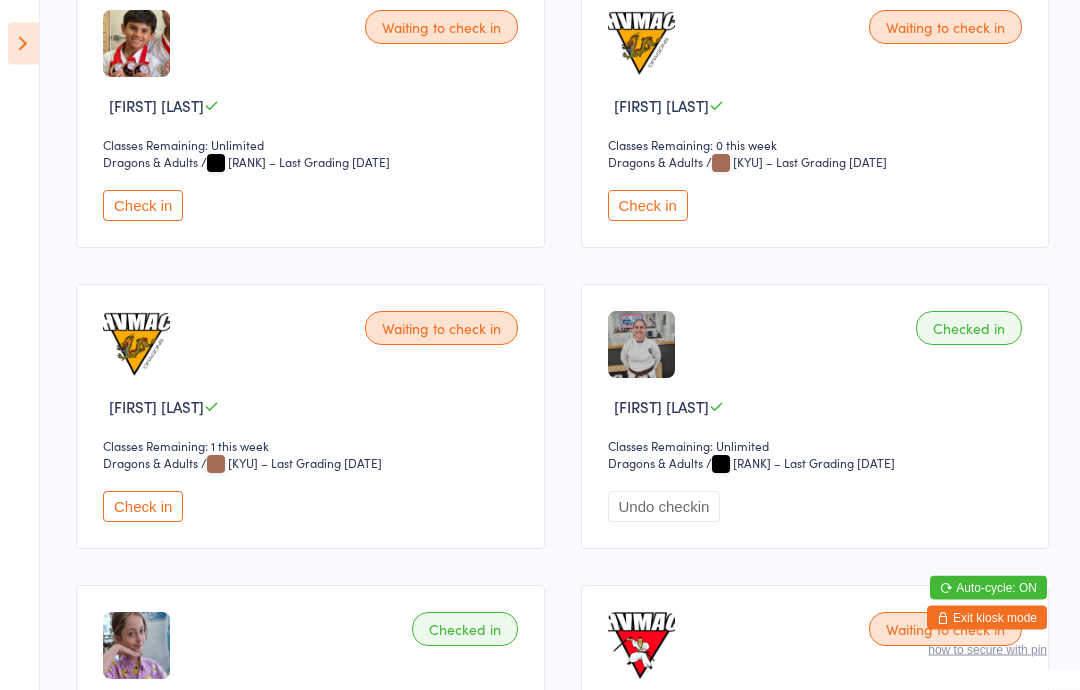 scroll, scrollTop: 1874, scrollLeft: 0, axis: vertical 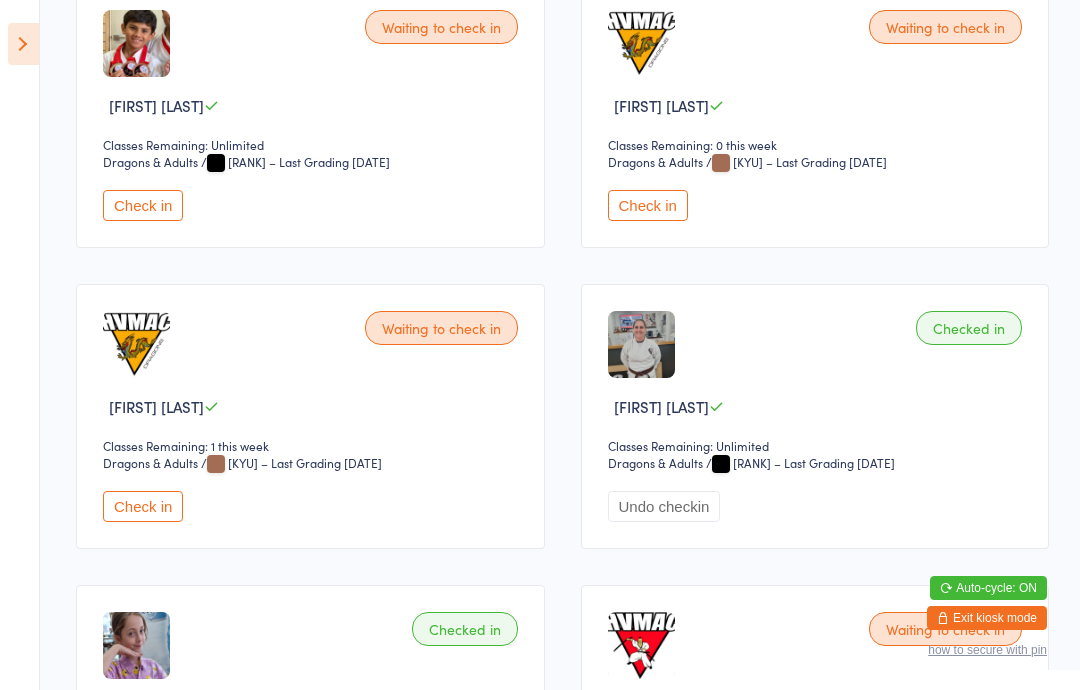 click on "Check in" at bounding box center [648, 205] 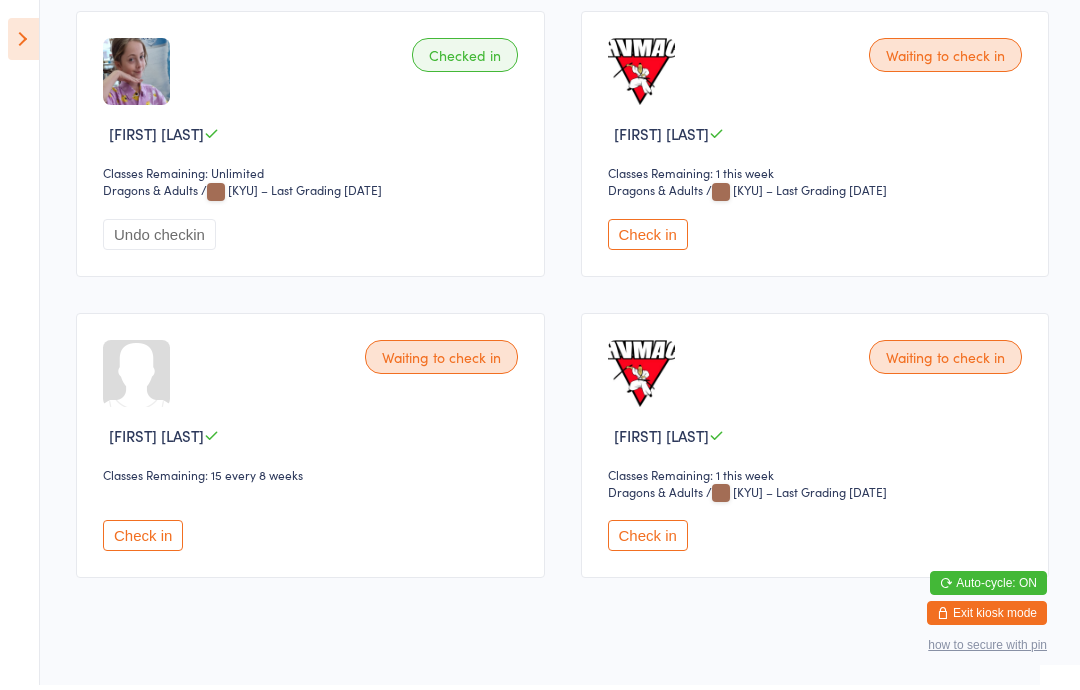 scroll, scrollTop: 2441, scrollLeft: 0, axis: vertical 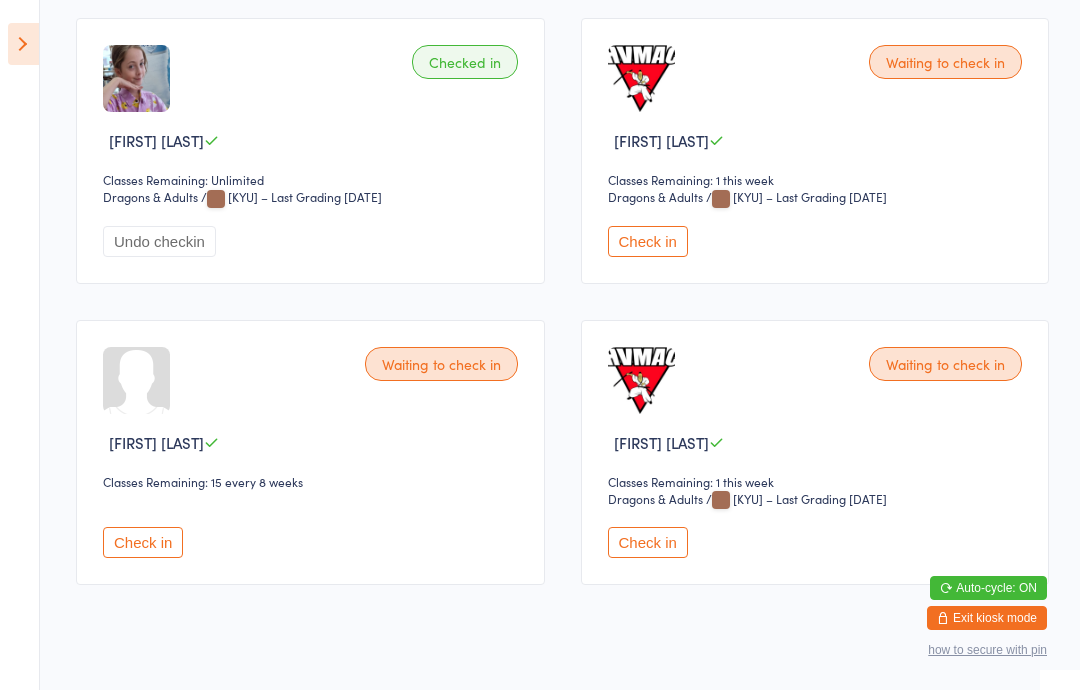 click on "Check in" at bounding box center (648, 542) 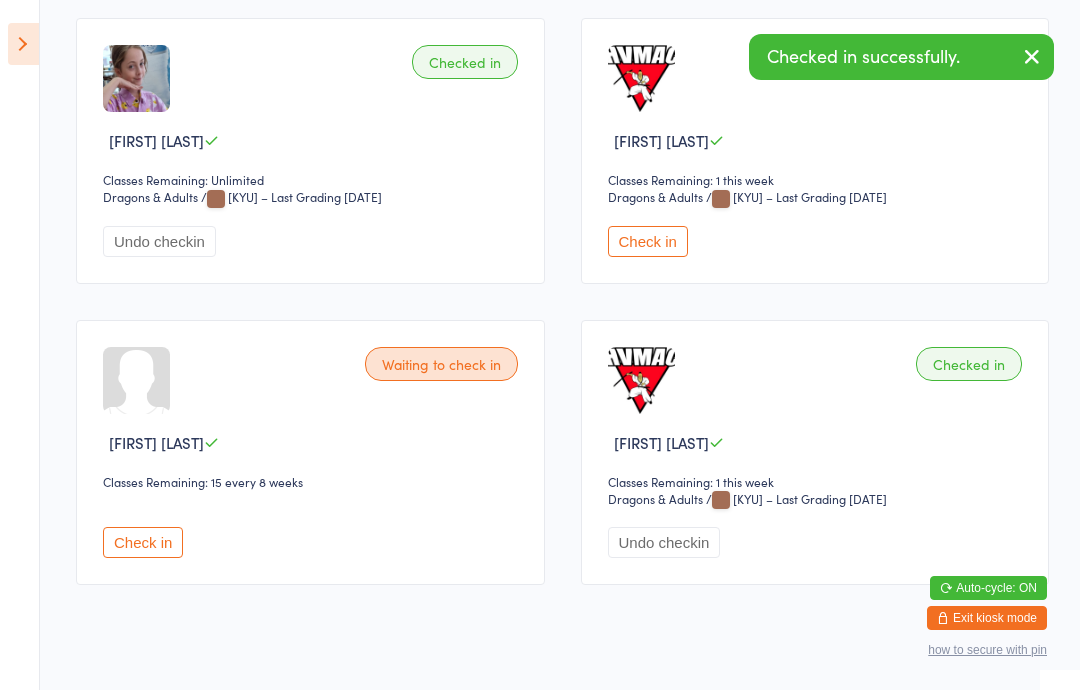 click at bounding box center [23, 44] 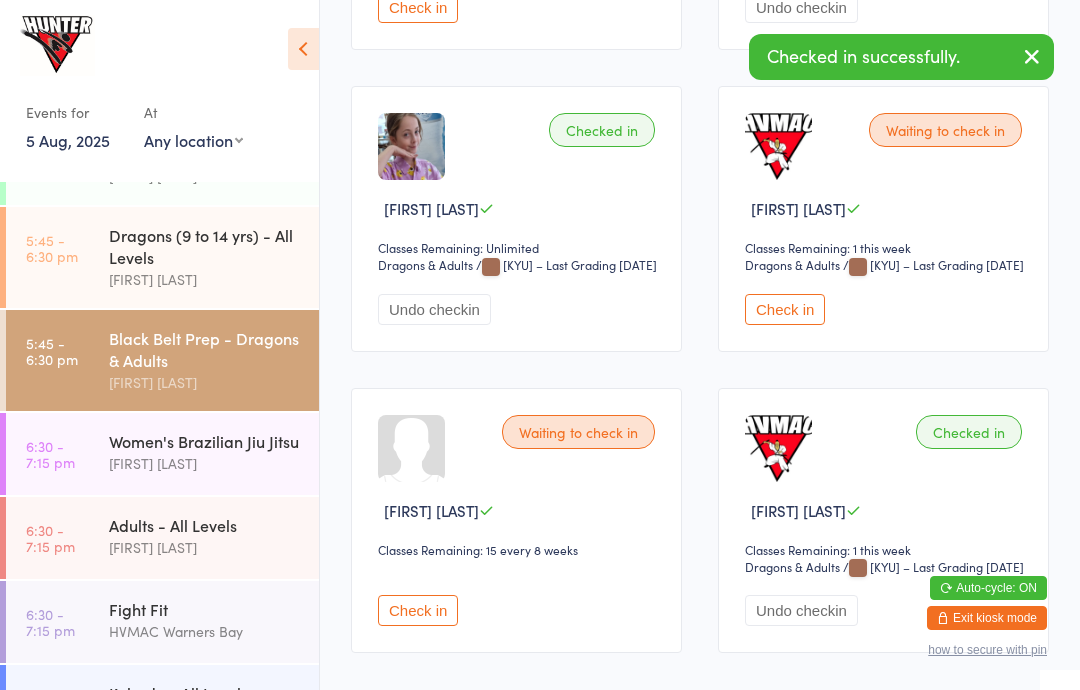 scroll, scrollTop: 619, scrollLeft: 0, axis: vertical 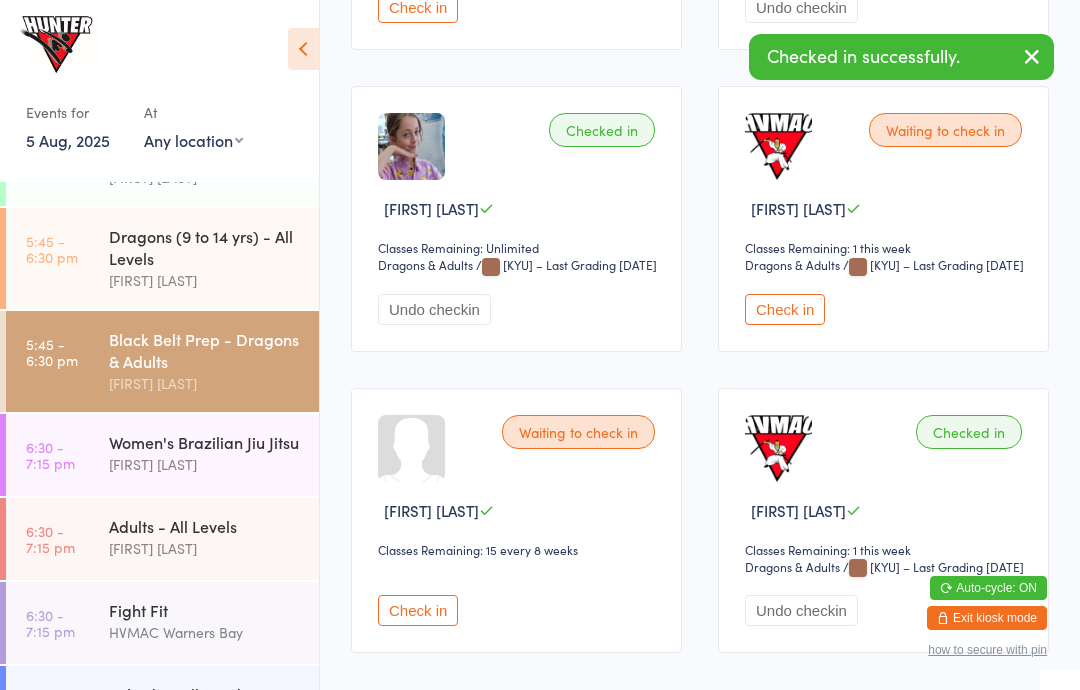 click at bounding box center [303, 49] 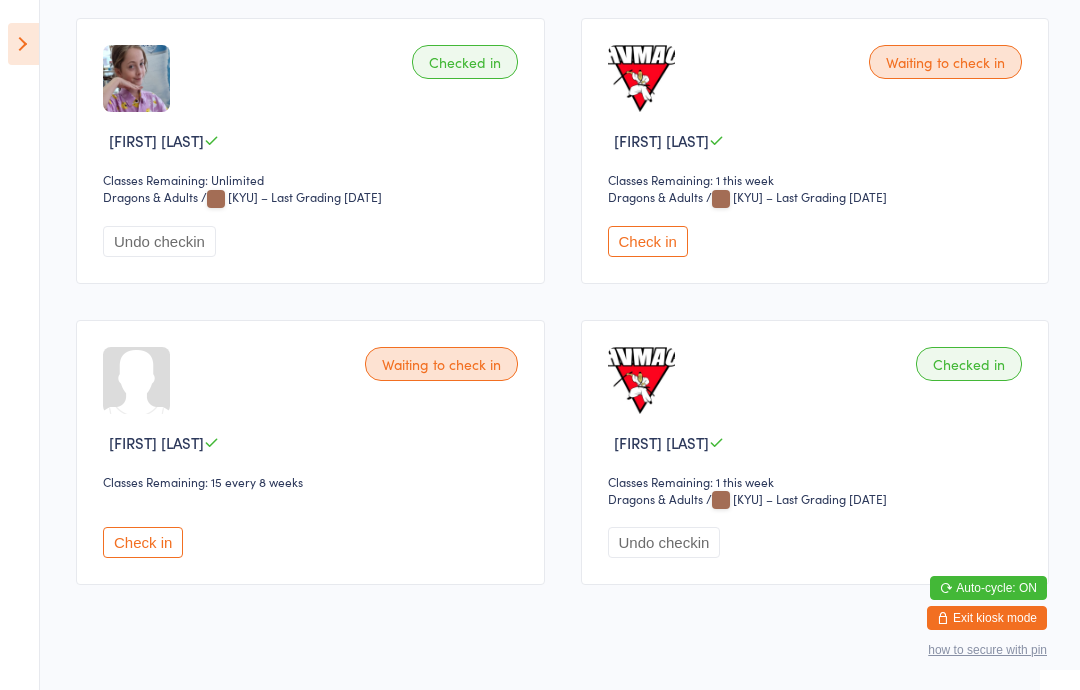 click on "Events for 5 Aug, 2025 5 Aug, 2025
August 2025
Sun Mon Tue Wed Thu Fri Sat
31
27
28
29
30
31
01
02
32
03
04
05
06
07
08
09
33
10
11
12
13
14
15
16
34
17
18
19
20
21
22
23
35
24
25
26
27
28
29
30" at bounding box center (20, 345) 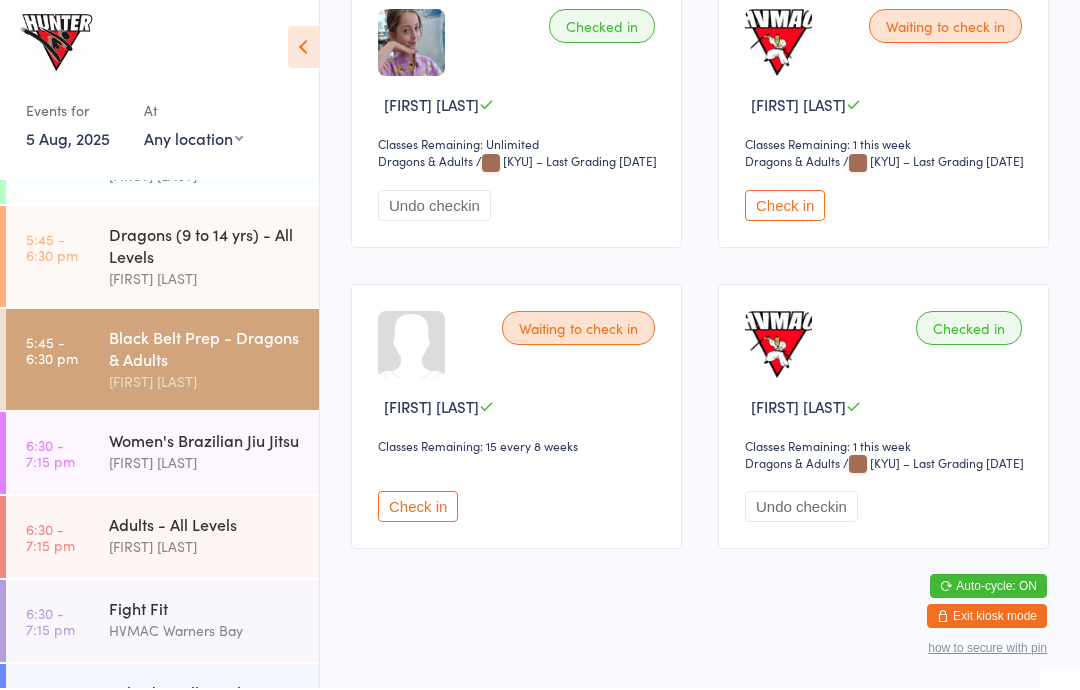 scroll, scrollTop: 2594, scrollLeft: 0, axis: vertical 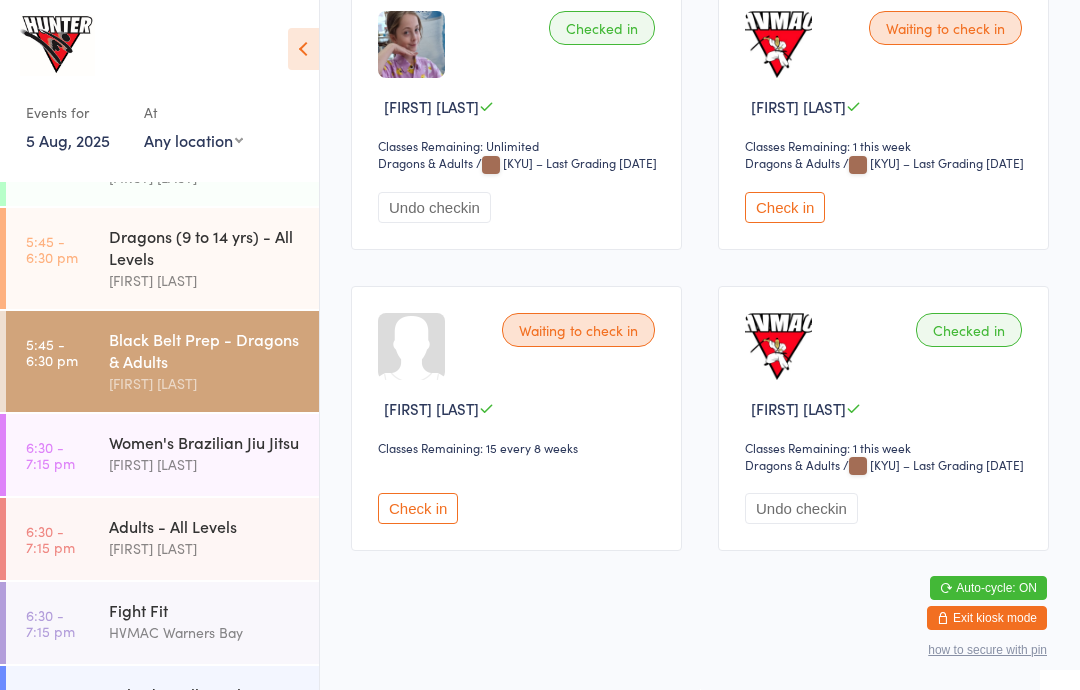 click on "[CATEGORY] - [LEVEL] [FIRST] [LAST]" at bounding box center (214, 705) 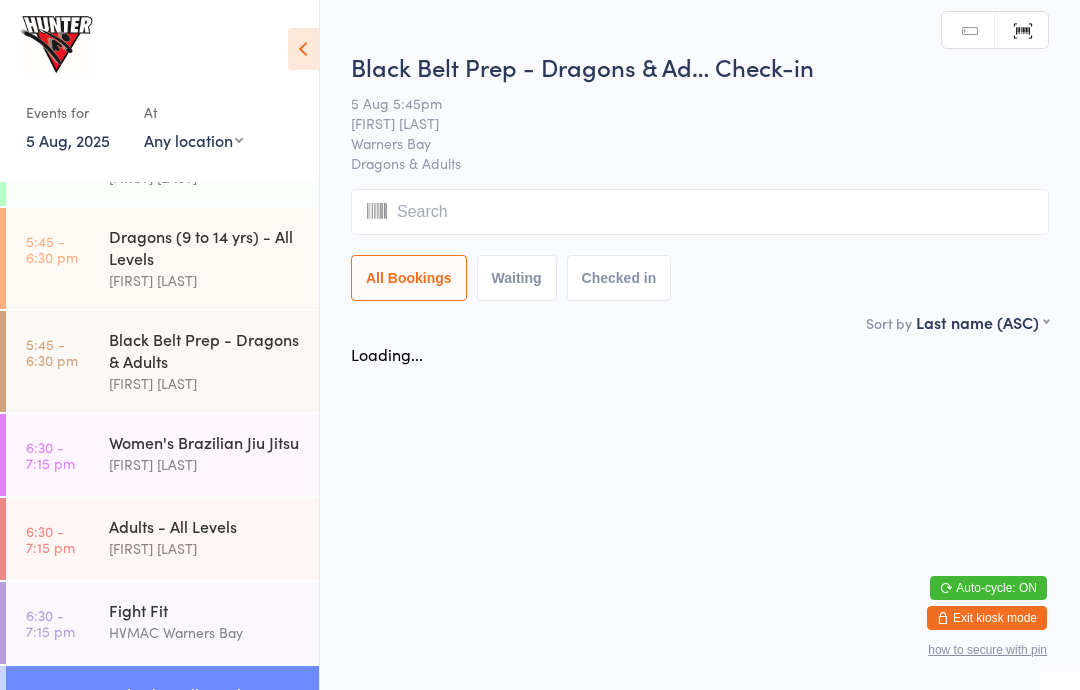 scroll, scrollTop: 0, scrollLeft: 0, axis: both 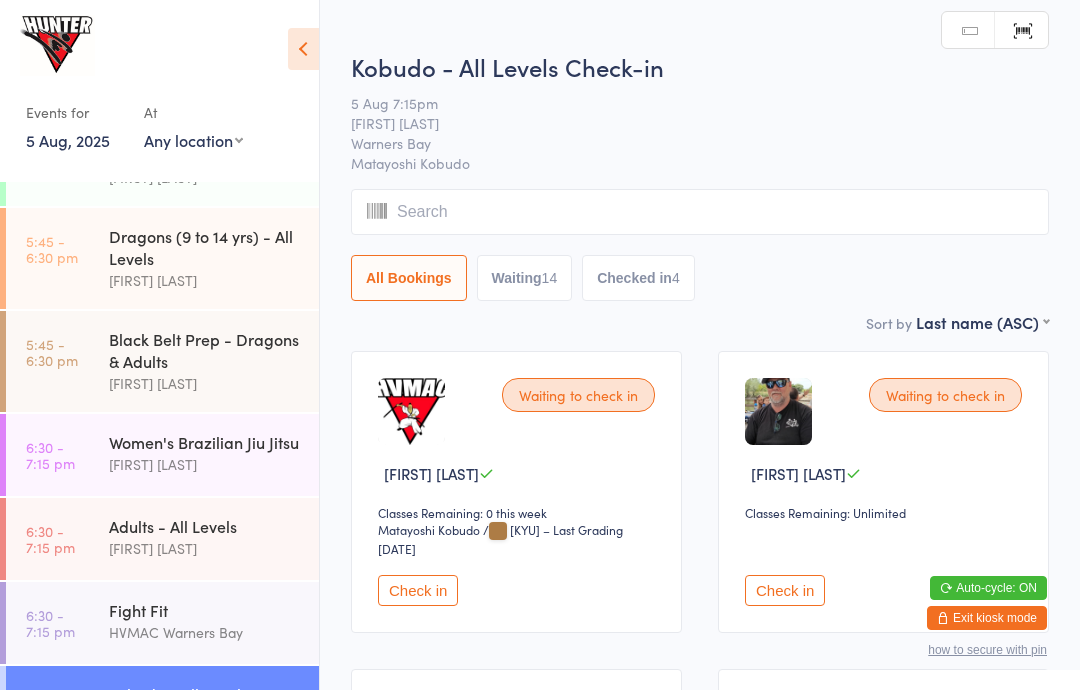 click on "Events for 5 Aug, 2025 5 Aug, 2025
August 2025
Sun Mon Tue Wed Thu Fri Sat
31
27
28
29
30
31
01
02
32
03
04
05
06
07
08
09
33
10
11
12
13
14
15
16
34
17
18
19
20
21
22
23
35
24
25
26
27
28
29
30" at bounding box center (159, 87) 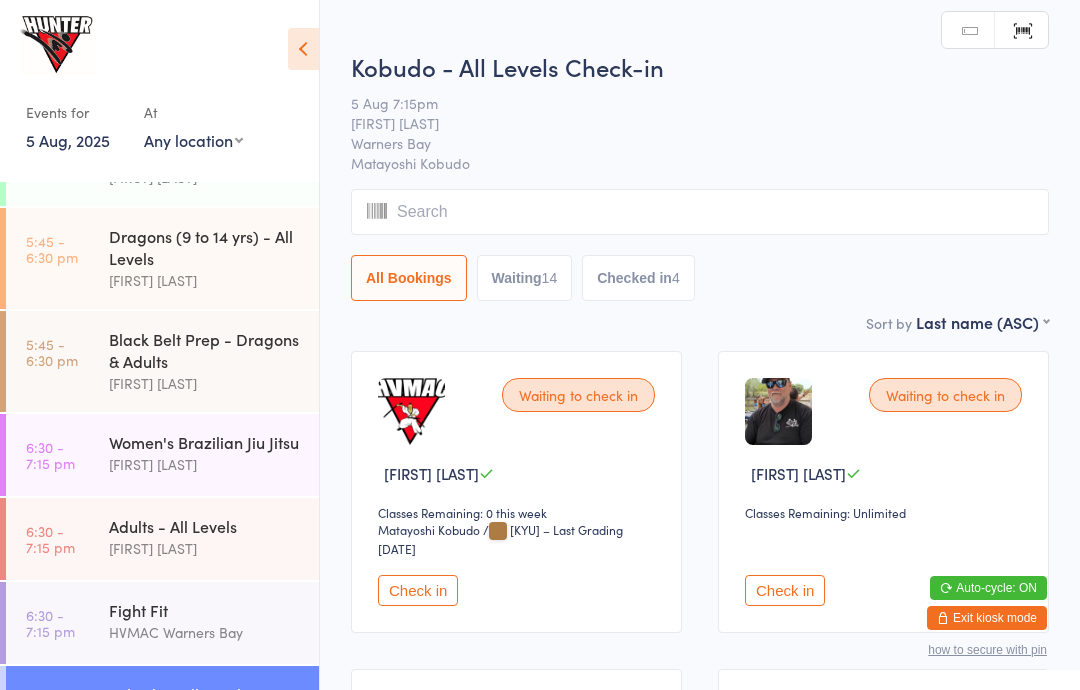 click at bounding box center [303, 49] 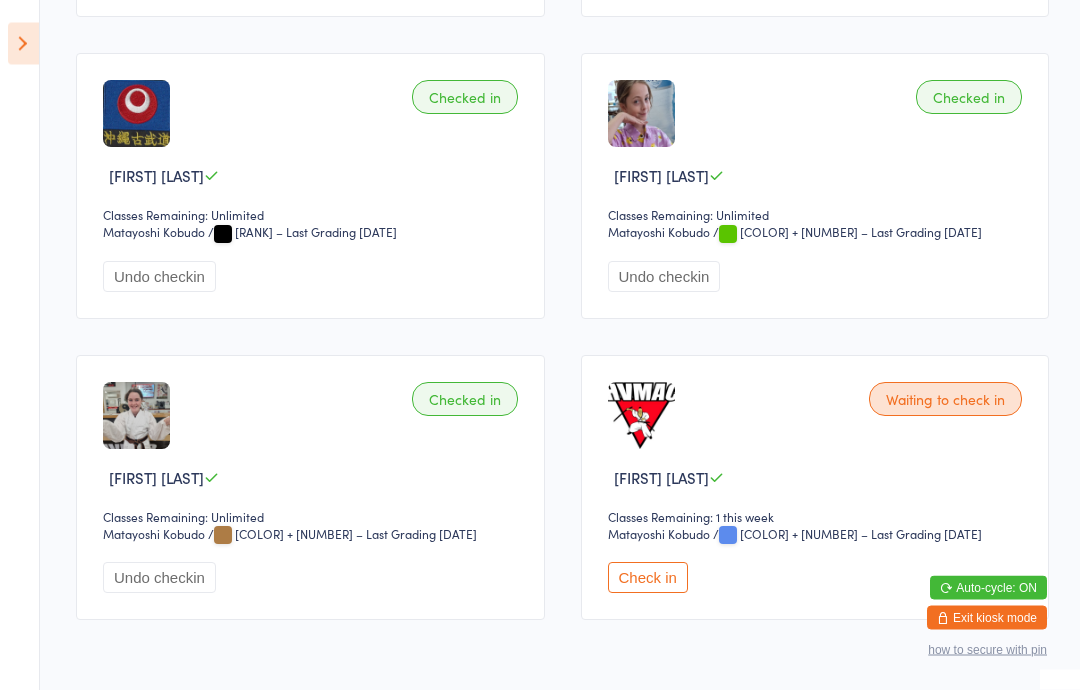 scroll, scrollTop: 2441, scrollLeft: 0, axis: vertical 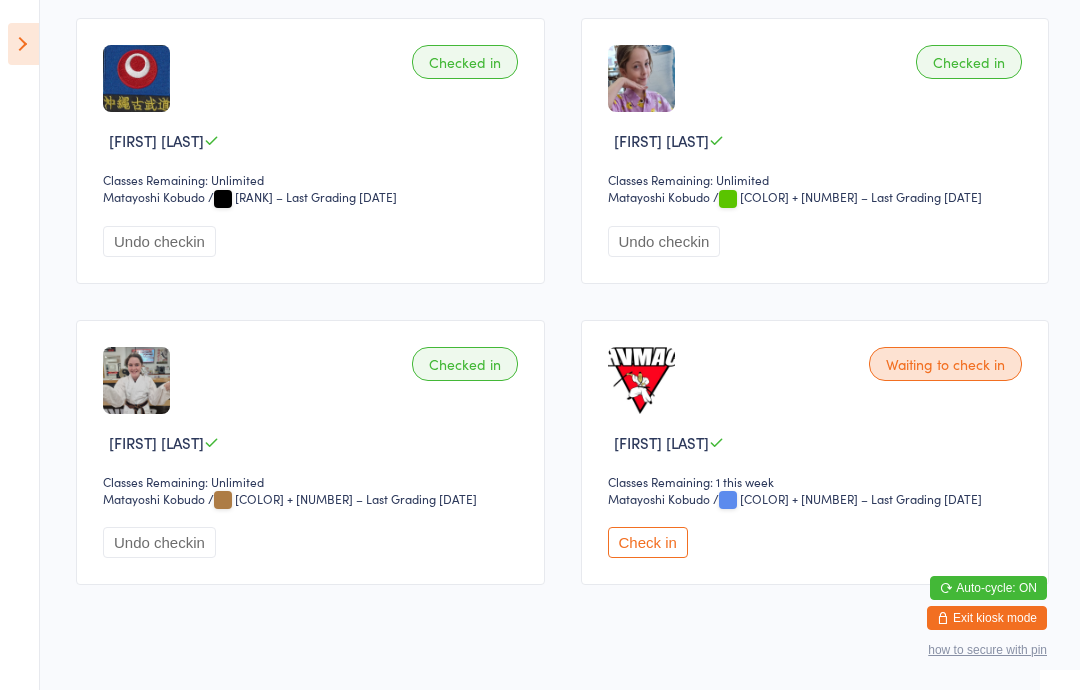 click on "Check in" at bounding box center (648, 542) 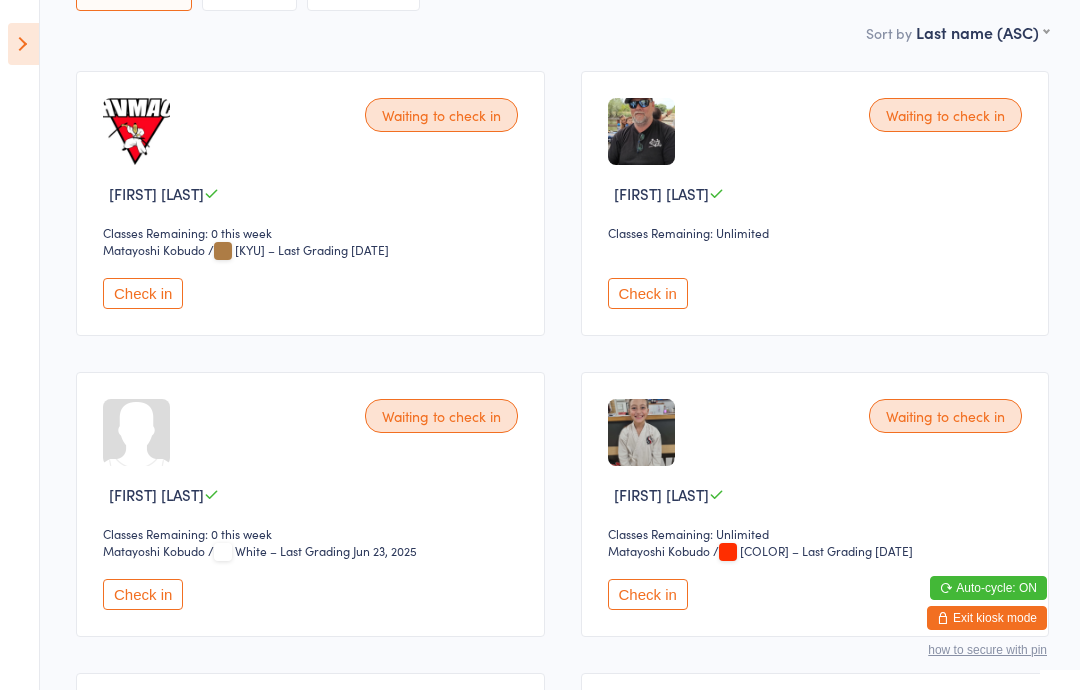 scroll, scrollTop: 0, scrollLeft: 0, axis: both 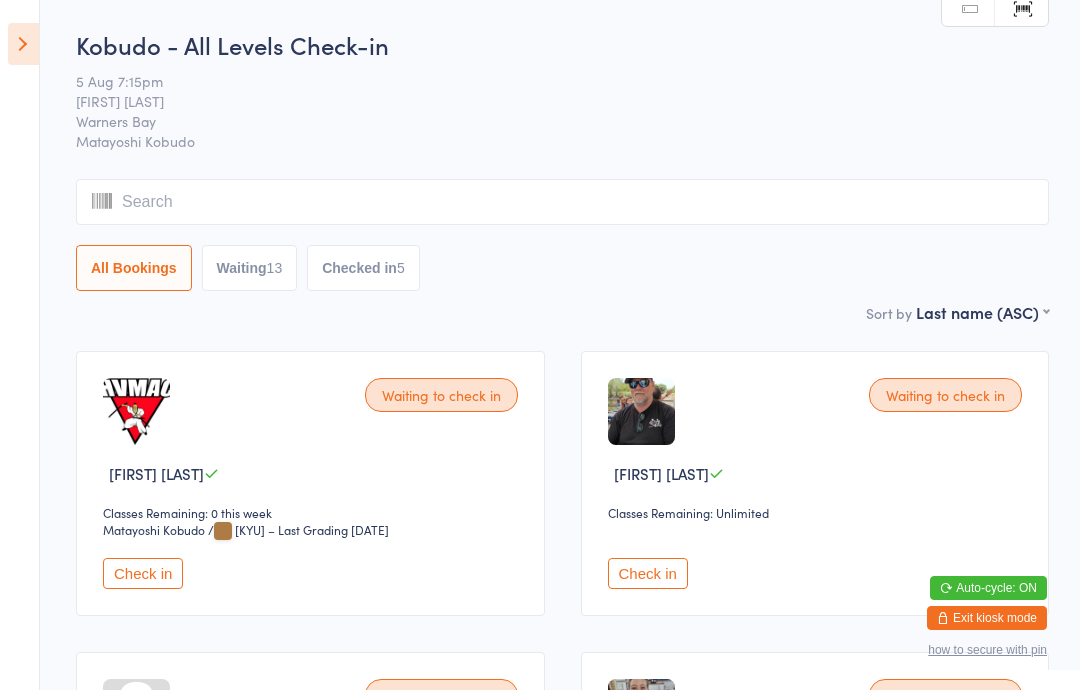 click at bounding box center [23, 44] 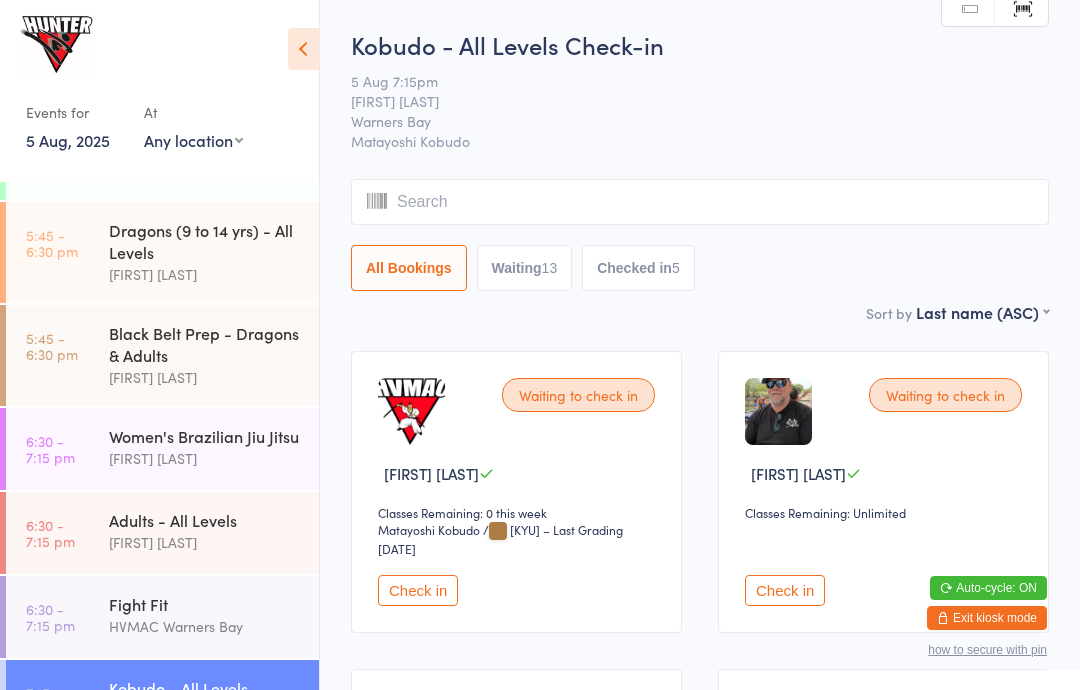 scroll, scrollTop: 626, scrollLeft: 0, axis: vertical 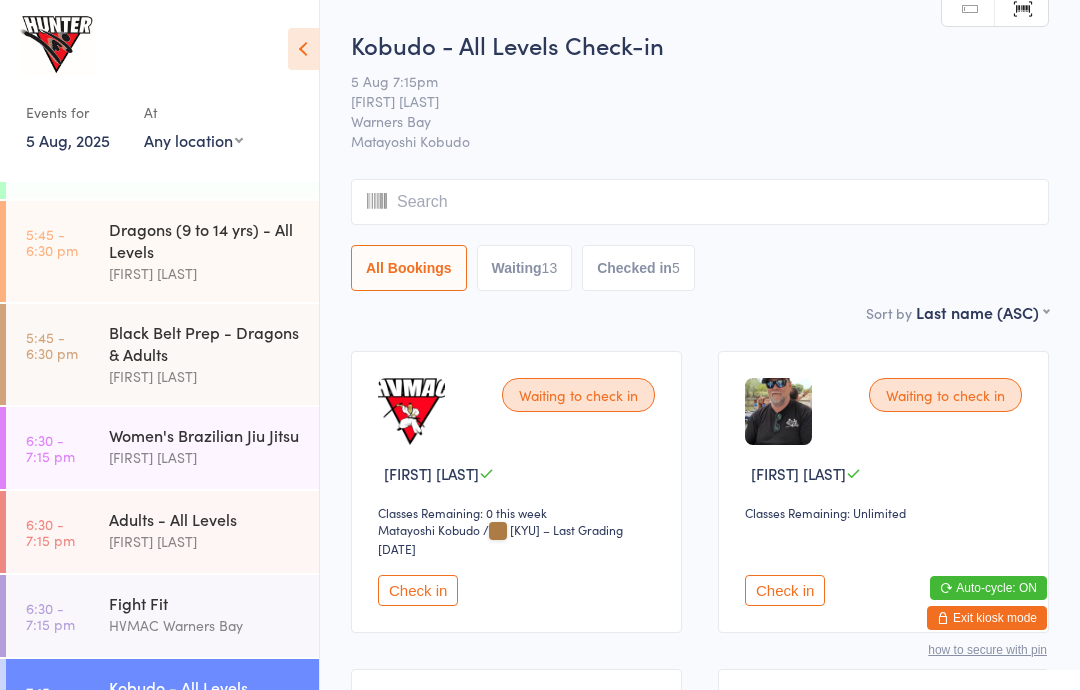click on "Black Belt Prep - Dragons & Adults" at bounding box center (205, 343) 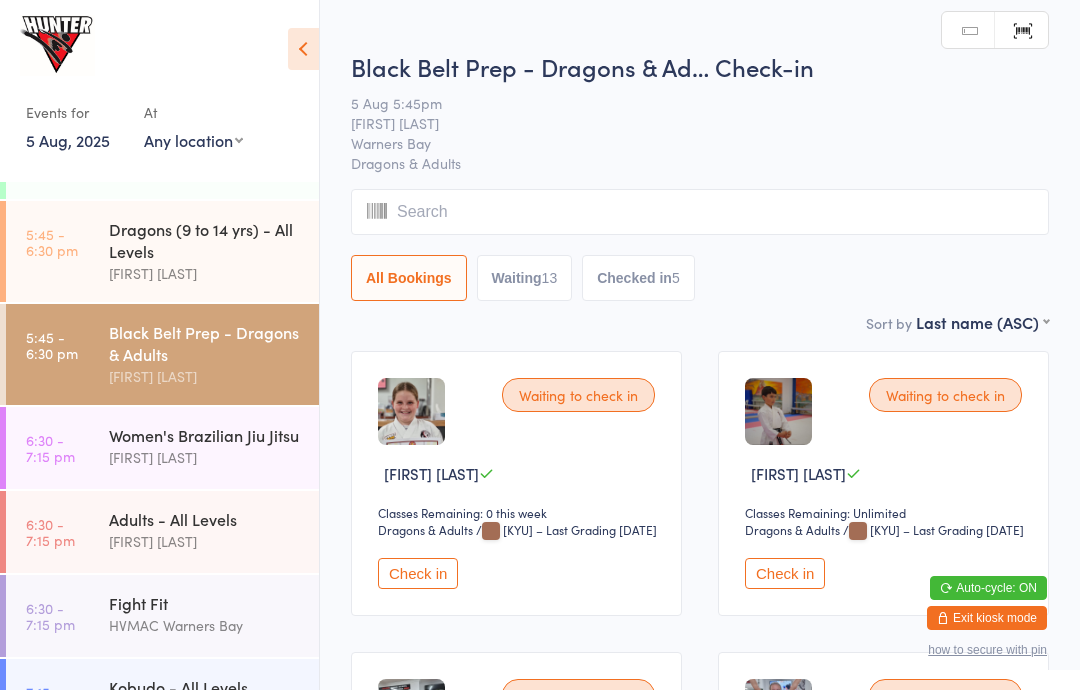 click at bounding box center [303, 49] 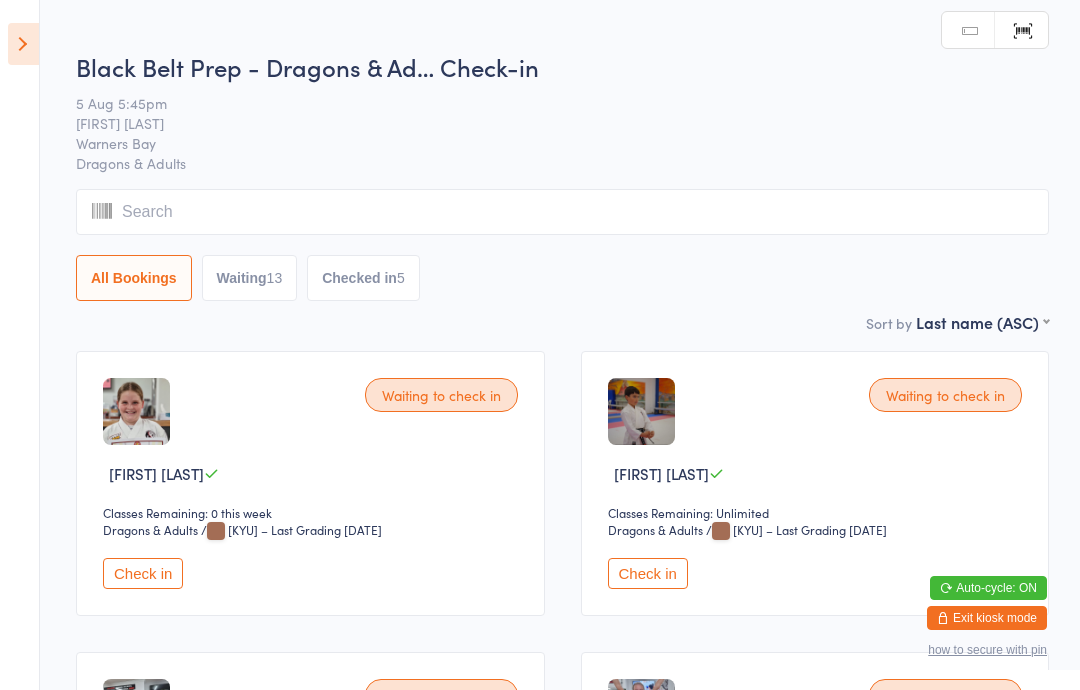 click at bounding box center [562, 212] 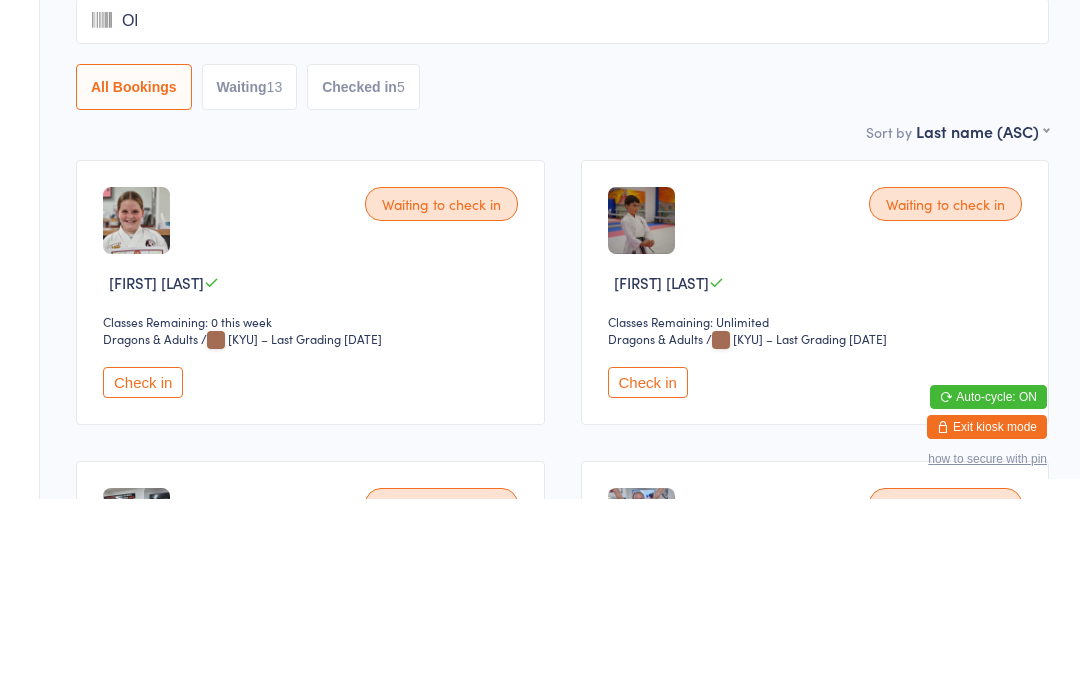type on "Old" 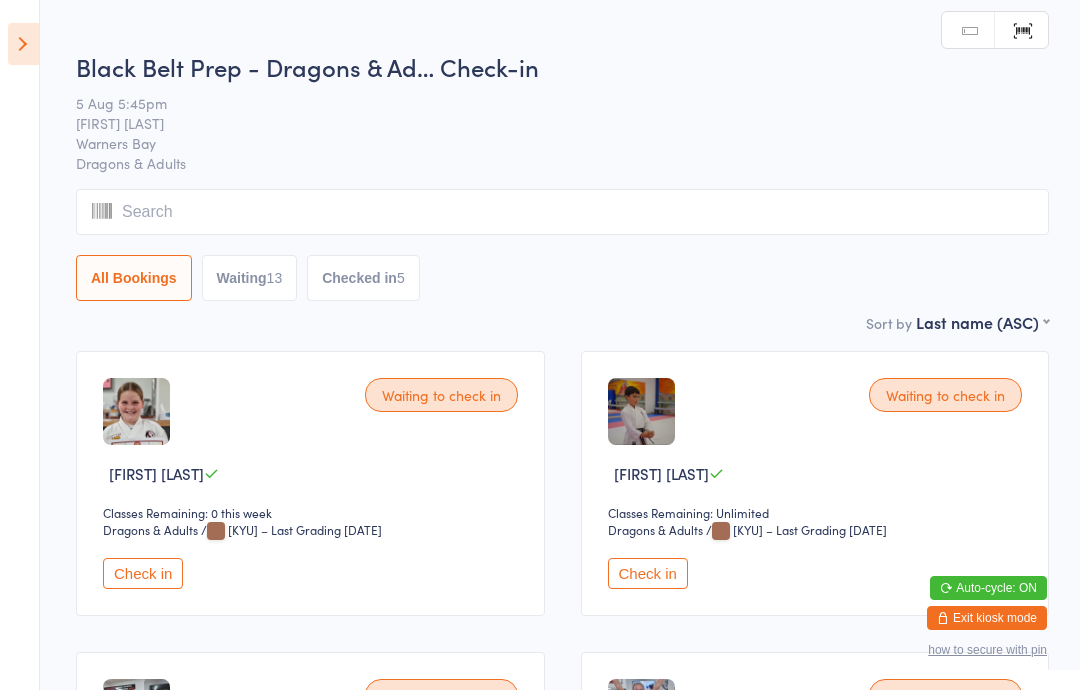 type on "E" 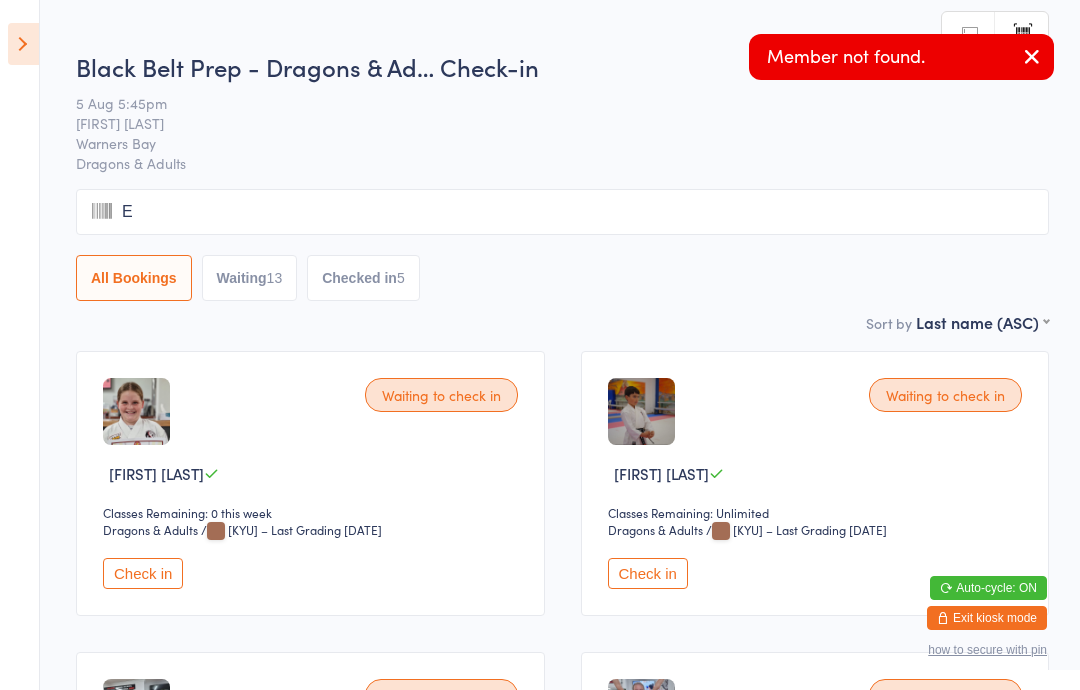 type 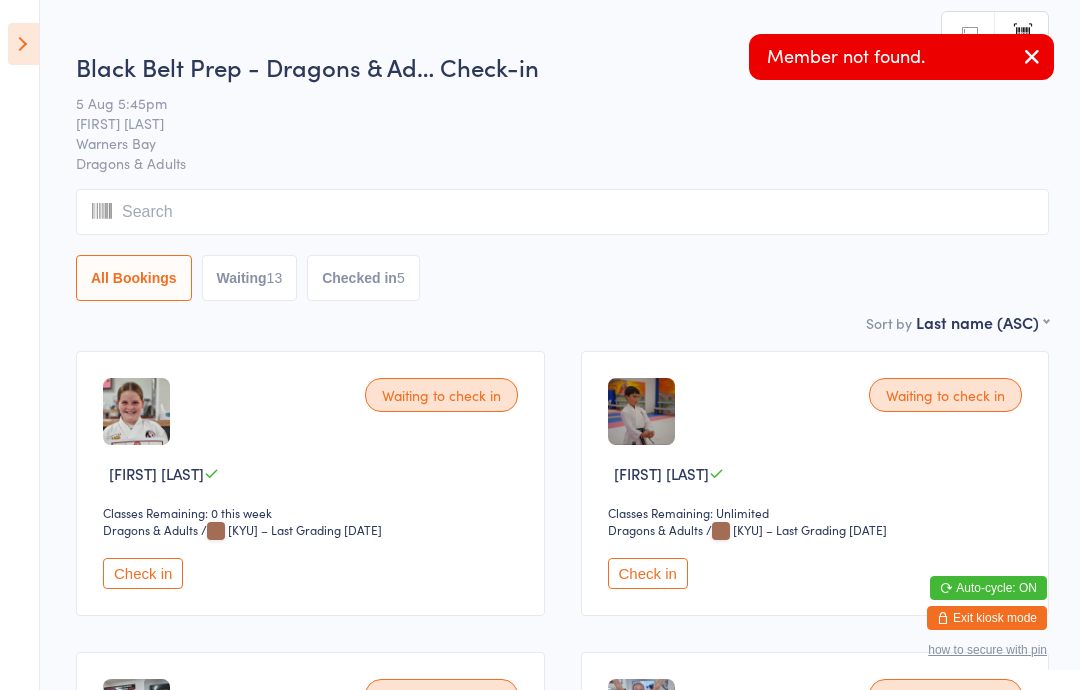 click on "Events for 5 Aug, 2025 5 Aug, 2025
August 2025
Sun Mon Tue Wed Thu Fri Sat
31
27
28
29
30
31
01
02
32
03
04
05
06
07
08
09
33
10
11
12
13
14
15
16
34
17
18
19
20
21
22
23
35
24
25
26
27
28
29
30" at bounding box center (20, 345) 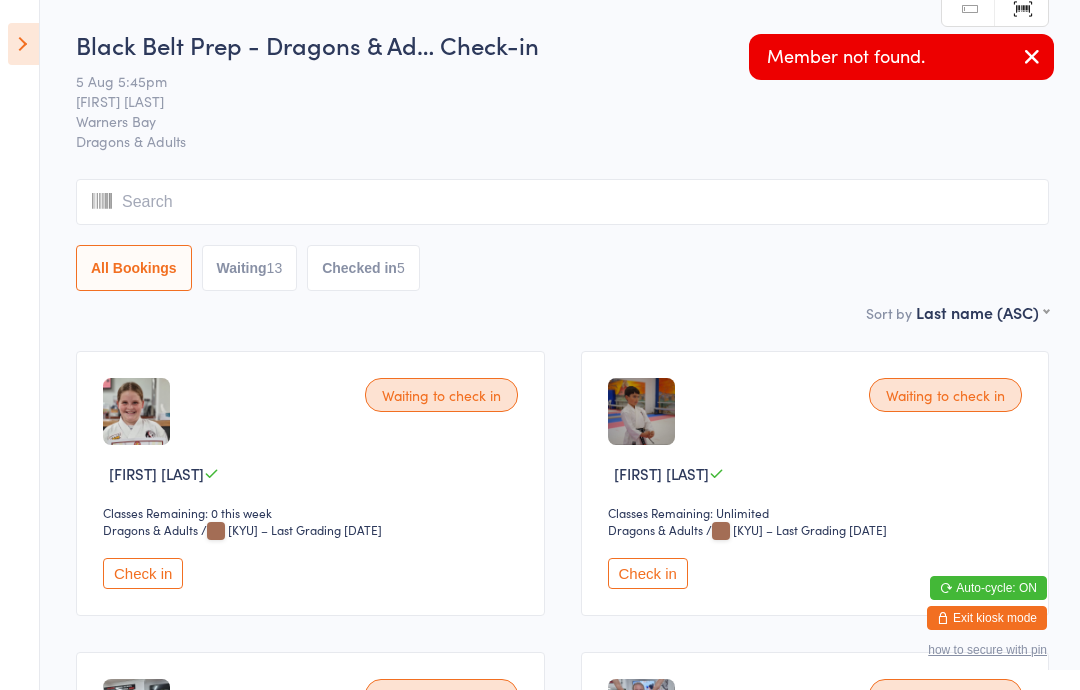 click at bounding box center [23, 44] 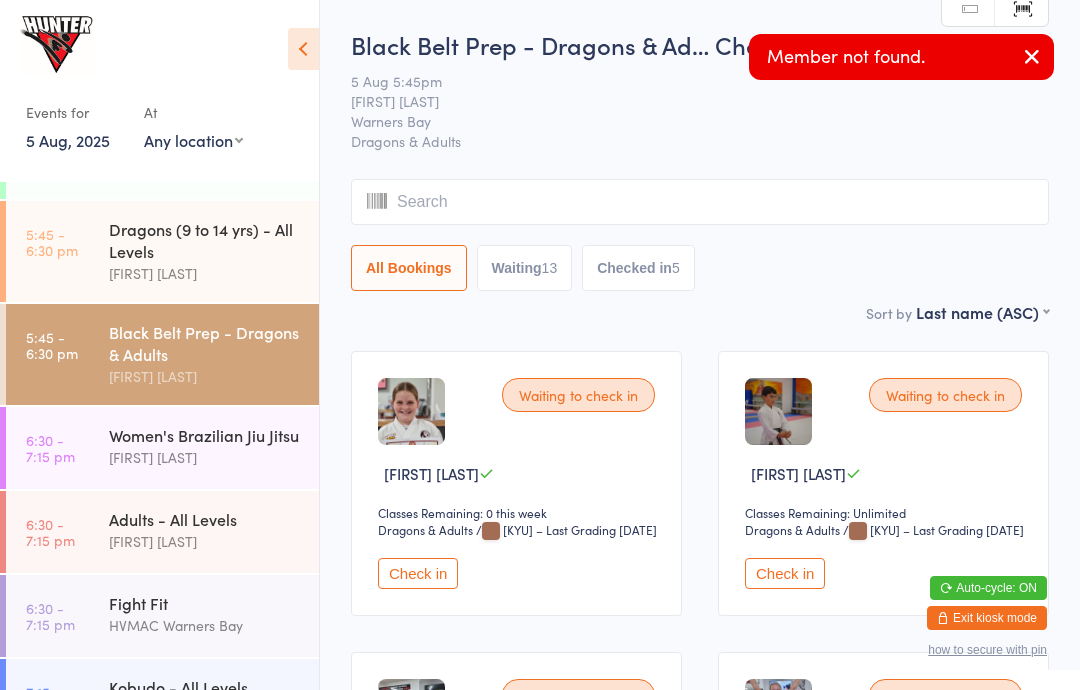 click on "Events for 5 Aug, 2025 5 Aug, 2025
August 2025
Sun Mon Tue Wed Thu Fri Sat
31
27
28
29
30
31
01
02
32
03
04
05
06
07
08
09
33
10
11
12
13
14
15
16
34
17
18
19
20
21
22
23
35
24
25
26
27
28
29
30" at bounding box center [159, 87] 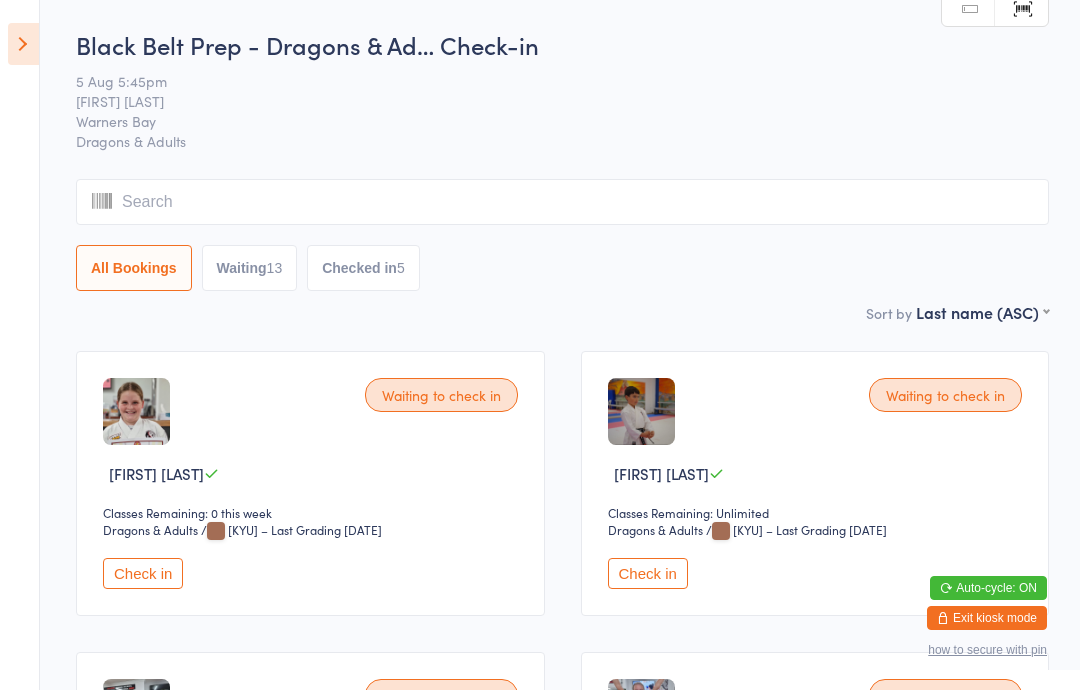 click at bounding box center [23, 44] 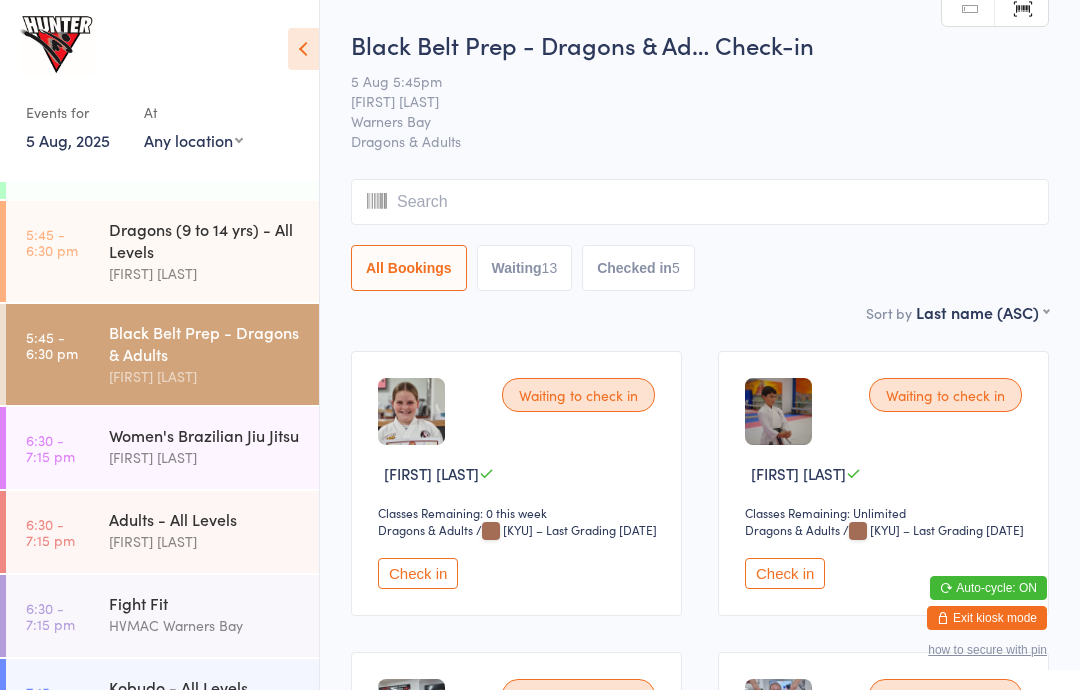 click on "[FIRST] [LAST]" at bounding box center (205, 273) 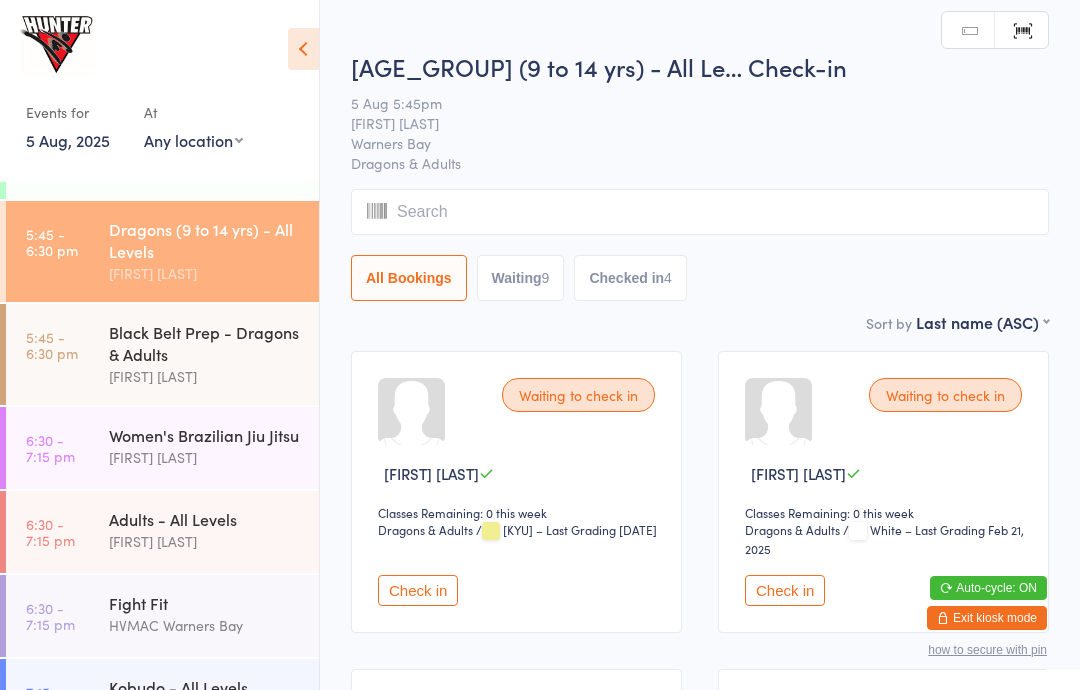 scroll, scrollTop: 42, scrollLeft: 0, axis: vertical 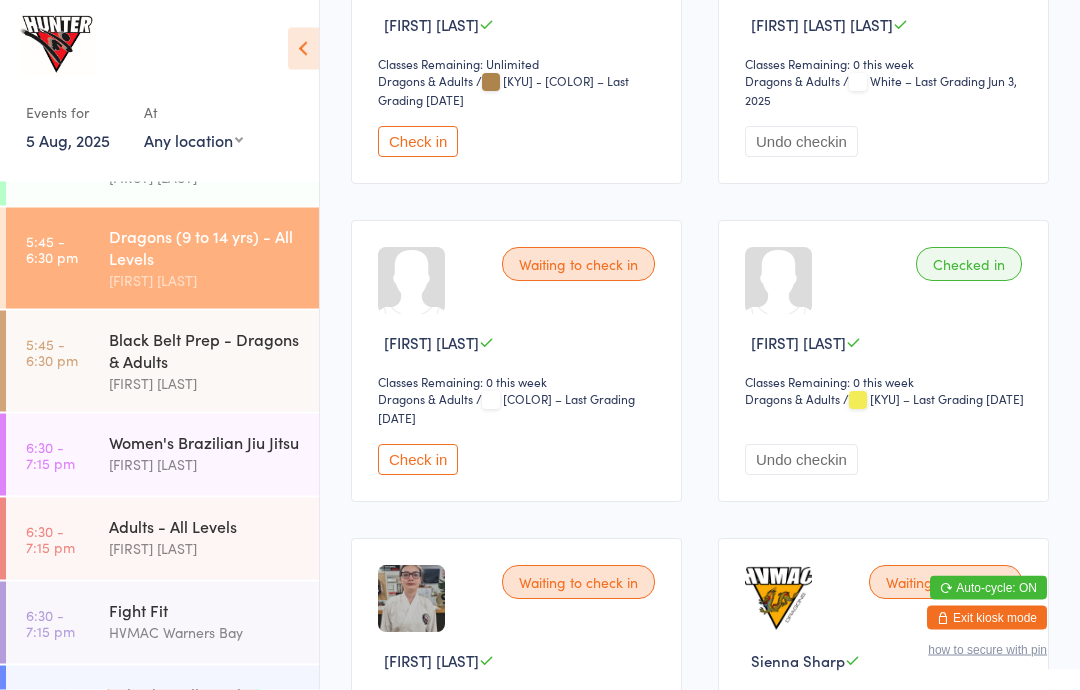 click on "Check in" at bounding box center [418, 460] 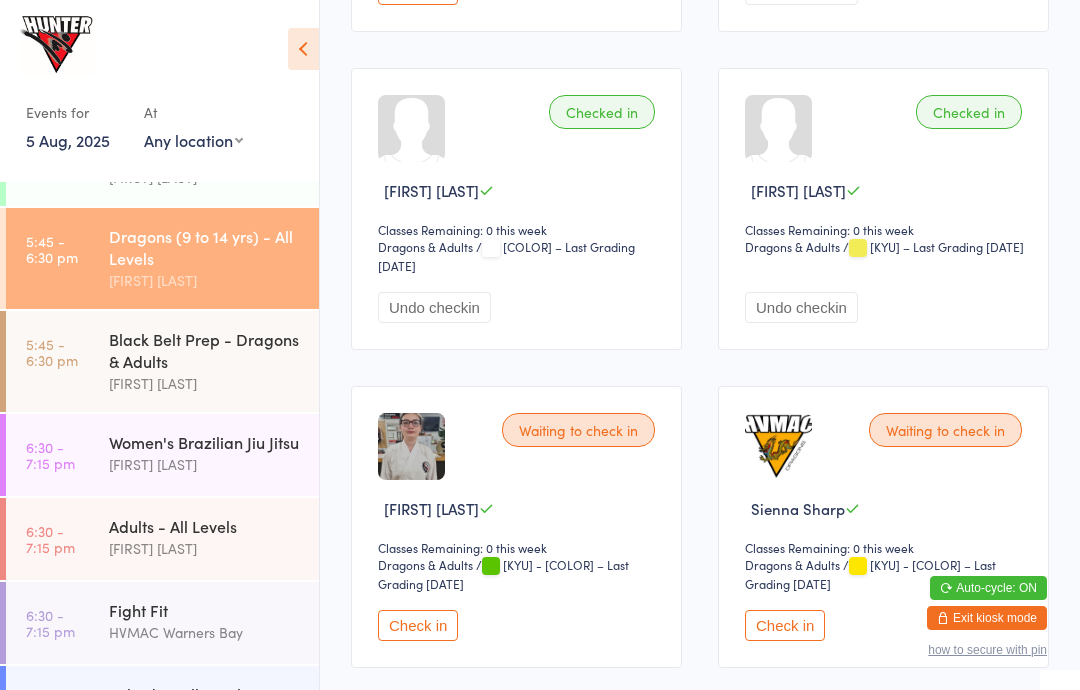 scroll, scrollTop: 1557, scrollLeft: 0, axis: vertical 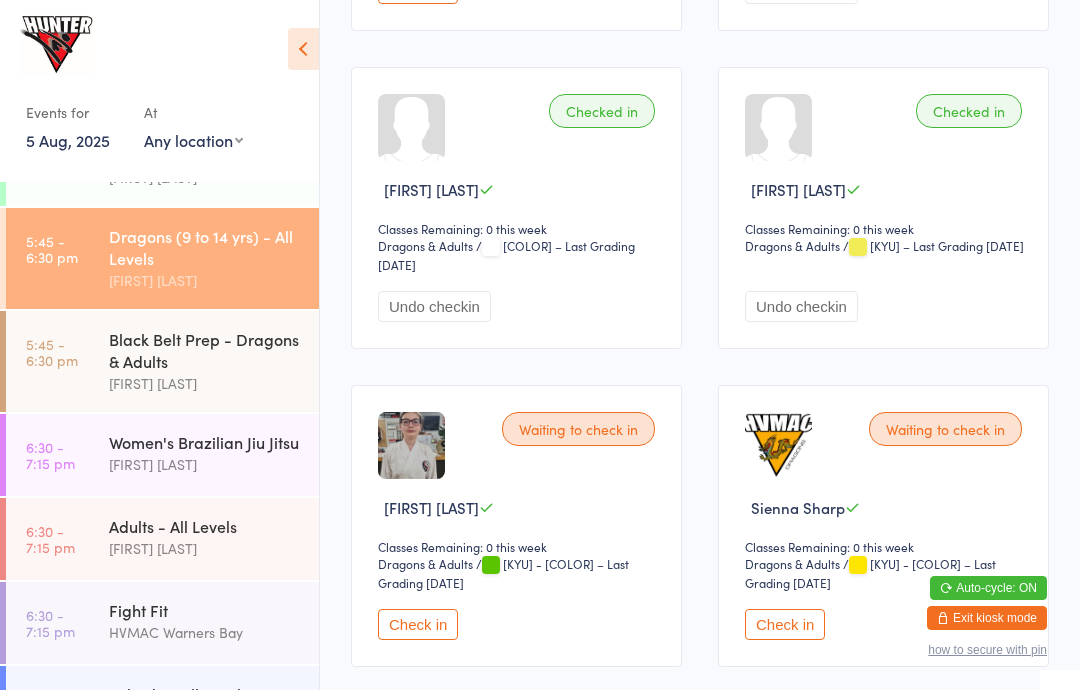 click on "Check in" at bounding box center [418, 624] 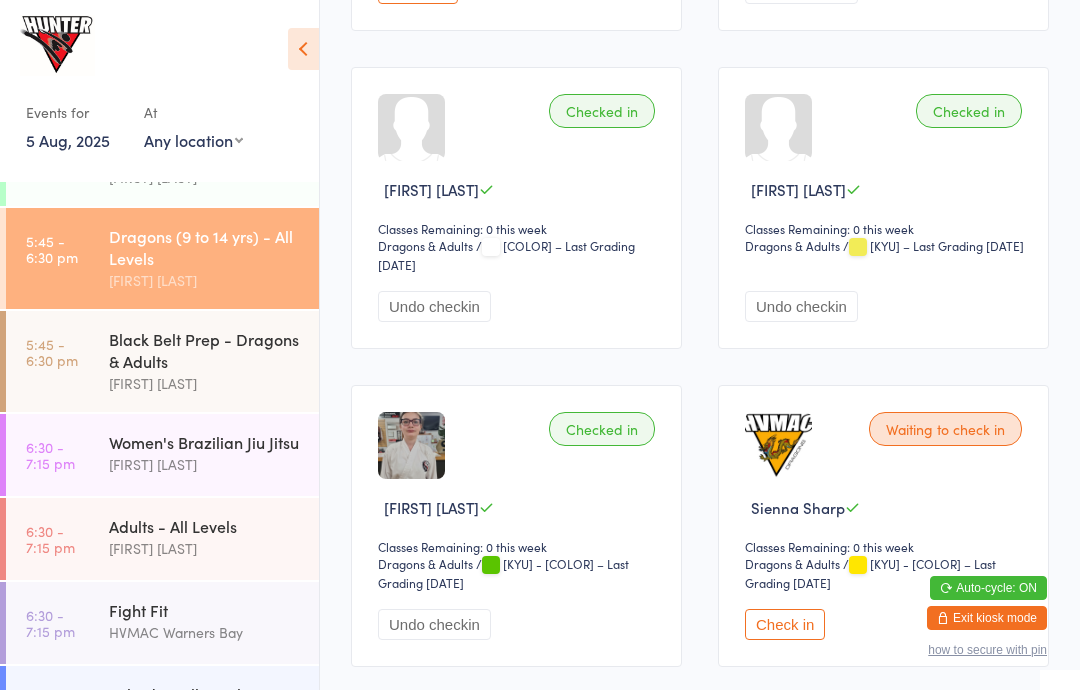 click on "Black Belt Prep - Dragons & Adults" at bounding box center [205, 350] 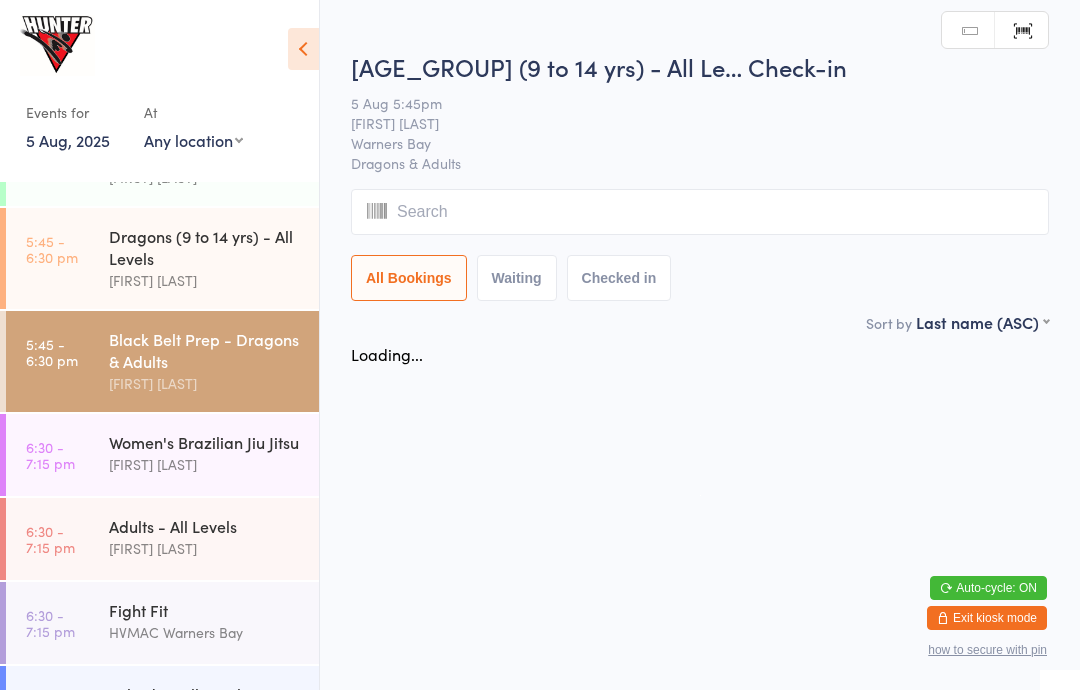 scroll, scrollTop: 0, scrollLeft: 0, axis: both 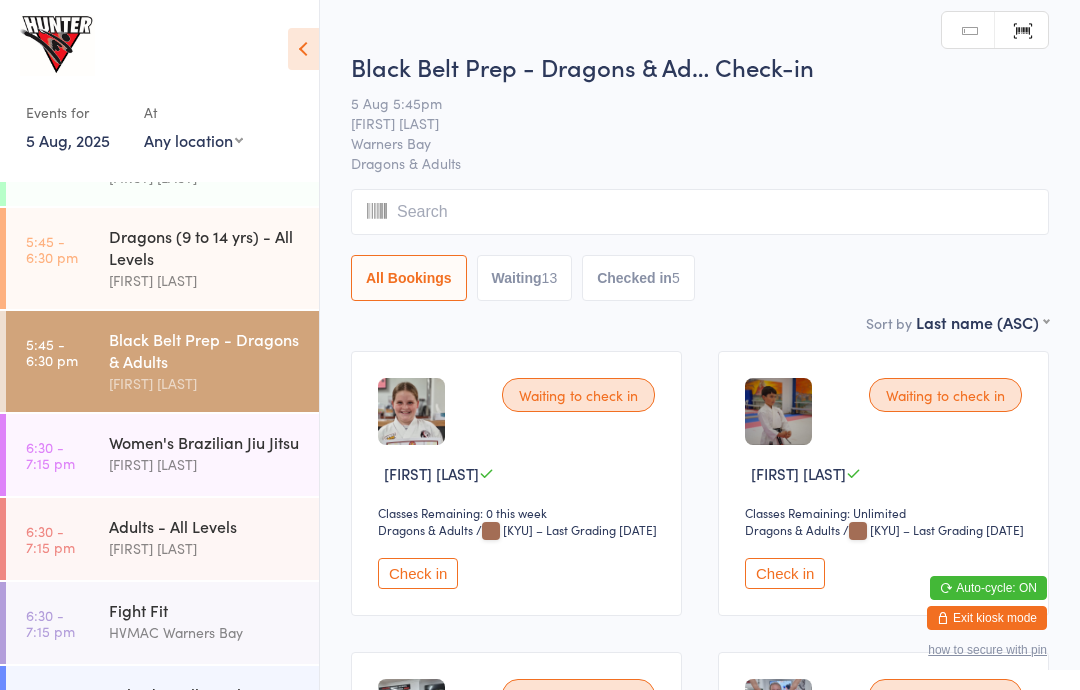click at bounding box center (303, 49) 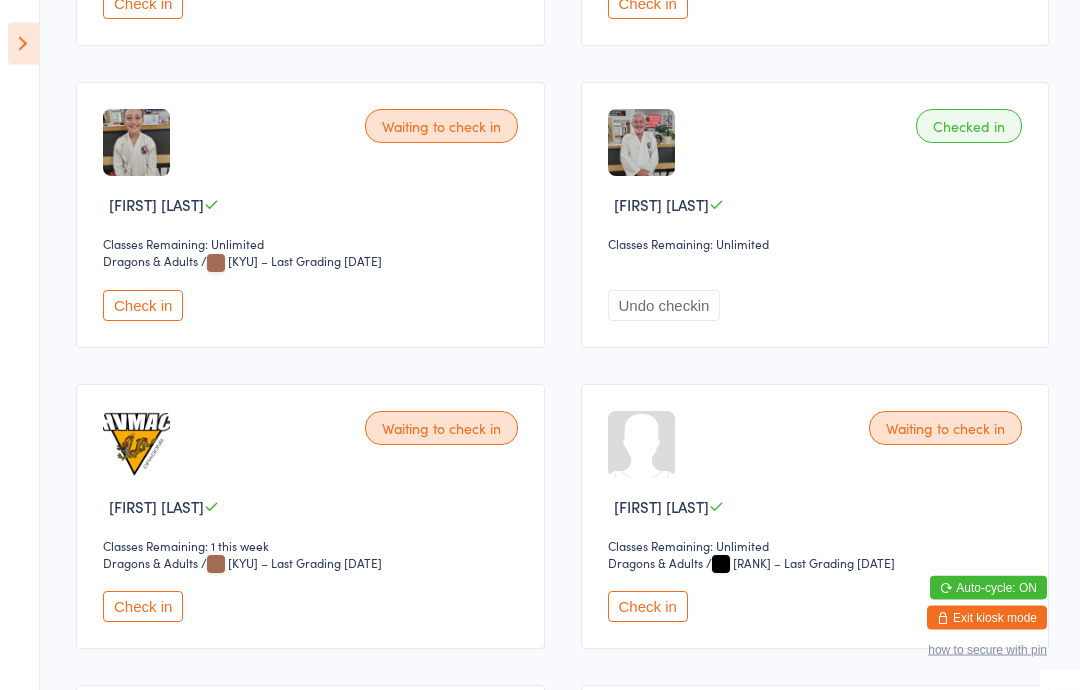scroll, scrollTop: 871, scrollLeft: 0, axis: vertical 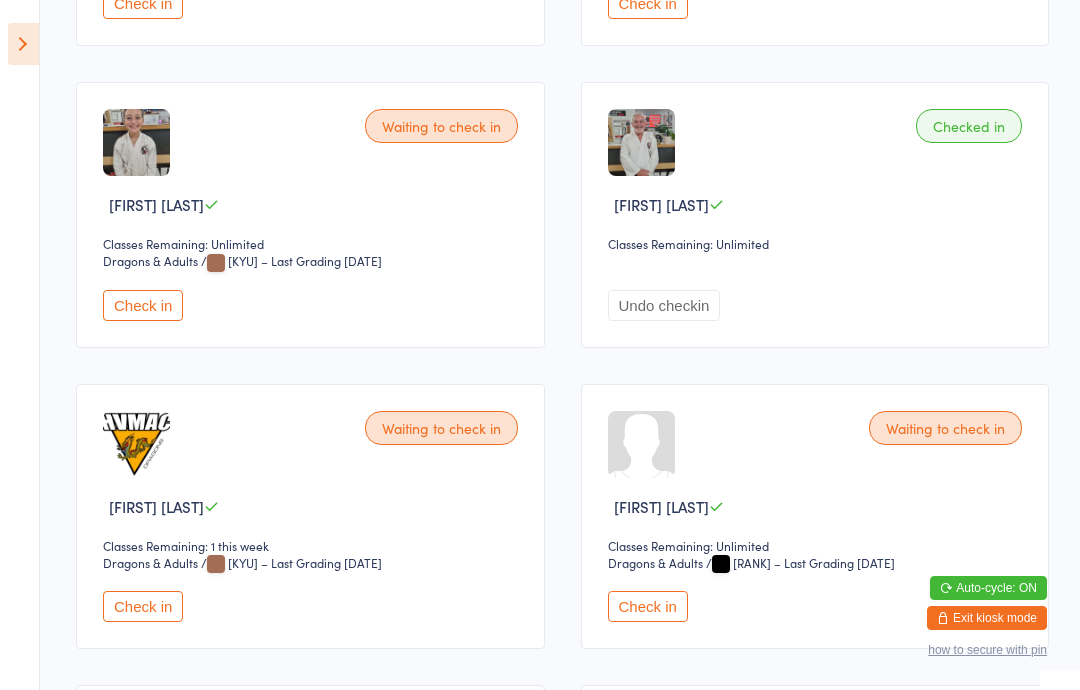 click on "Check in" at bounding box center [143, 606] 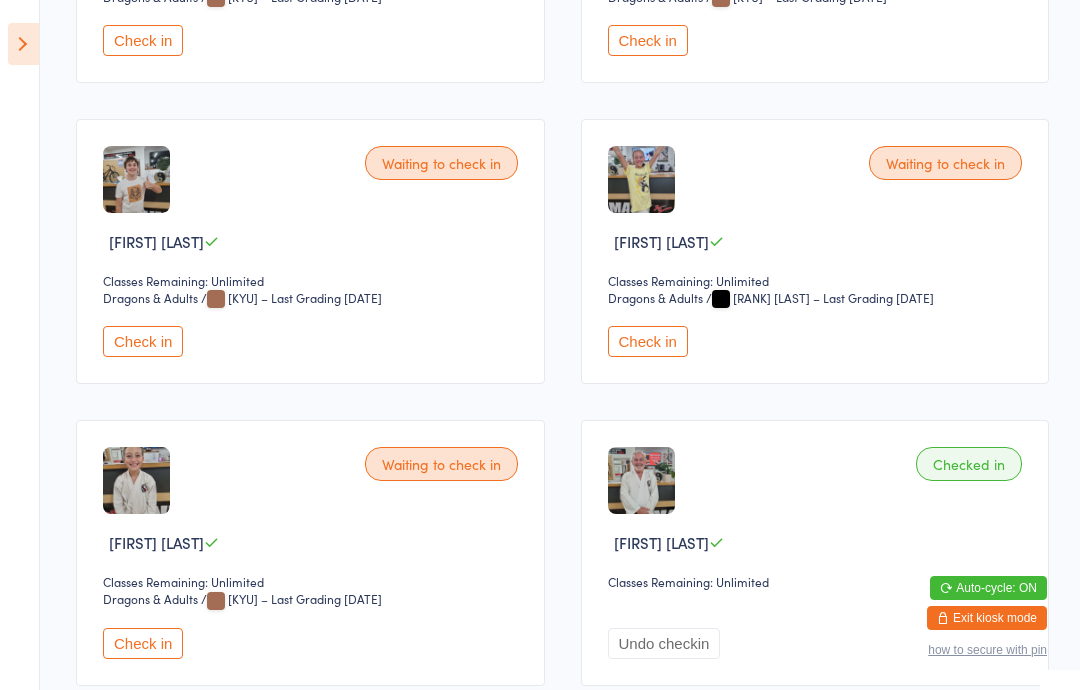 scroll, scrollTop: 531, scrollLeft: 0, axis: vertical 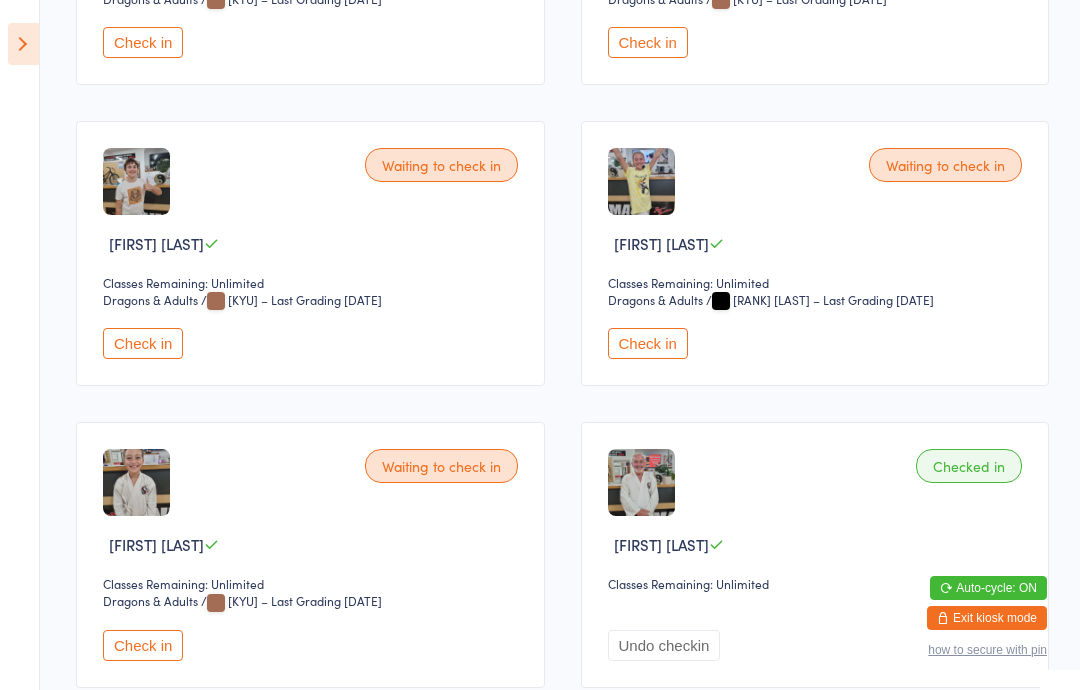 click on "Check in" at bounding box center [143, 645] 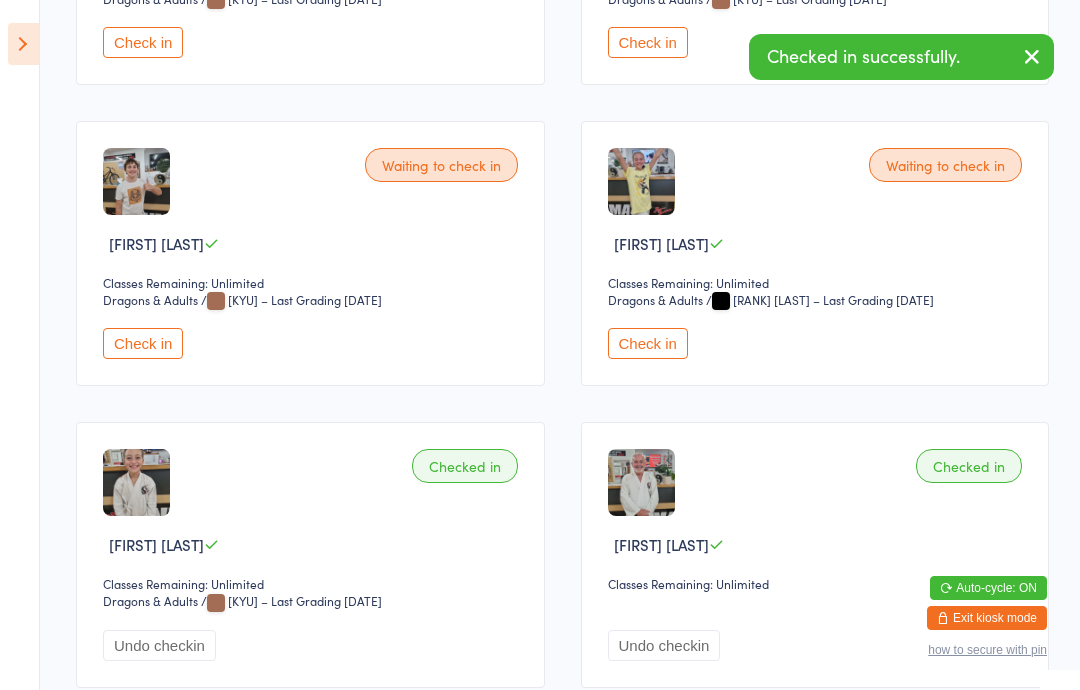 click on "Check in" at bounding box center (143, 343) 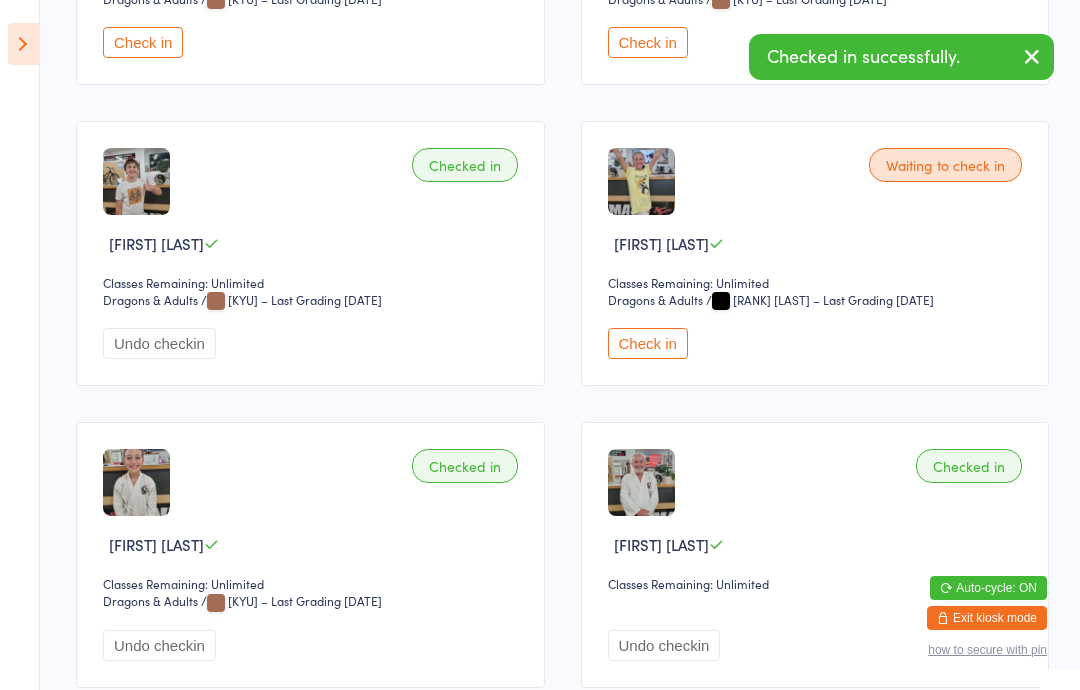 click on "Check in" at bounding box center (648, 343) 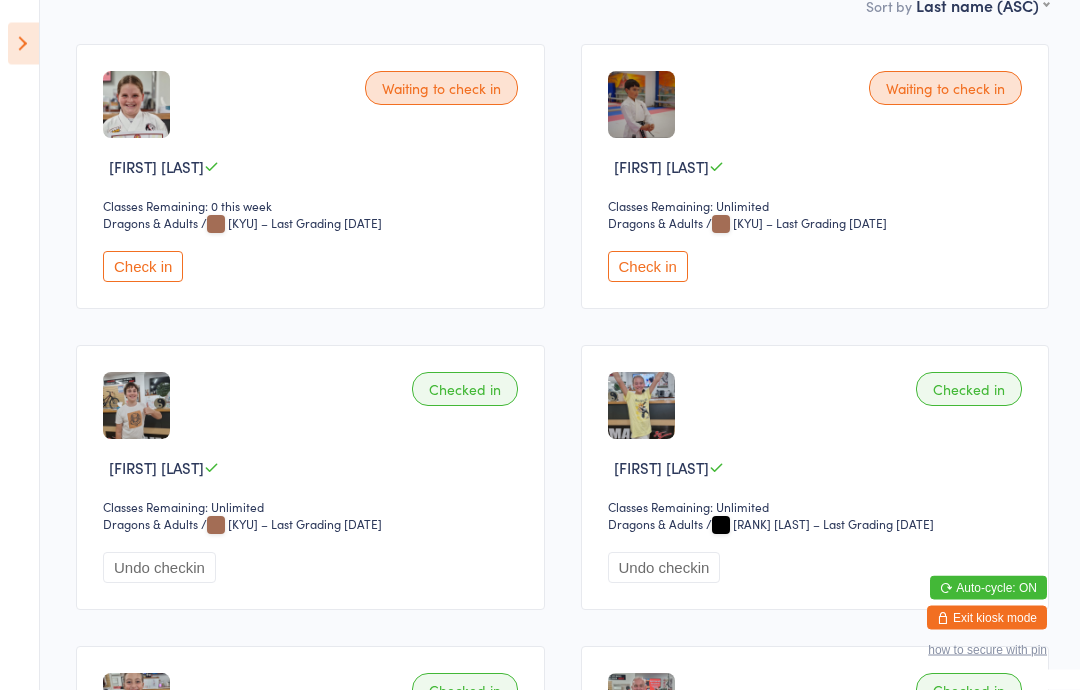 scroll, scrollTop: 0, scrollLeft: 0, axis: both 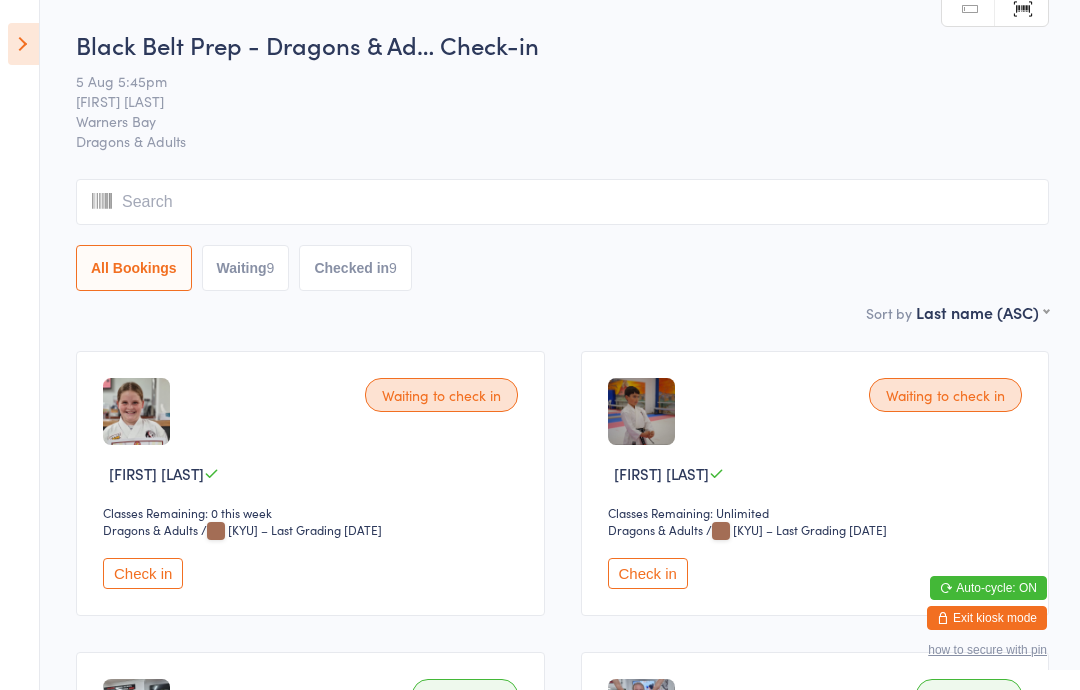 click at bounding box center (23, 44) 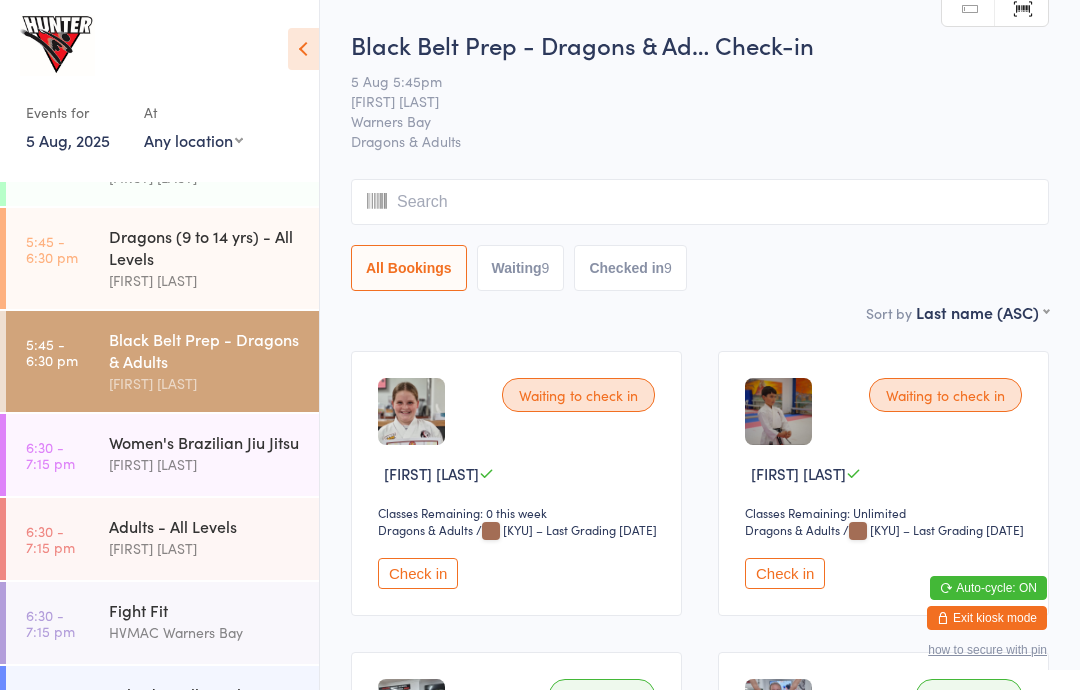 click on "Dragons (9 to 14 yrs) - All Levels" at bounding box center (205, 247) 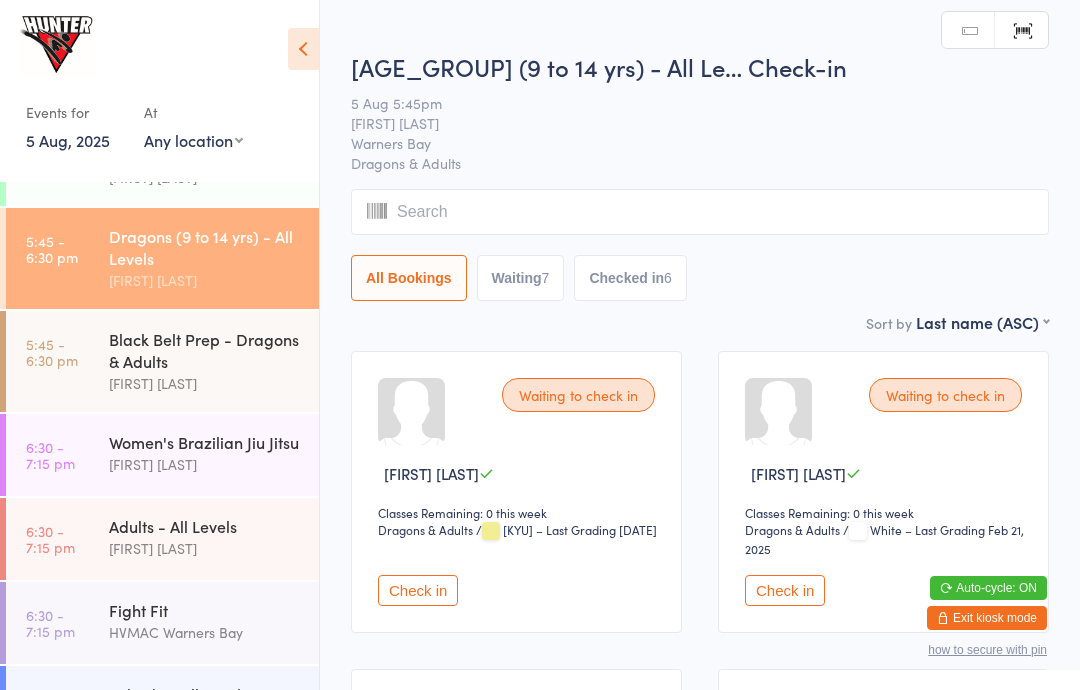 click at bounding box center [303, 49] 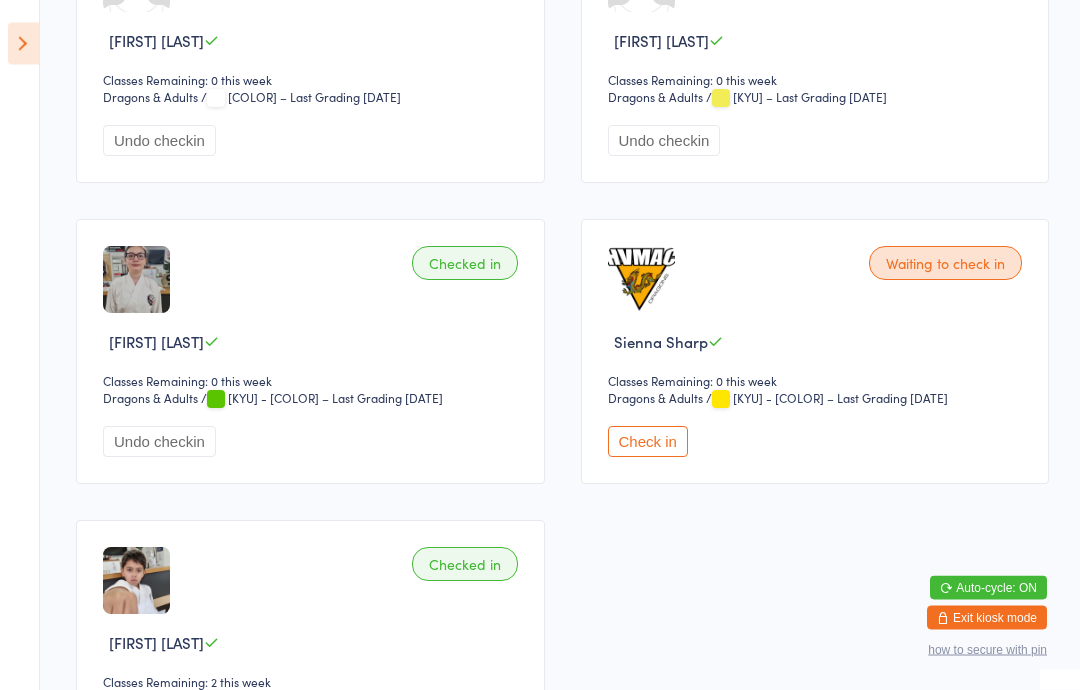 scroll, scrollTop: 1638, scrollLeft: 0, axis: vertical 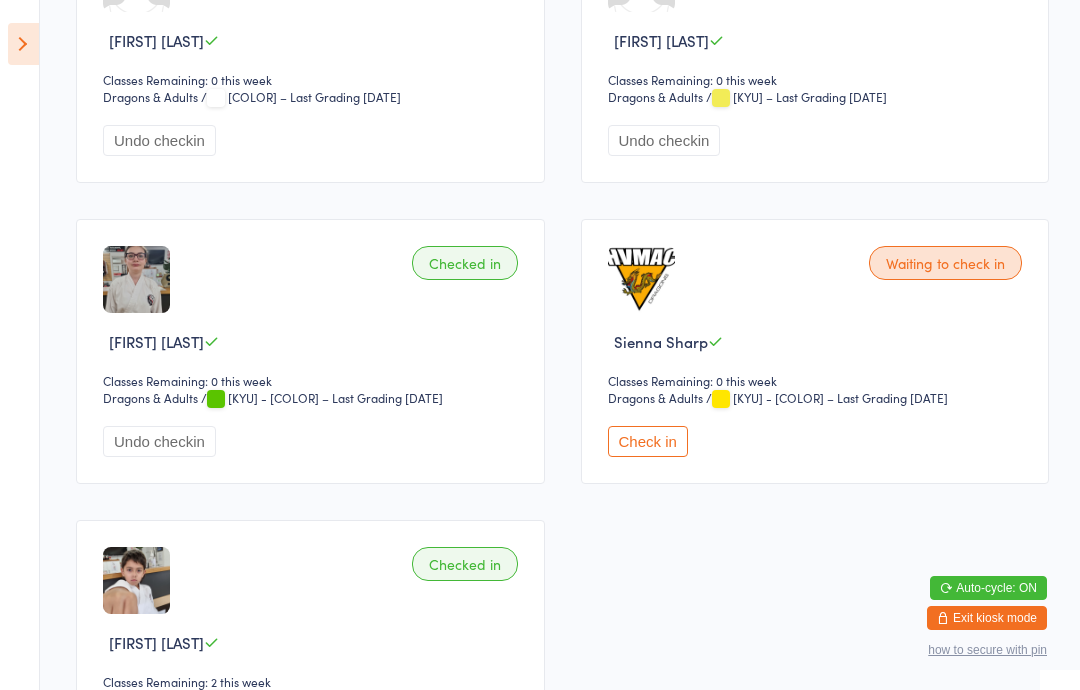 click on "Check in" at bounding box center [648, 441] 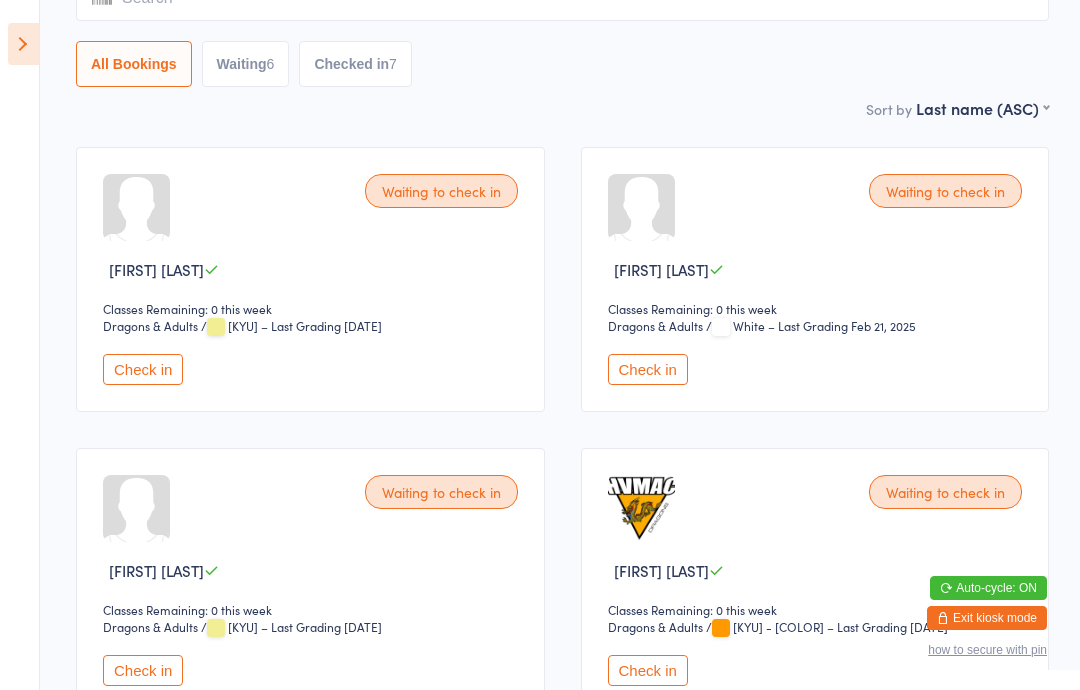scroll, scrollTop: 0, scrollLeft: 0, axis: both 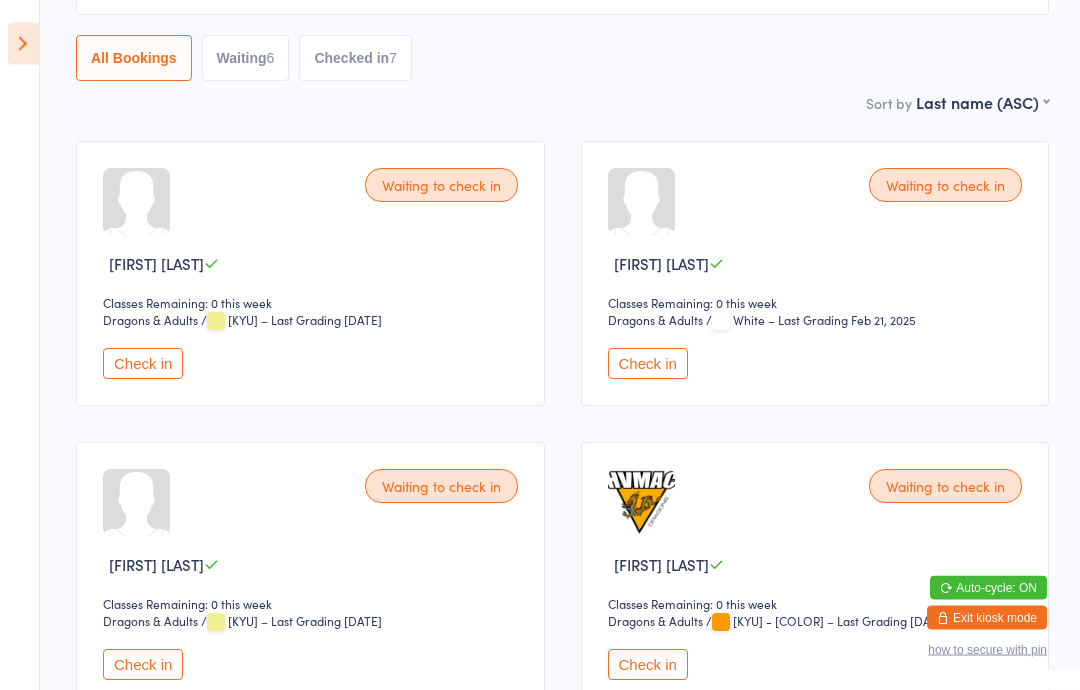 click on "Check in" at bounding box center (648, 665) 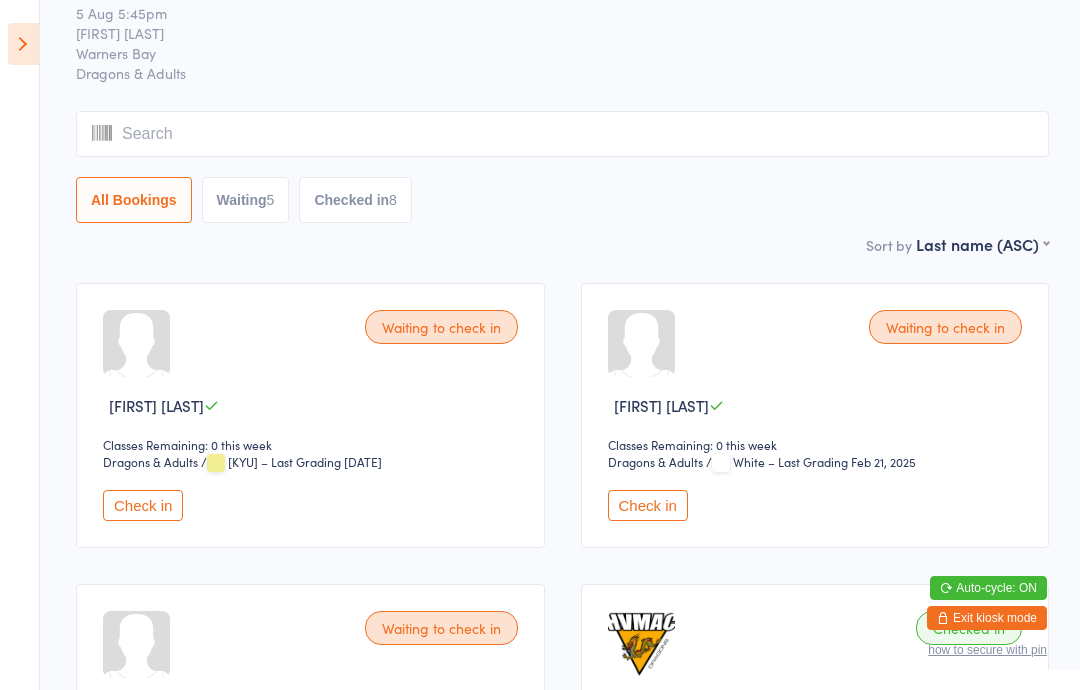 scroll, scrollTop: 0, scrollLeft: 0, axis: both 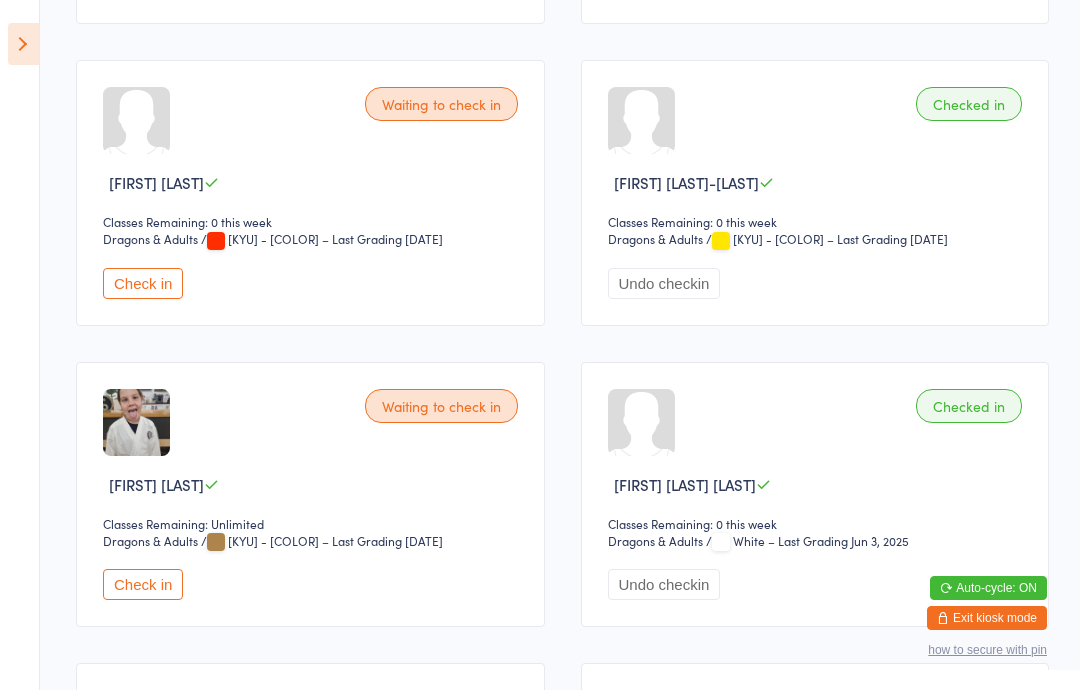 click on "Check in" at bounding box center (143, 584) 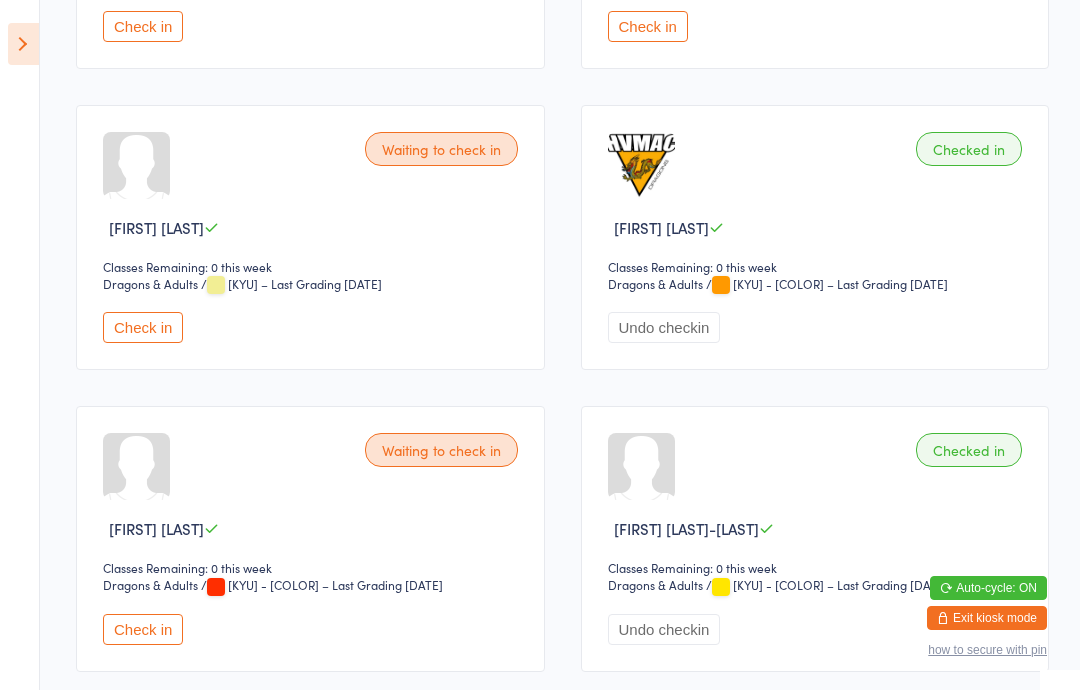 scroll, scrollTop: 0, scrollLeft: 0, axis: both 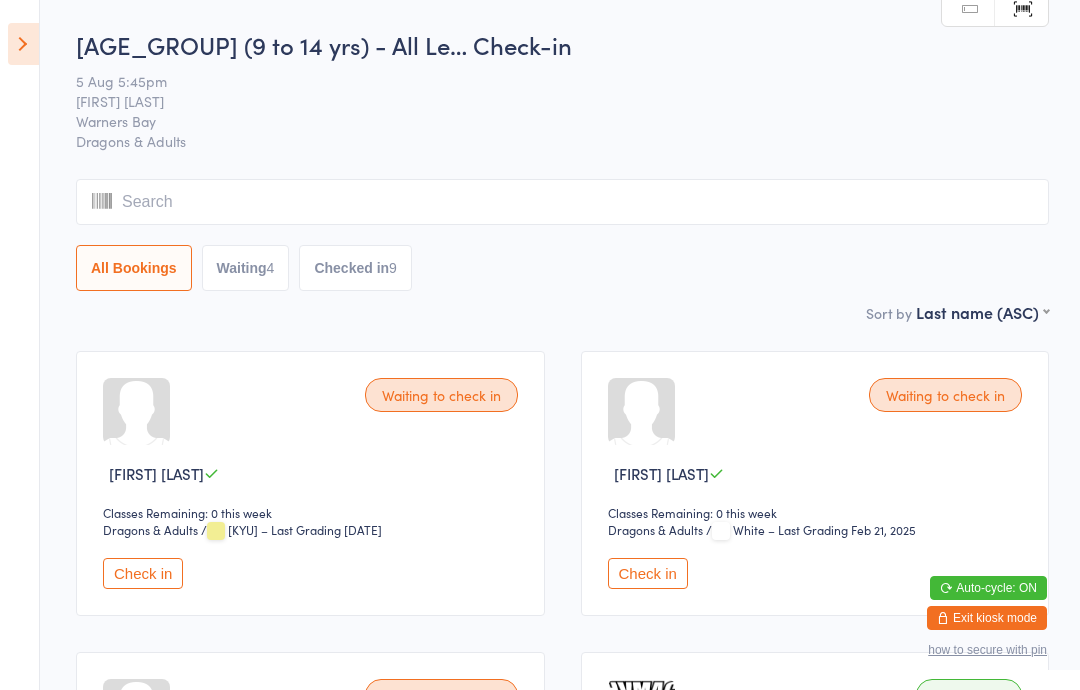 click on "Waiting  4" at bounding box center [246, 268] 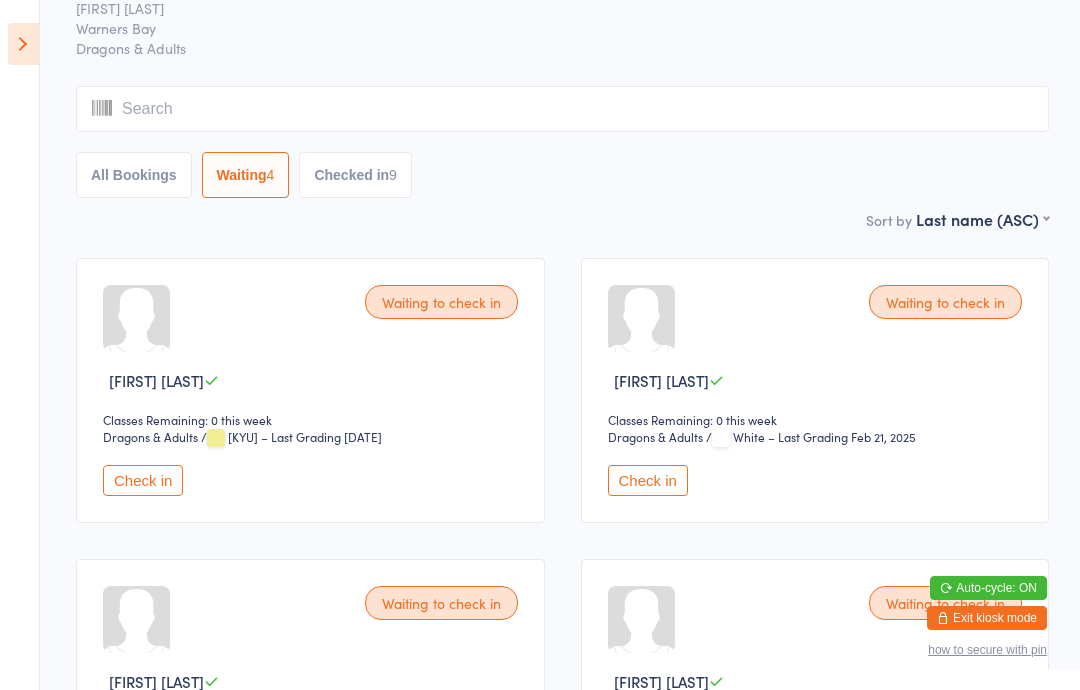 scroll, scrollTop: 0, scrollLeft: 0, axis: both 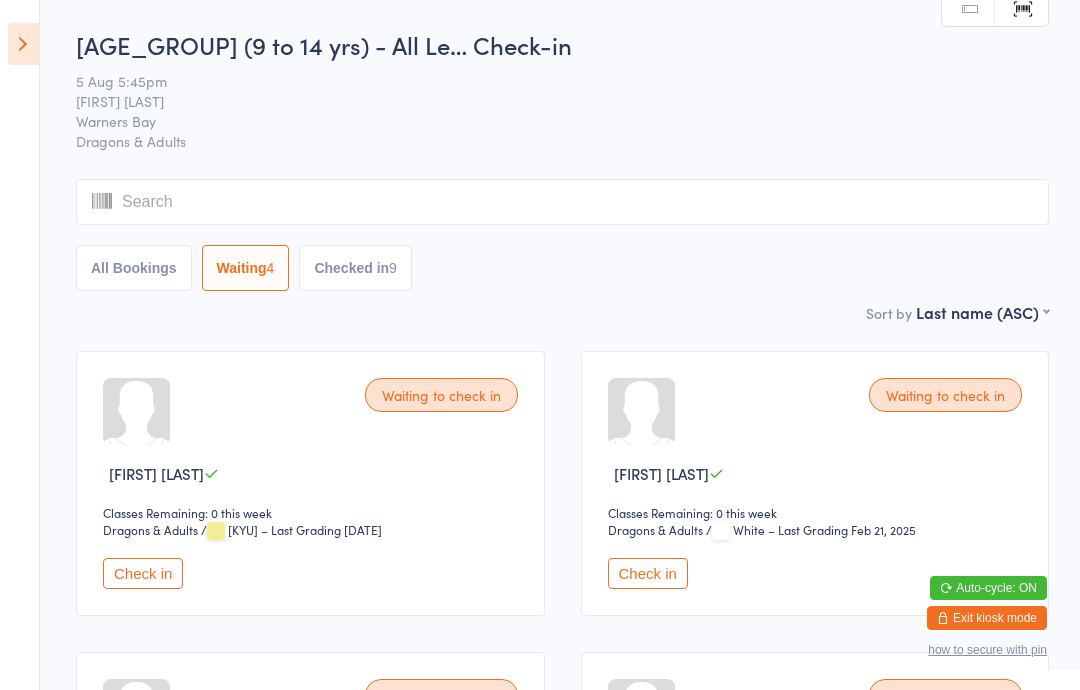 click on "All Bookings" at bounding box center (134, 268) 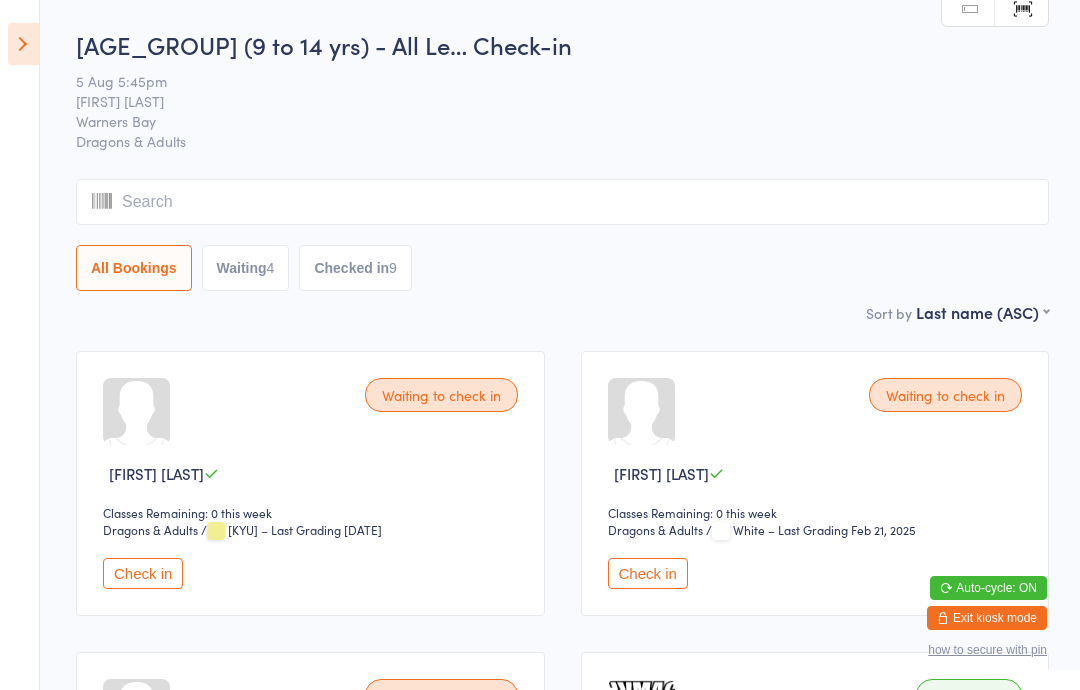 click on "Waiting  4" at bounding box center [246, 268] 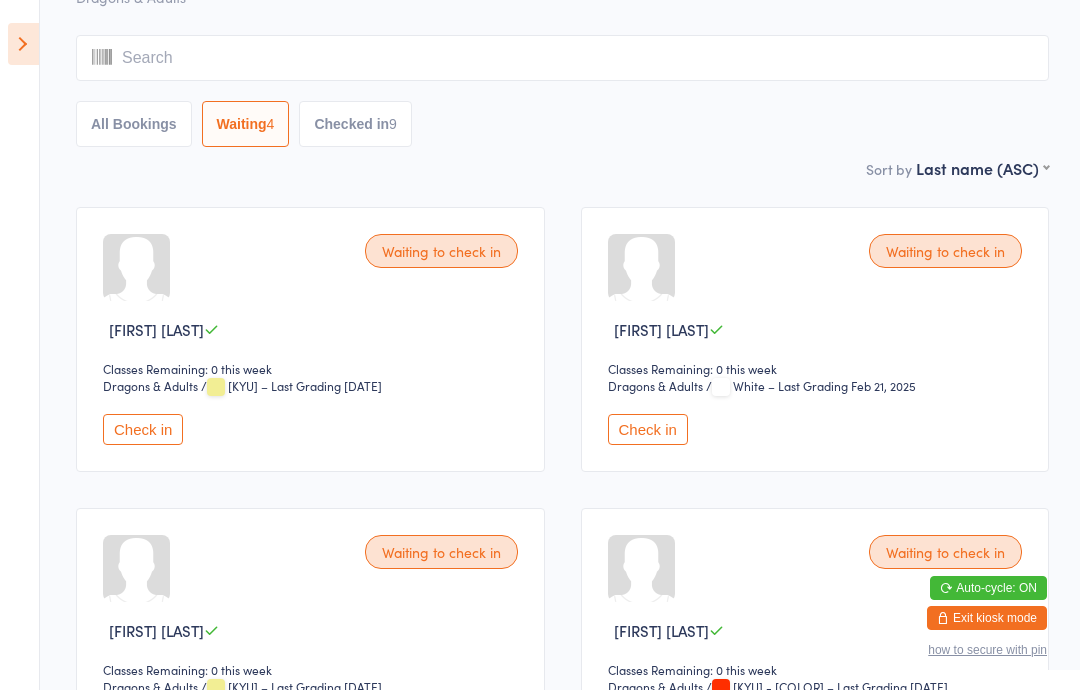 scroll, scrollTop: 0, scrollLeft: 0, axis: both 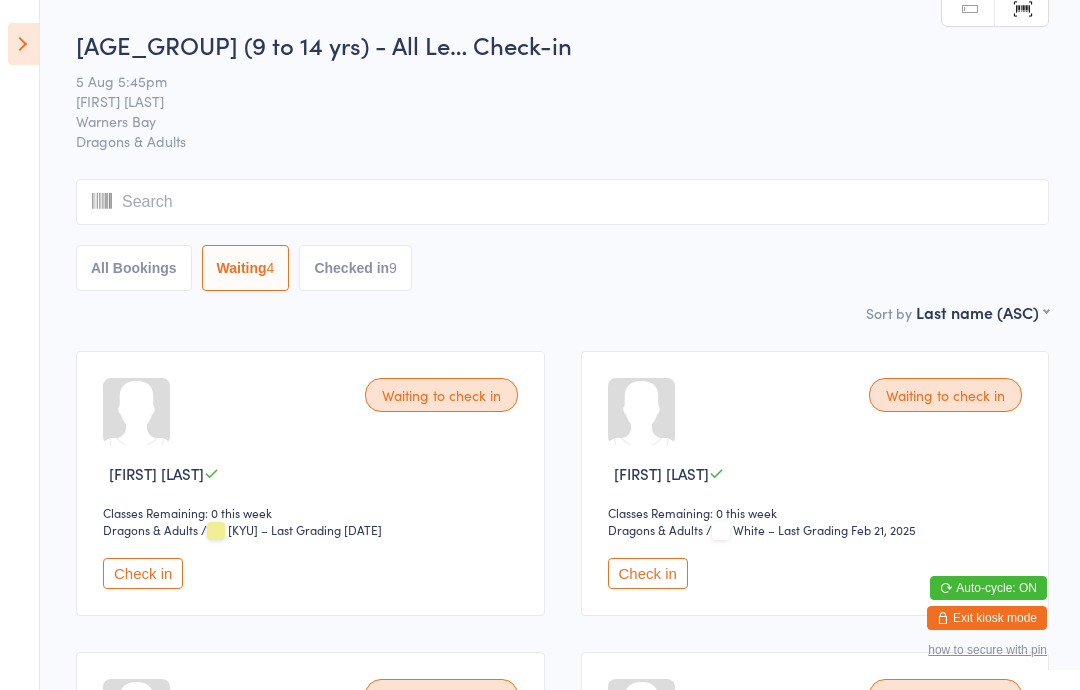 click on "All Bookings" at bounding box center (134, 268) 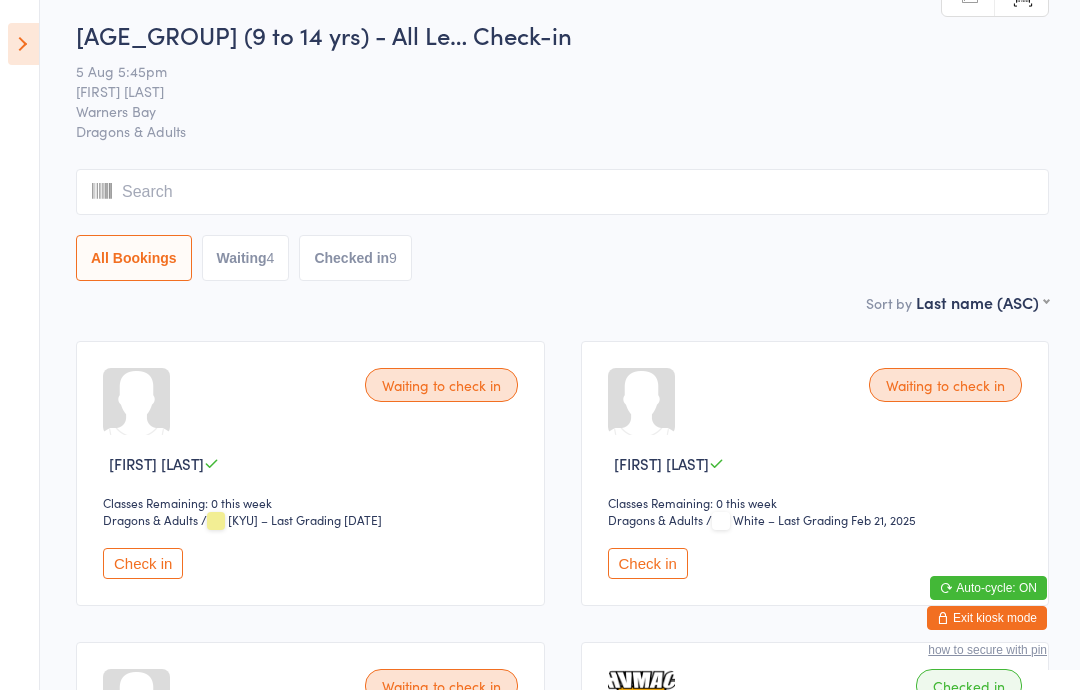 scroll, scrollTop: 0, scrollLeft: 0, axis: both 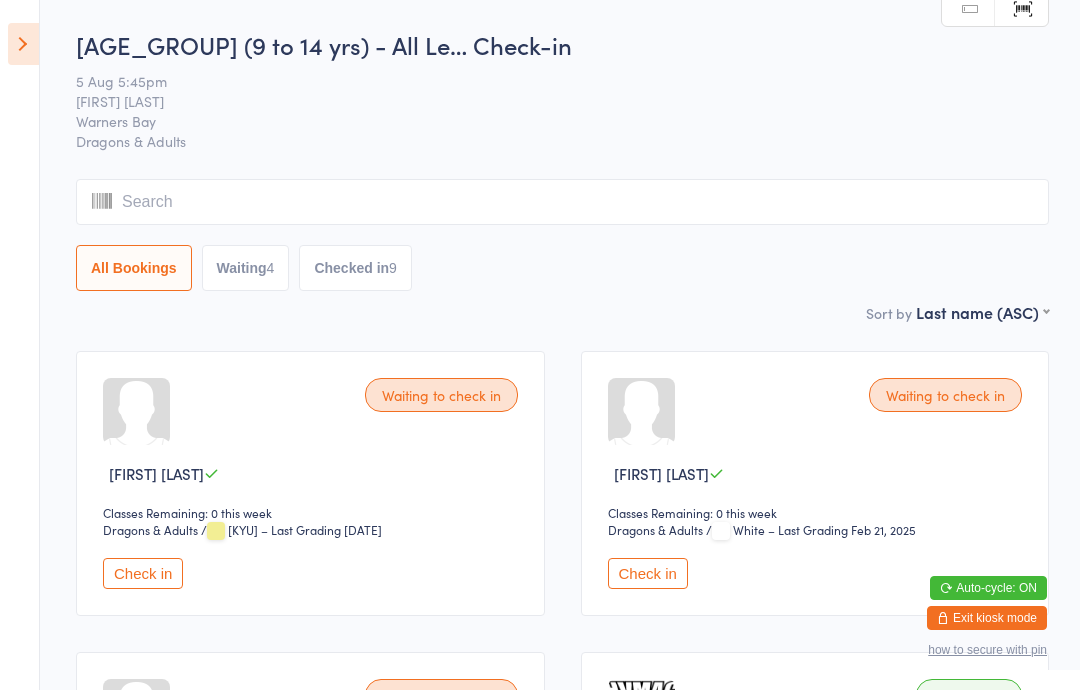 click at bounding box center [23, 44] 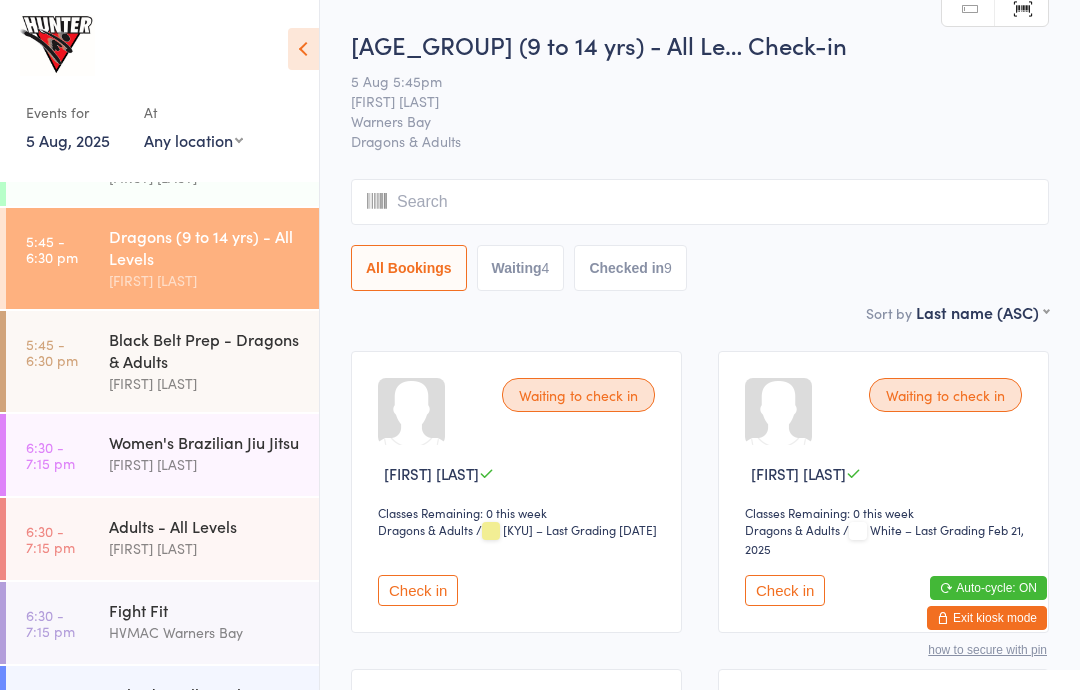 click on "Black Belt Prep - Dragons & Adults" at bounding box center (205, 350) 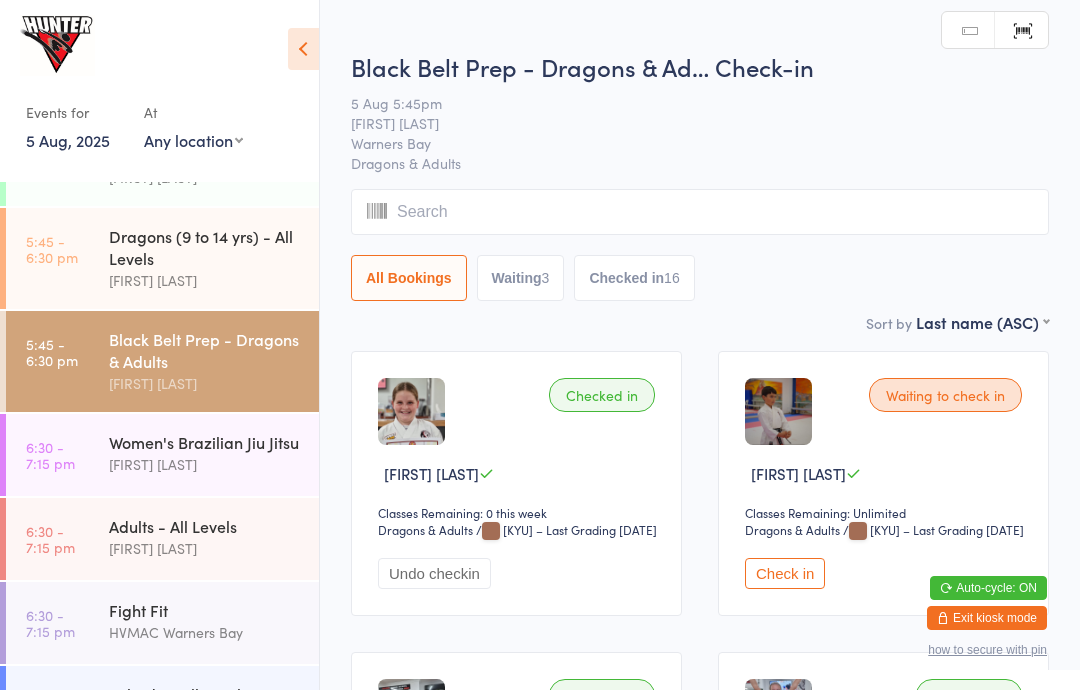 click at bounding box center (303, 49) 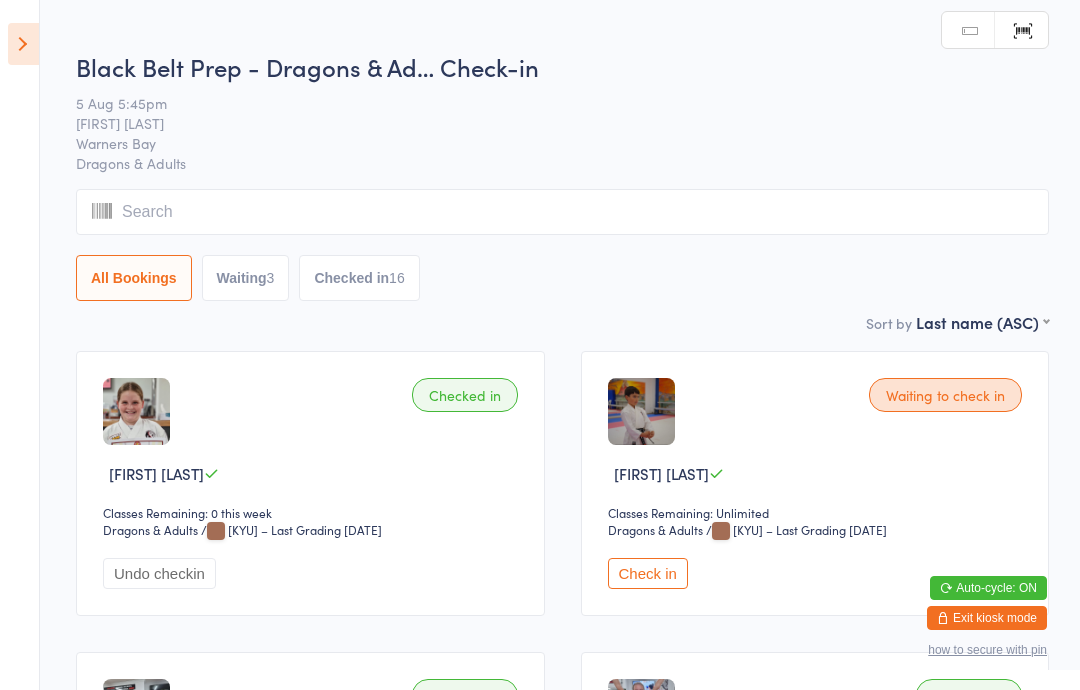 click on "Waiting  3" at bounding box center (246, 278) 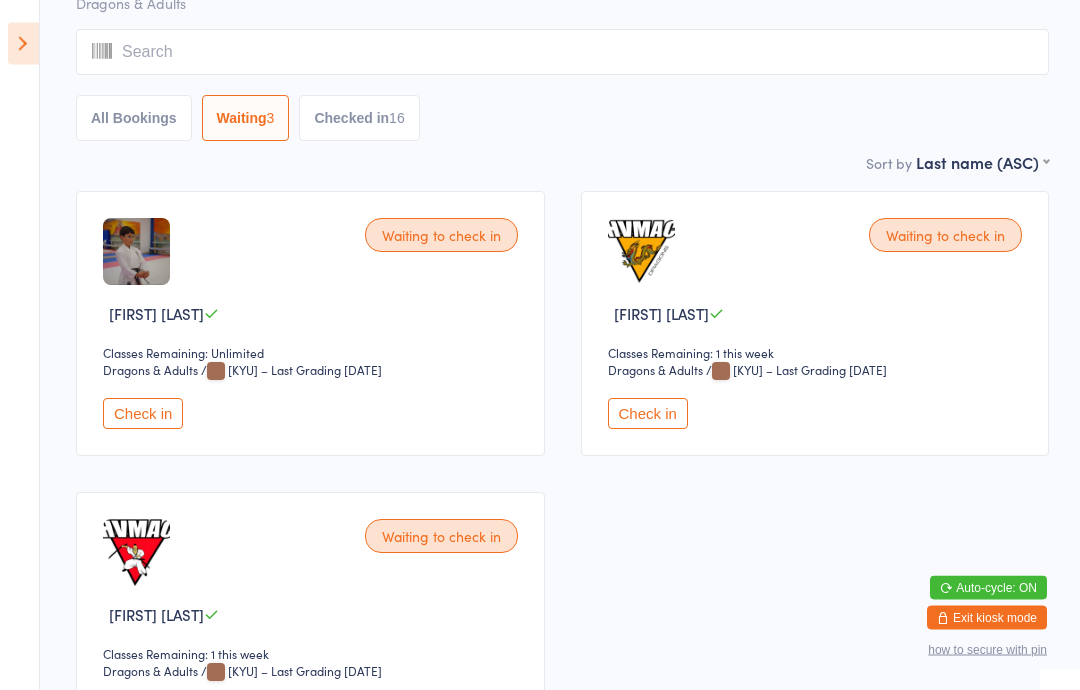 click on "Check in" at bounding box center (648, 414) 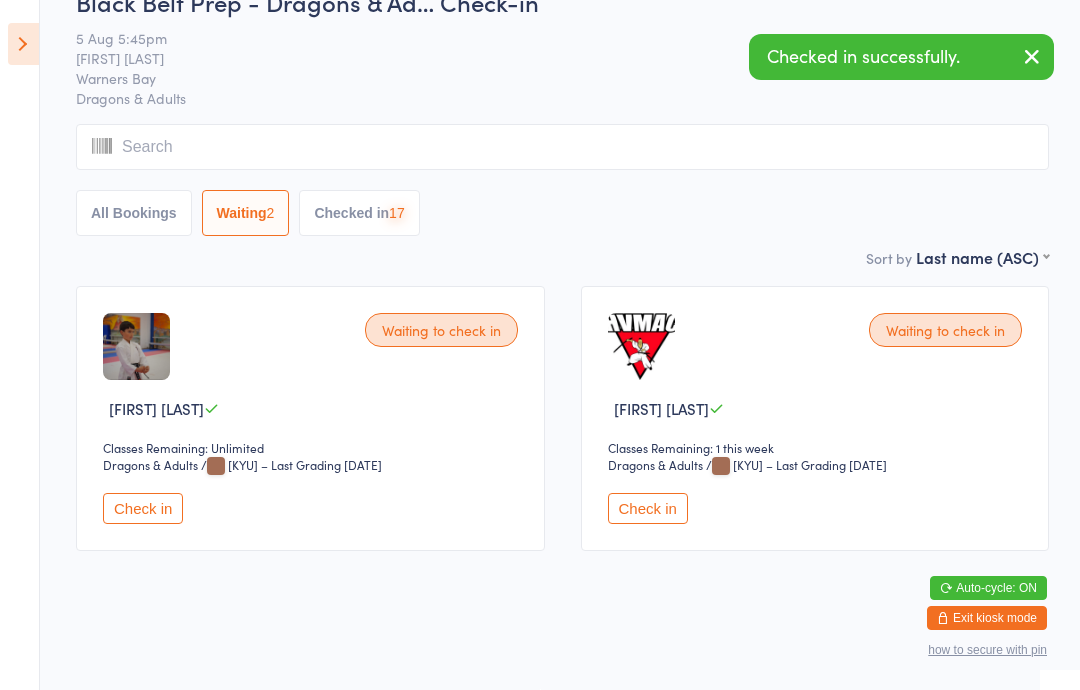 scroll, scrollTop: 7, scrollLeft: 0, axis: vertical 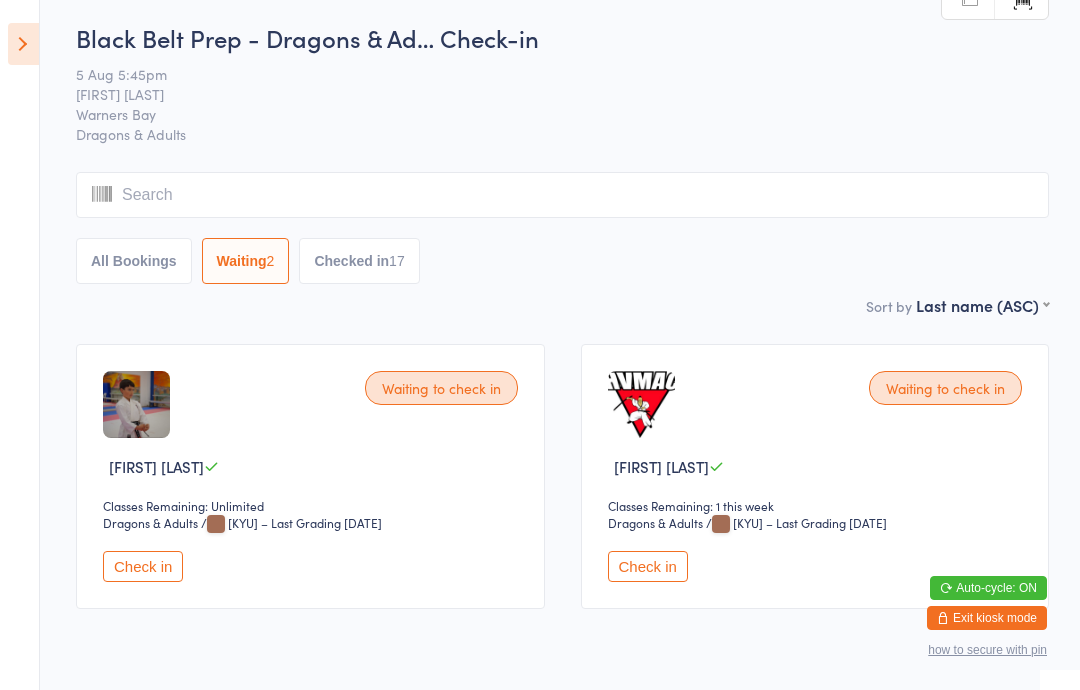 click at bounding box center (23, 44) 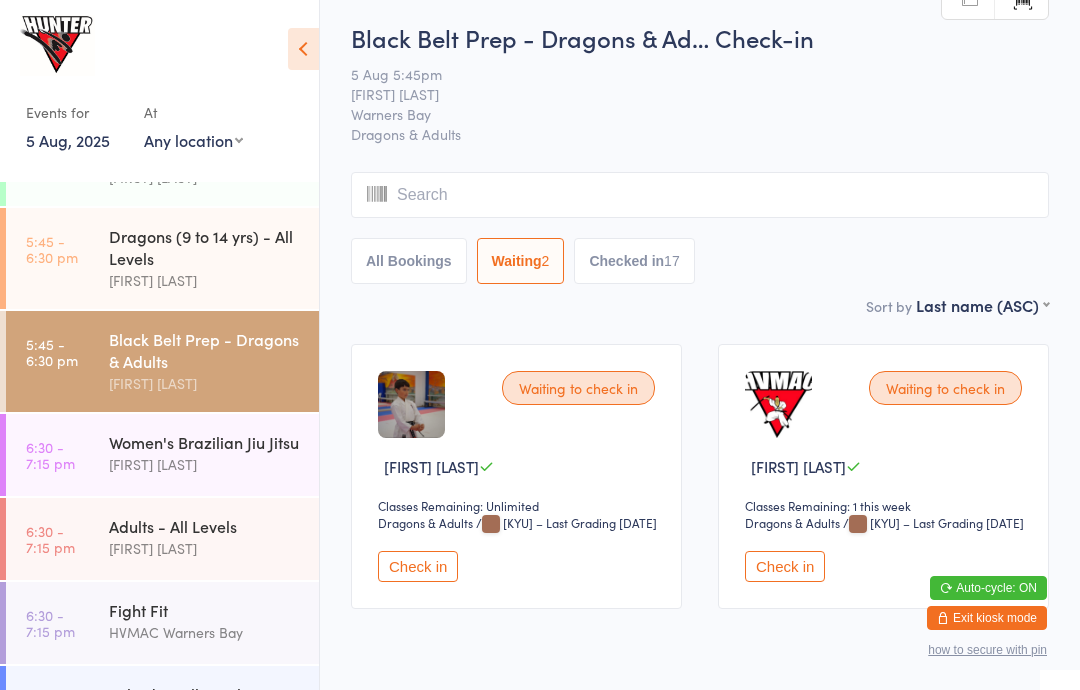 click on "5:45 - 6:30 pm" at bounding box center (52, 249) 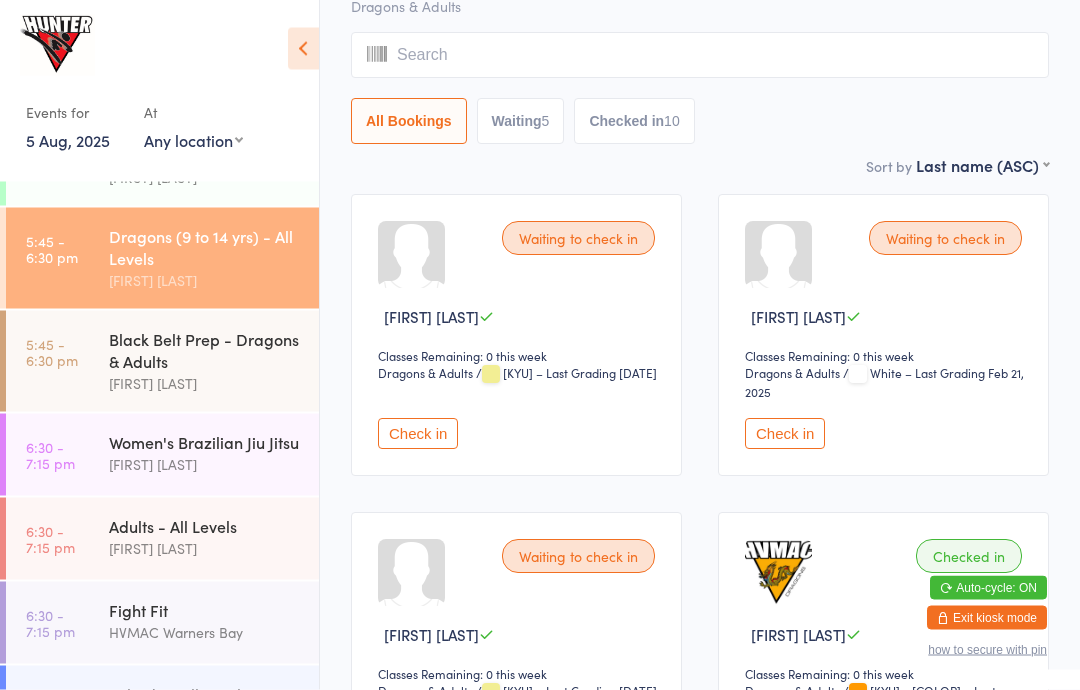 scroll, scrollTop: 157, scrollLeft: 0, axis: vertical 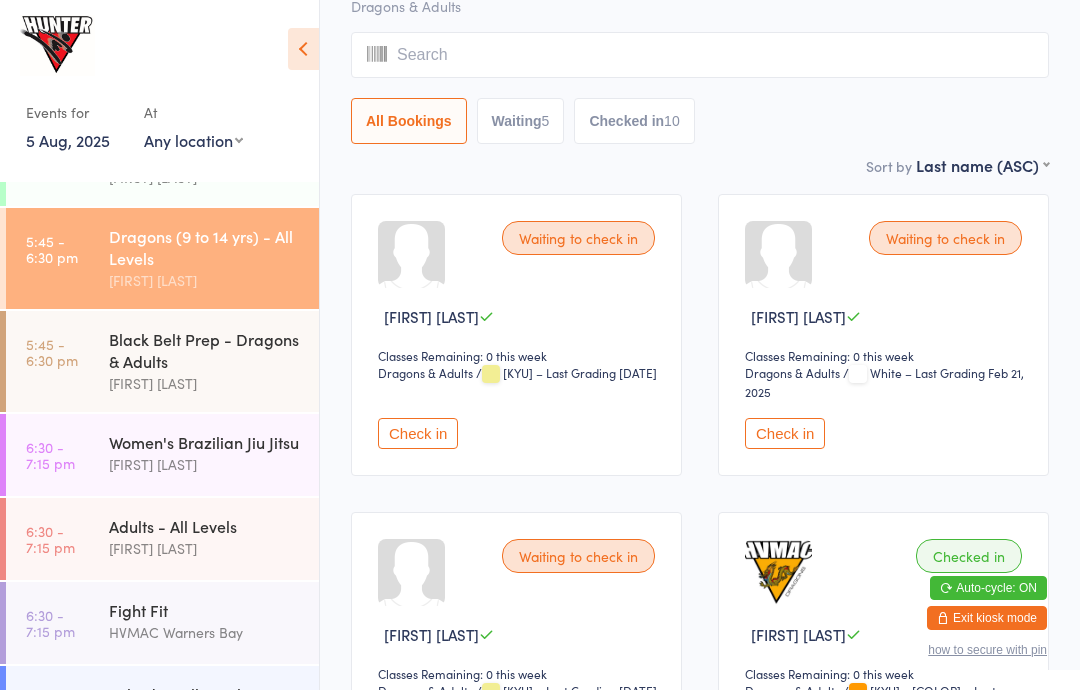 click on "Check in" at bounding box center (418, 433) 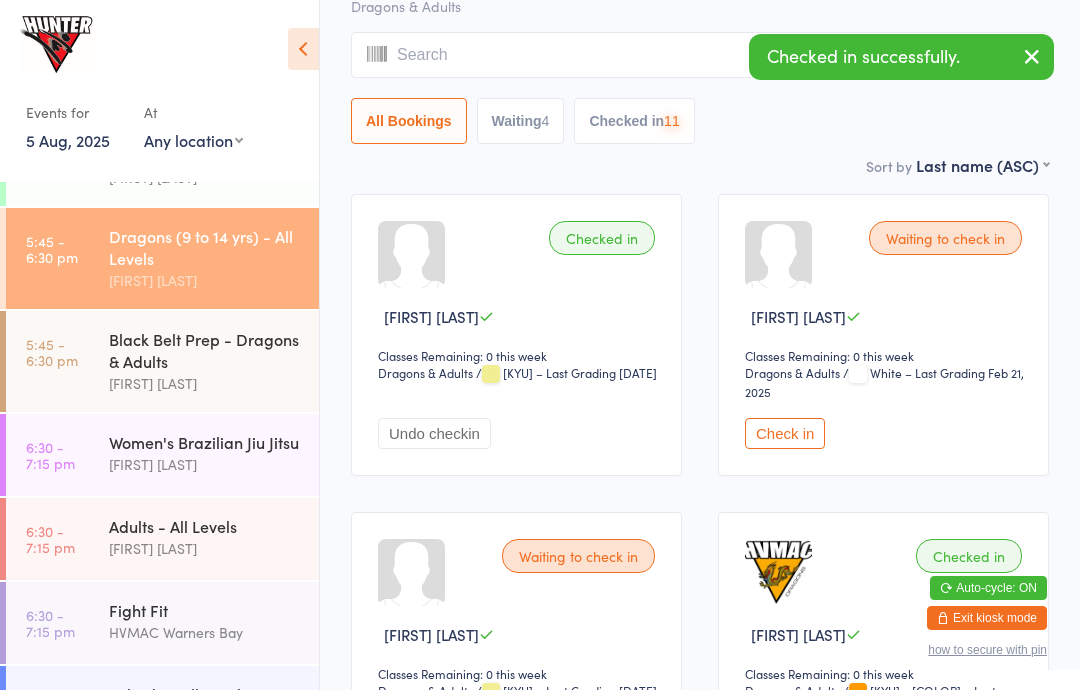 click on "Check in" at bounding box center (785, 433) 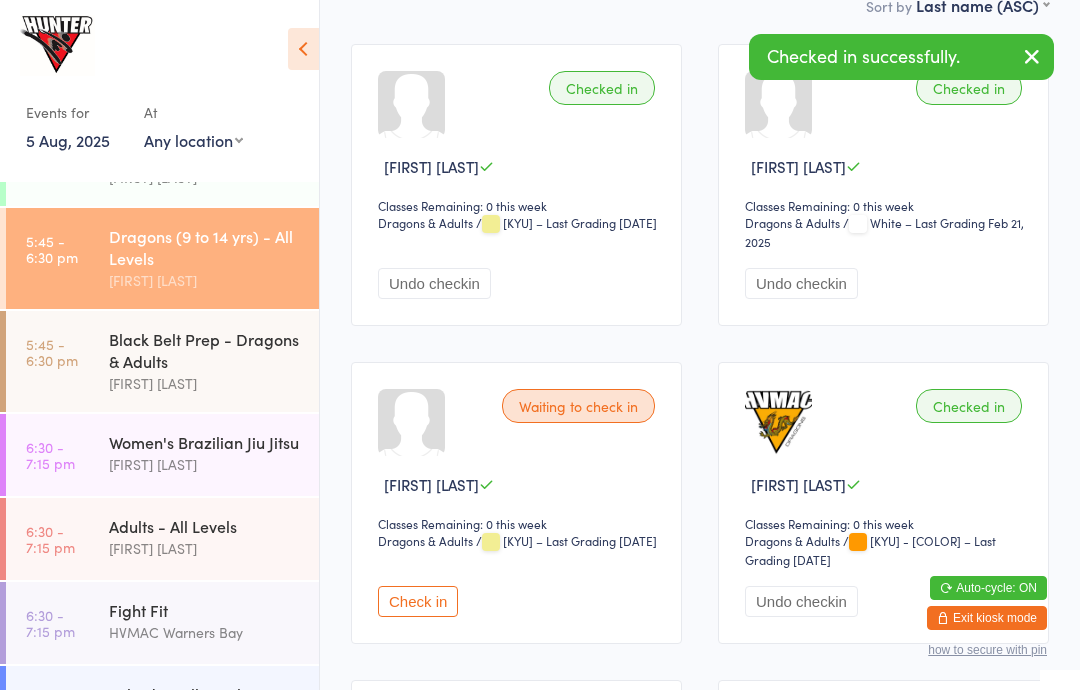 scroll, scrollTop: 308, scrollLeft: 0, axis: vertical 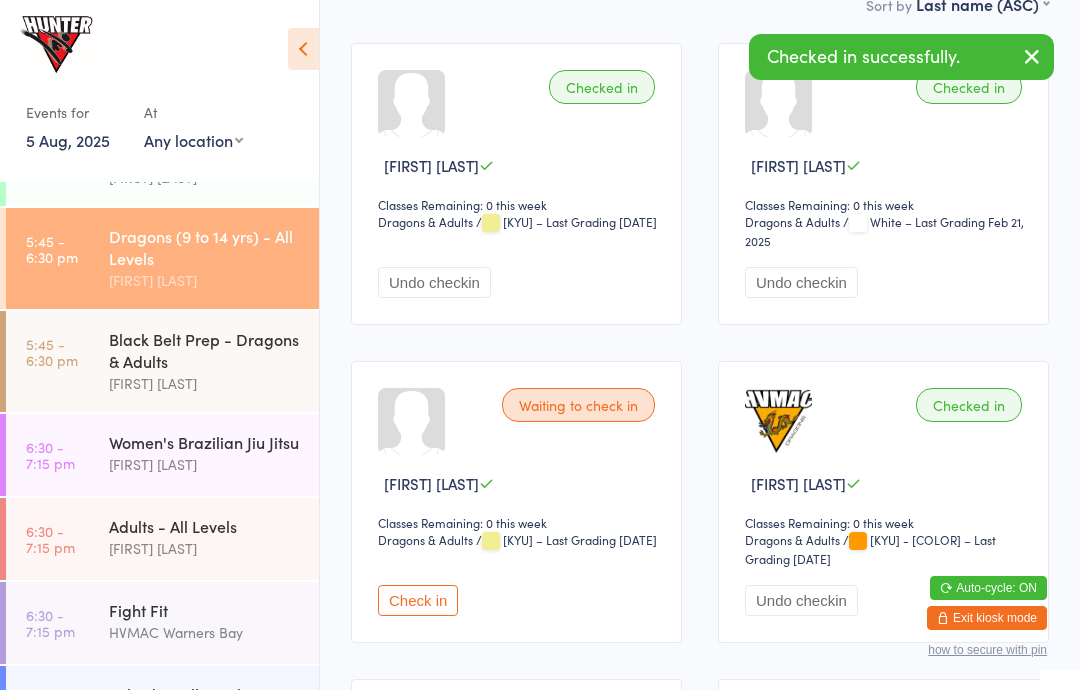 click on "Check in" at bounding box center (418, 600) 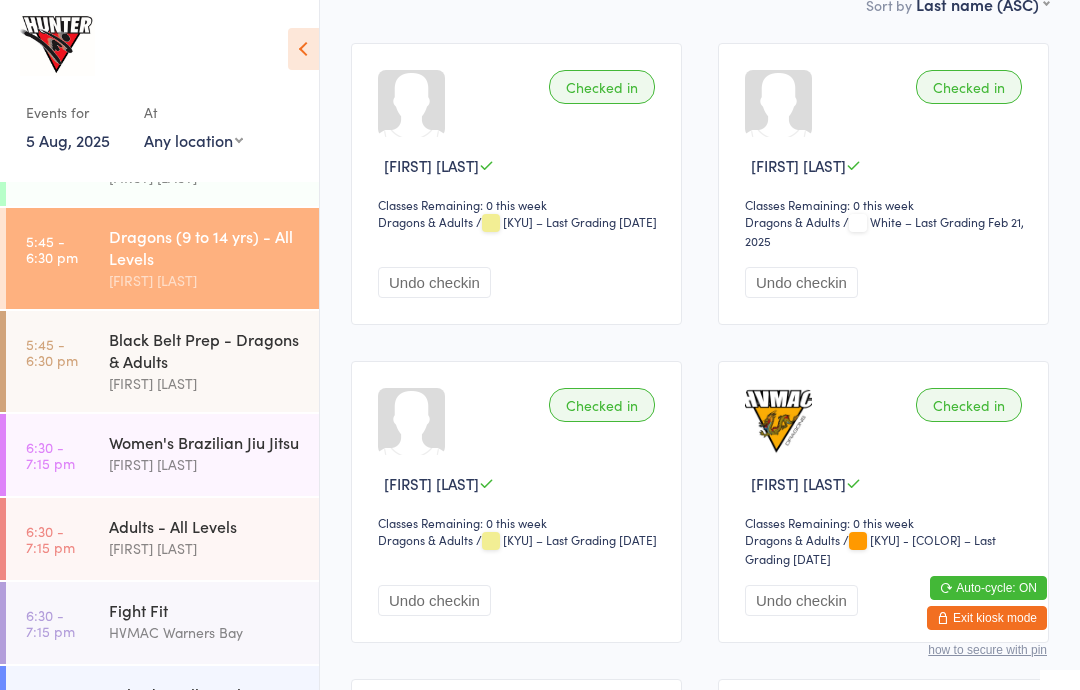 click at bounding box center [303, 49] 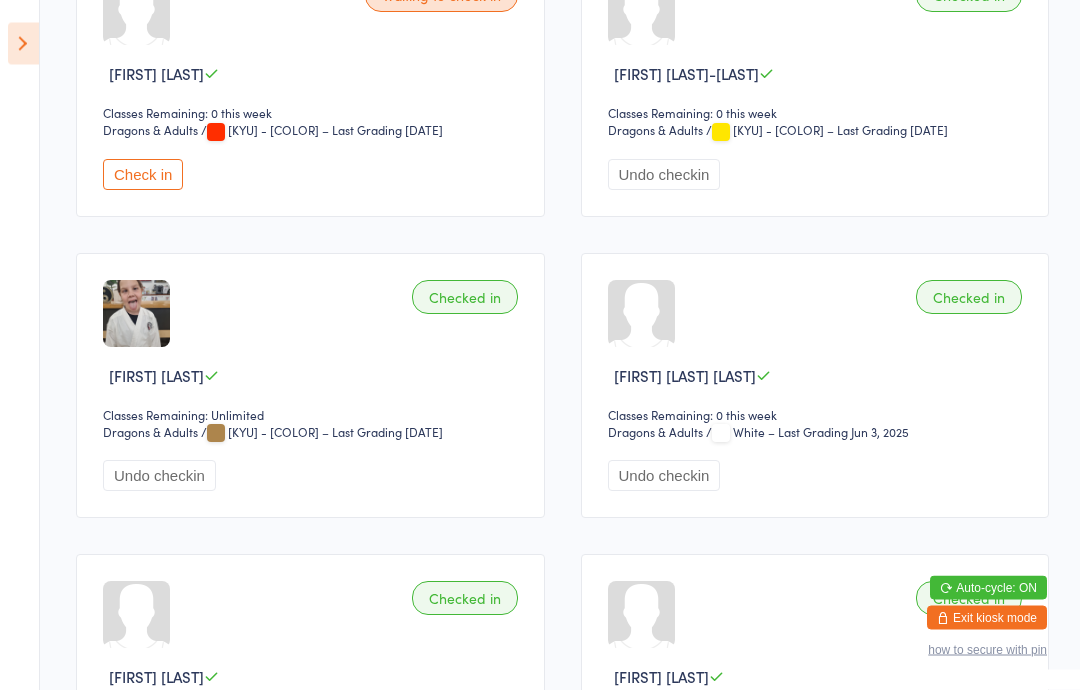scroll, scrollTop: 1015, scrollLeft: 0, axis: vertical 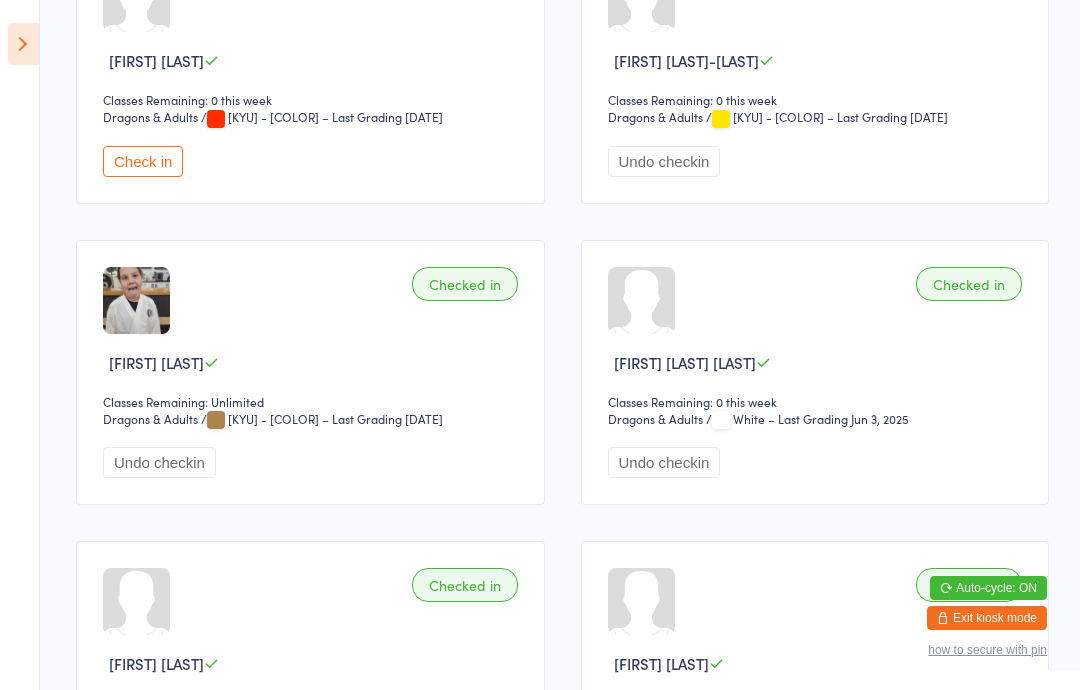 click on "Check in" at bounding box center [143, 161] 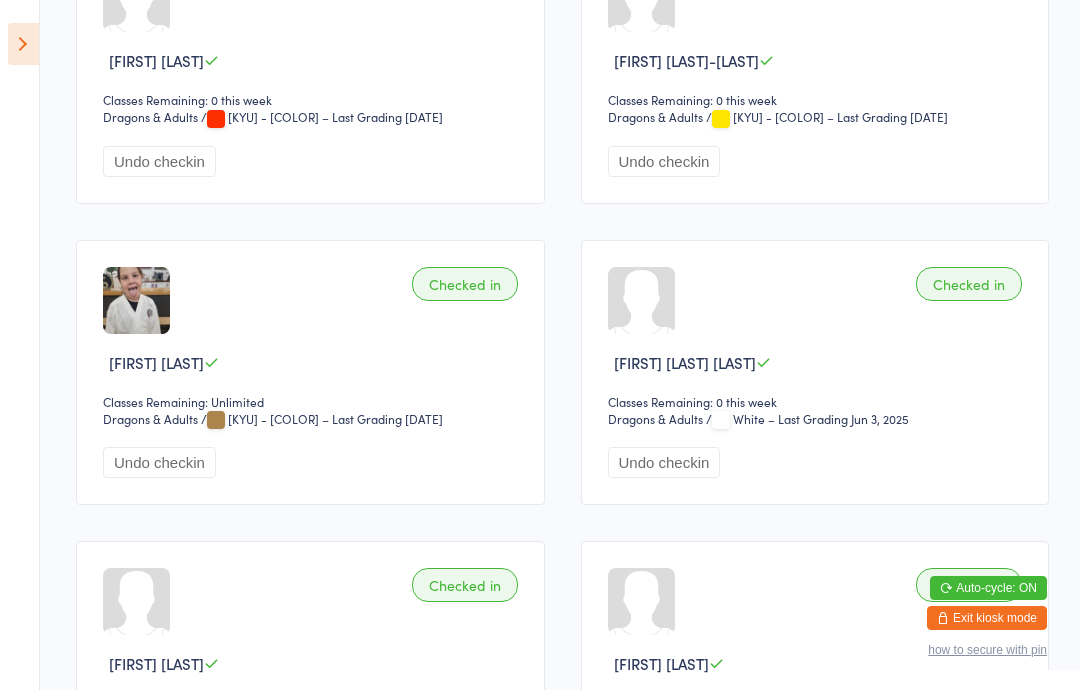 click at bounding box center (23, 44) 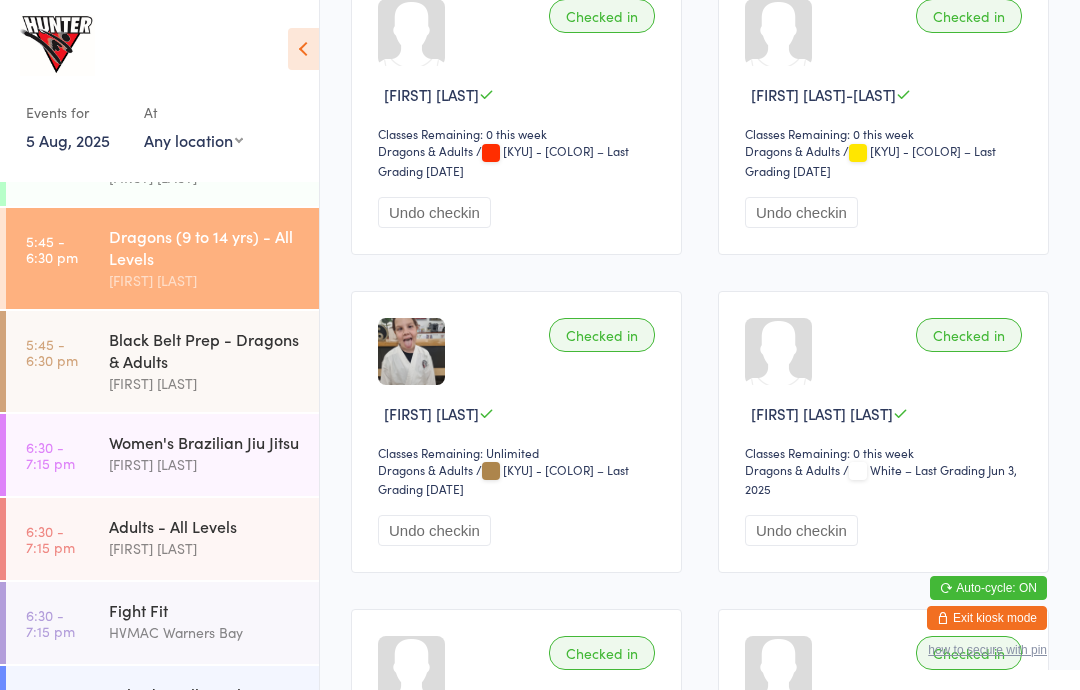 click on "Black Belt Prep - Dragons & Adults" at bounding box center (205, 350) 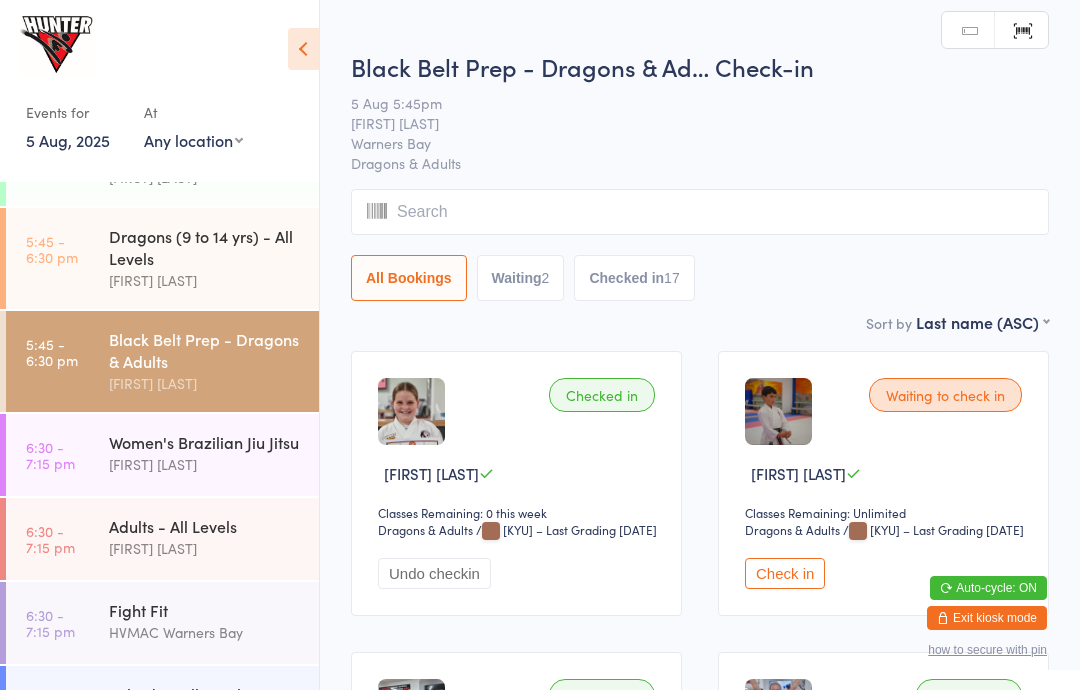 click at bounding box center [303, 49] 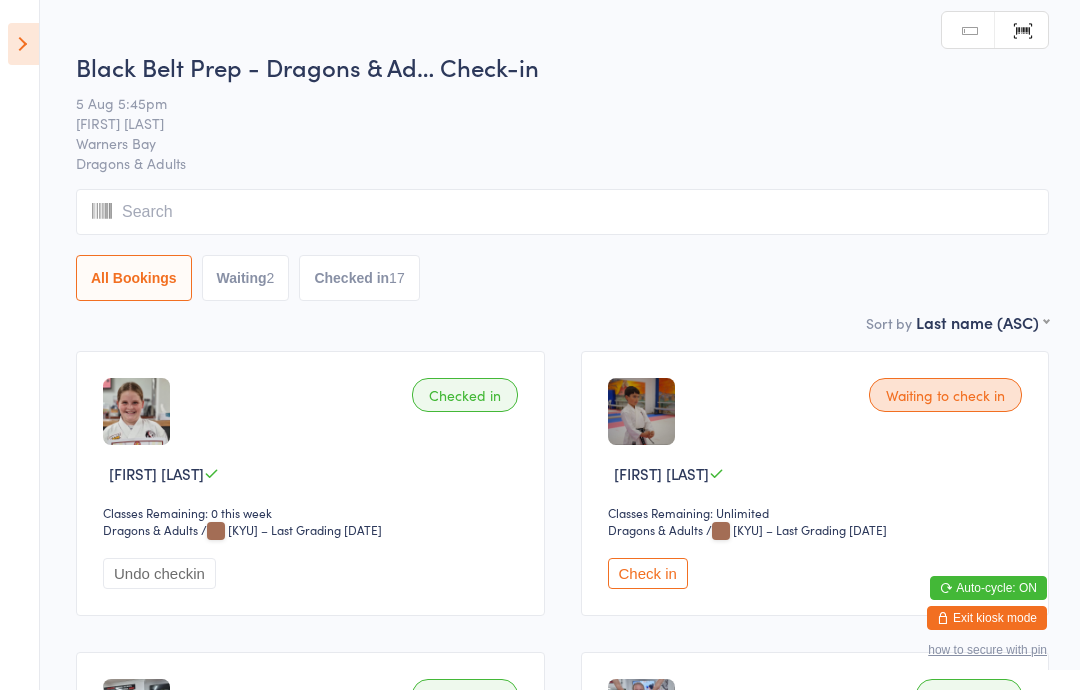 click on "2" at bounding box center [271, 278] 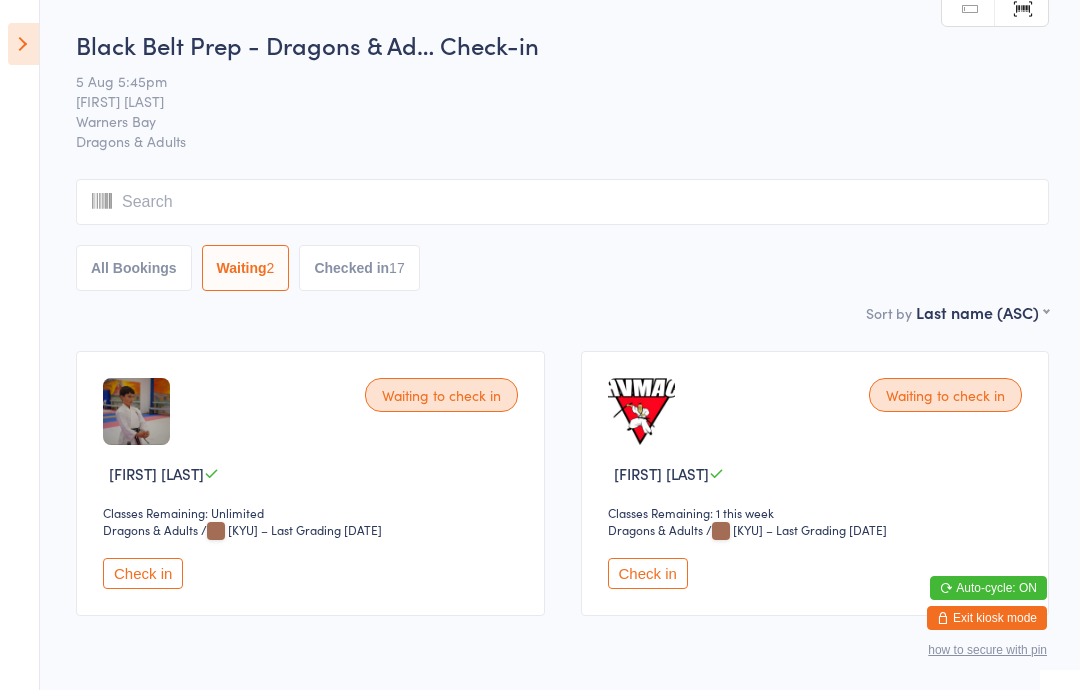 click at bounding box center (23, 44) 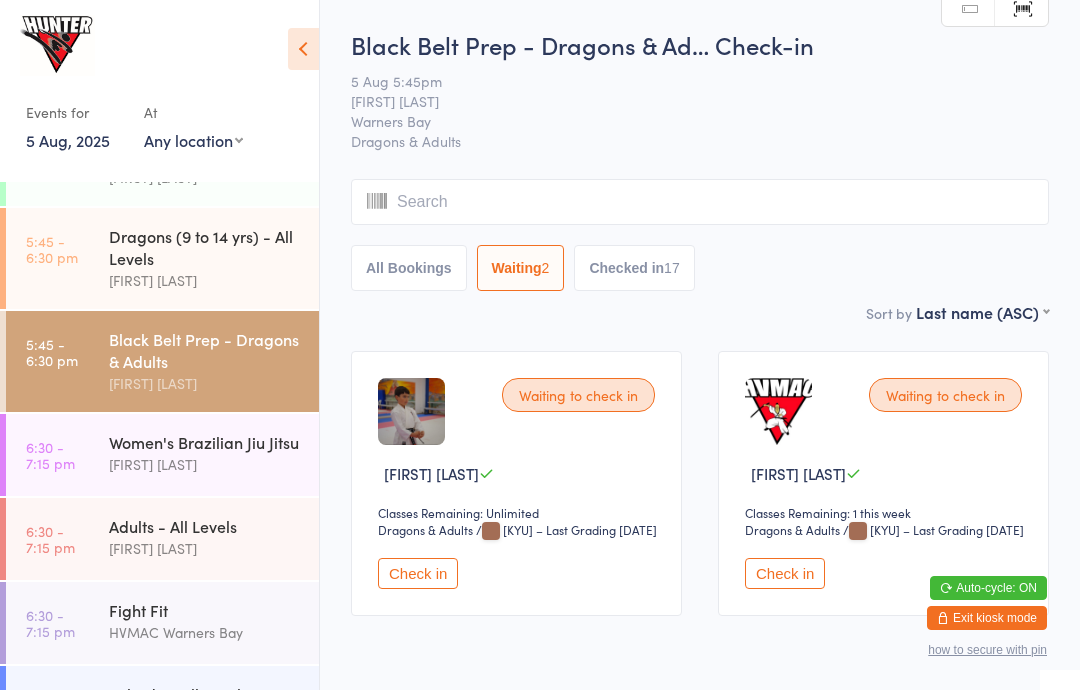 click on "[FIRST] [LAST]" at bounding box center [205, 548] 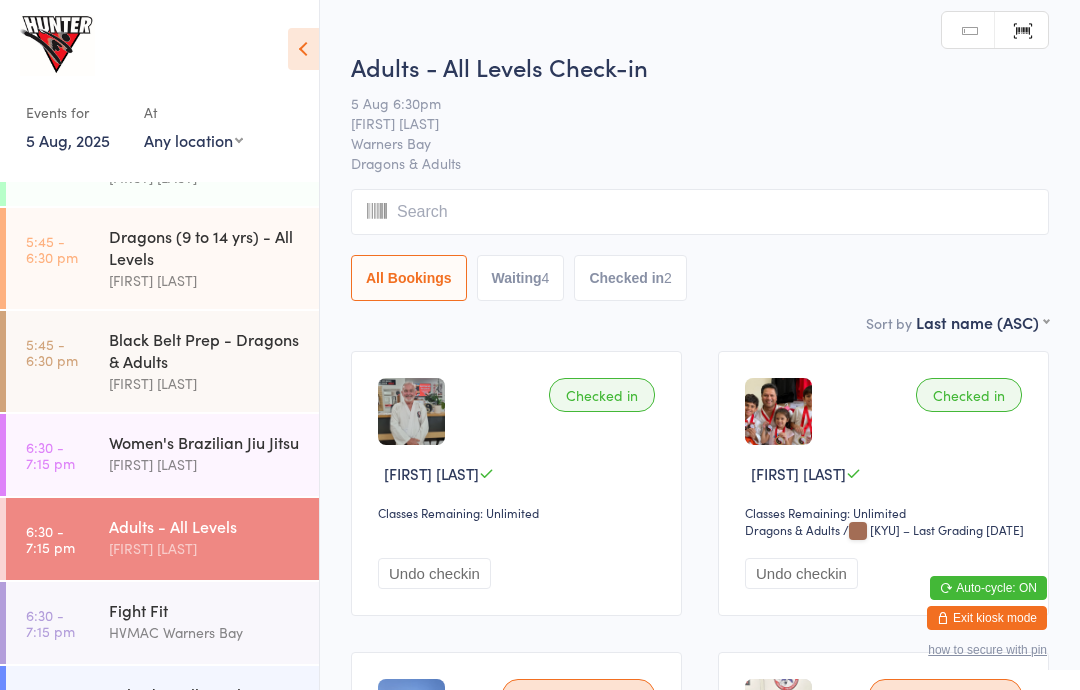click at bounding box center (303, 49) 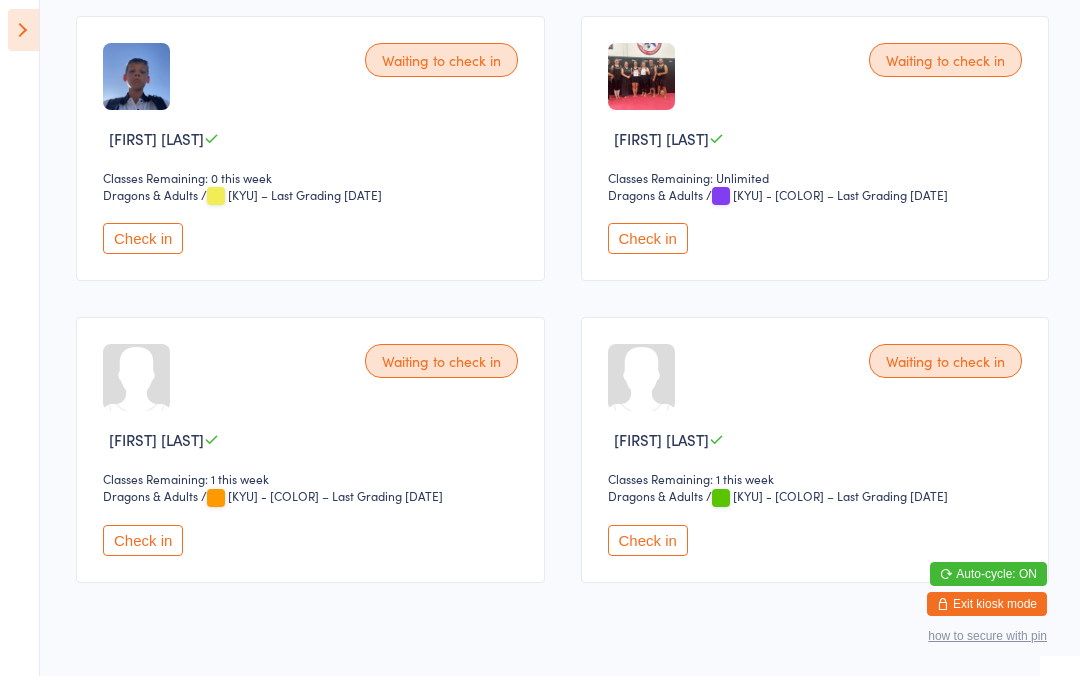 scroll, scrollTop: 616, scrollLeft: 0, axis: vertical 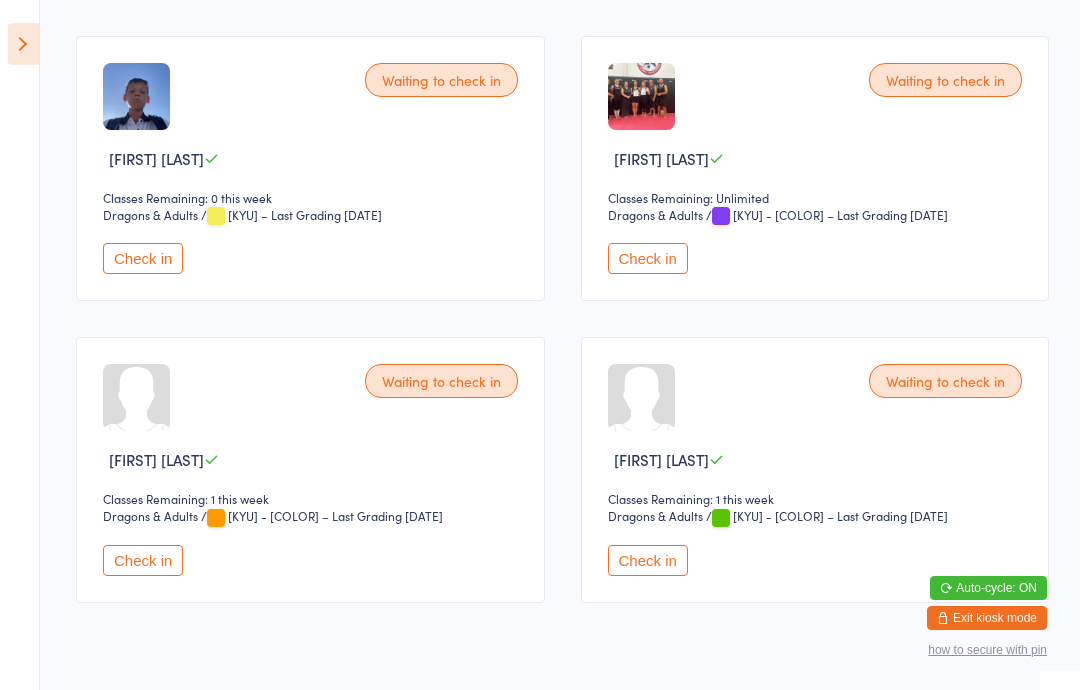 click on "Check in" at bounding box center [648, 560] 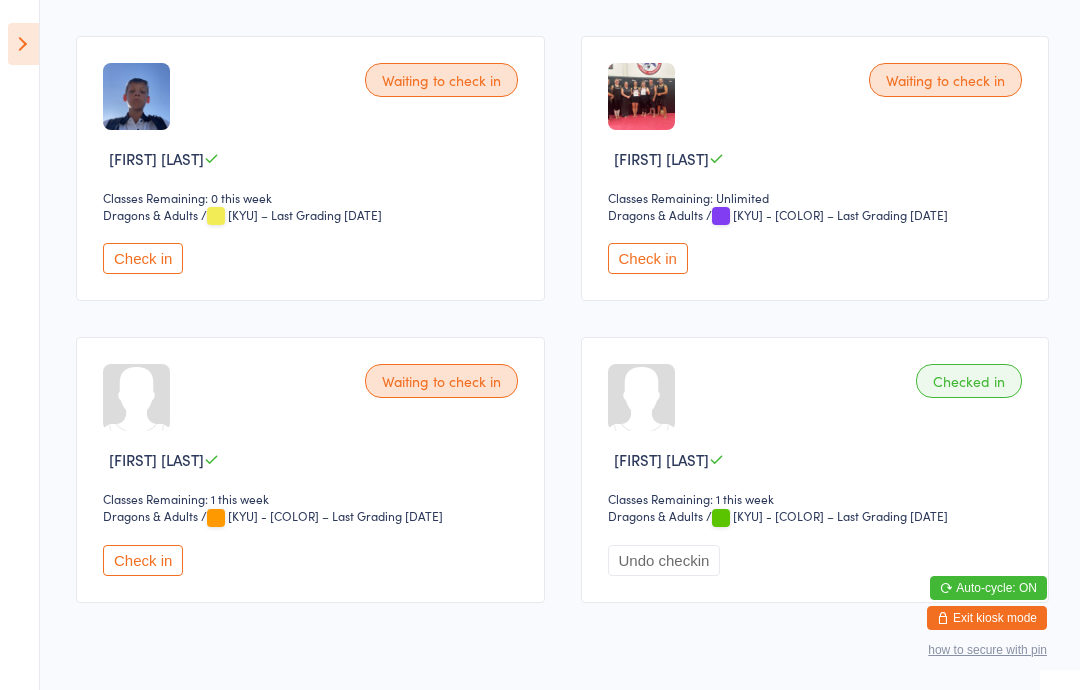 click on "Check in" at bounding box center [143, 560] 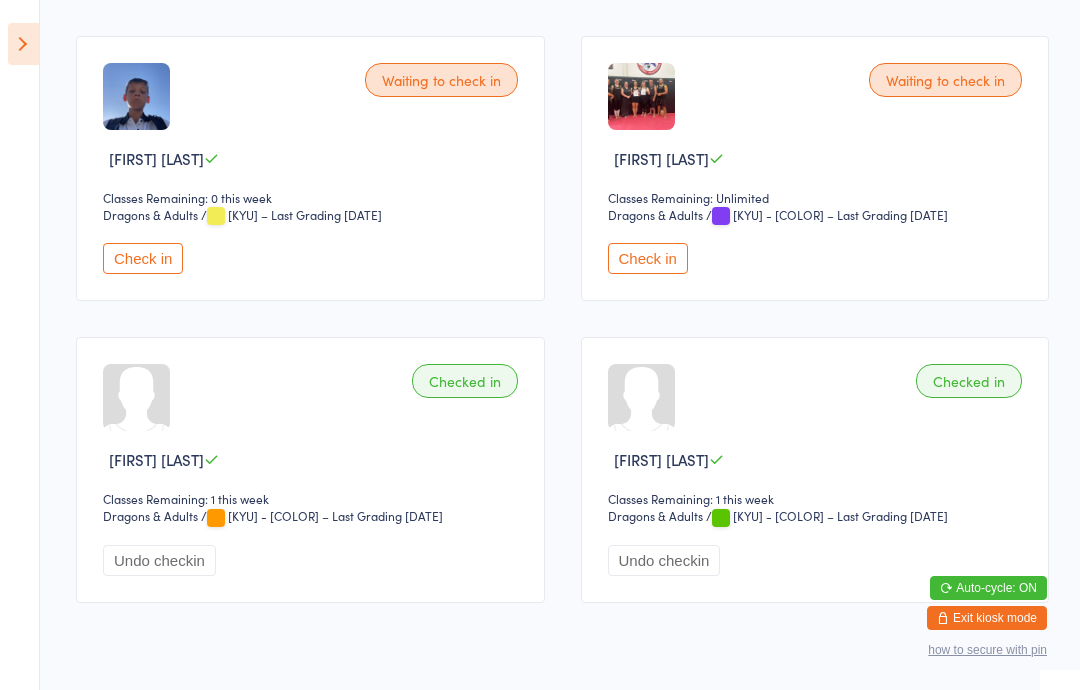 click at bounding box center [23, 44] 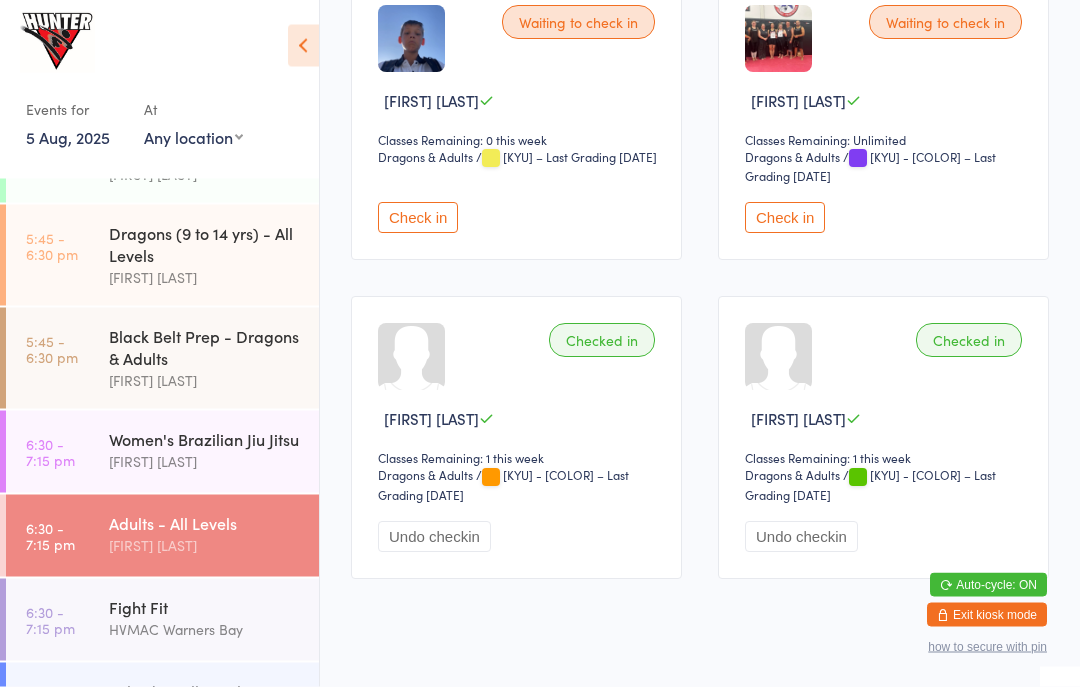 scroll, scrollTop: 667, scrollLeft: 0, axis: vertical 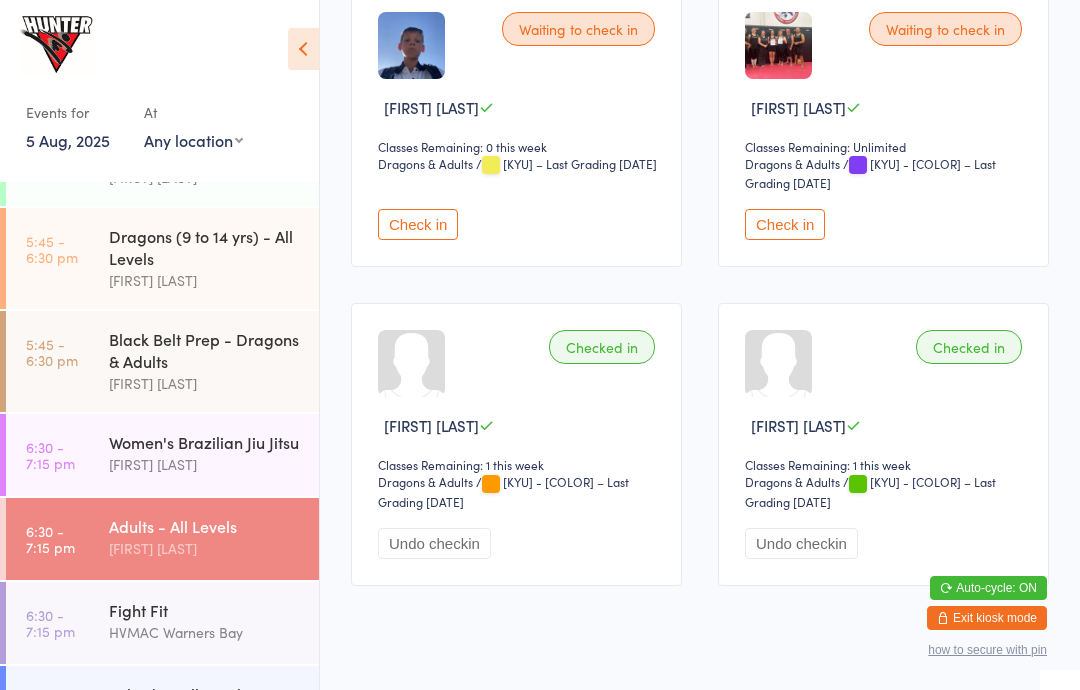 click on "Fight Fit" at bounding box center (205, 610) 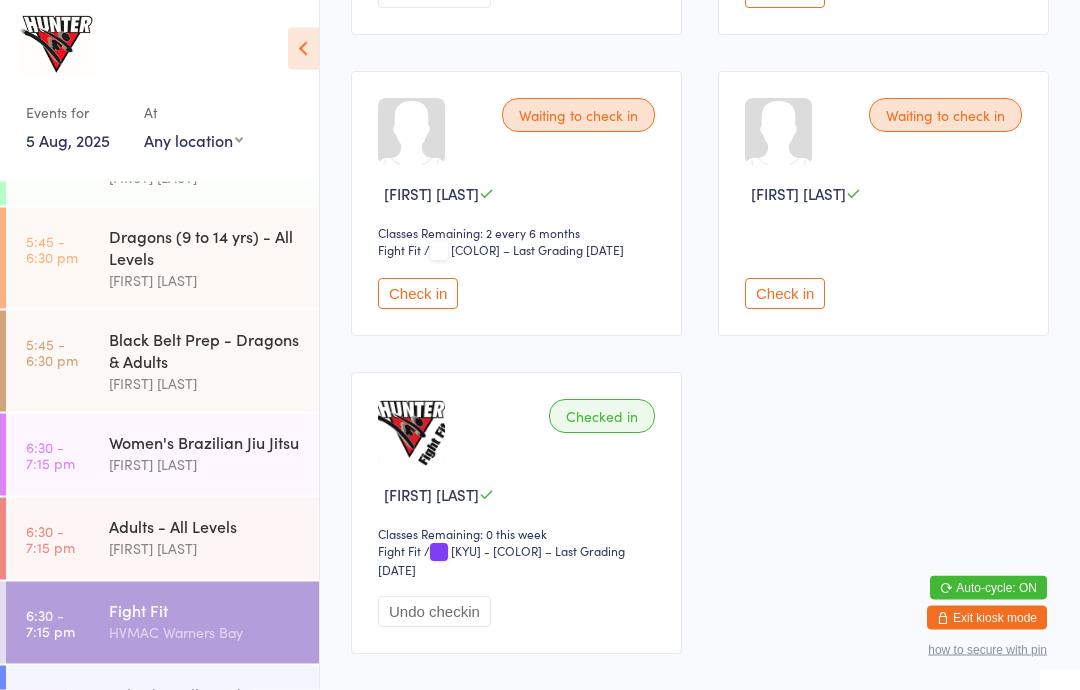 scroll, scrollTop: 1502, scrollLeft: 0, axis: vertical 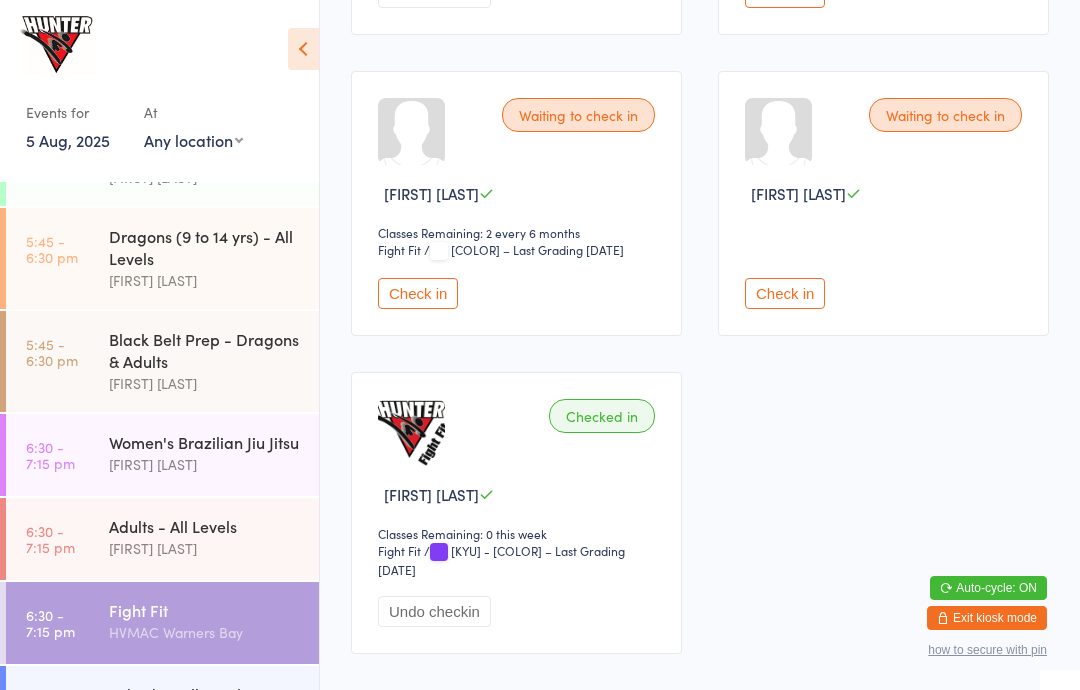 click on "Check in" at bounding box center [418, 293] 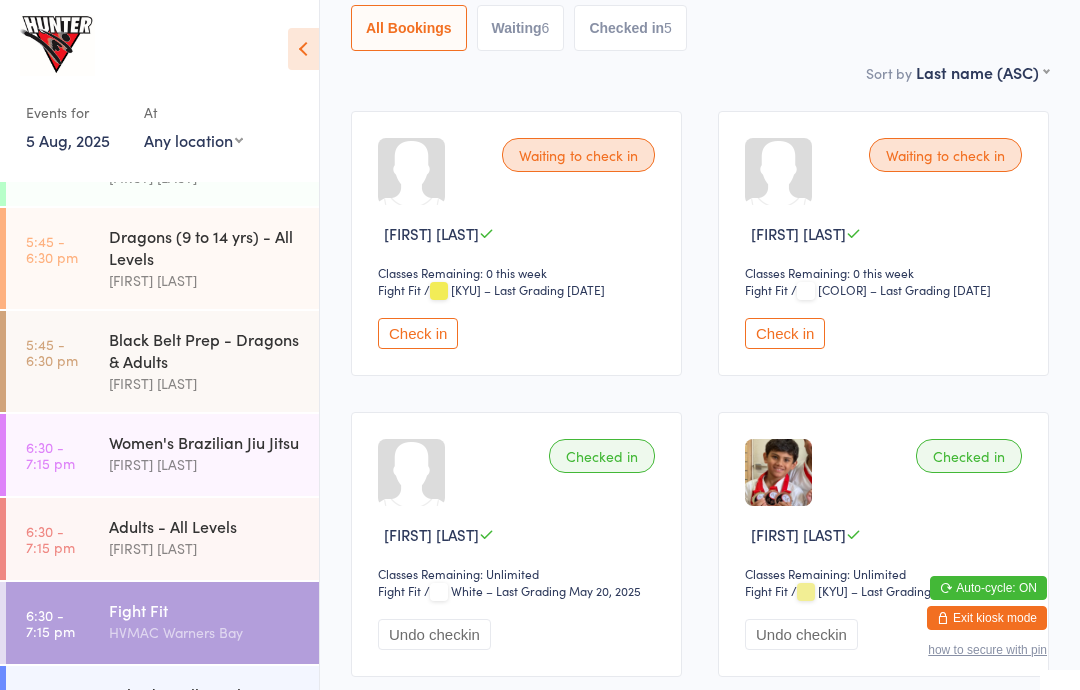 scroll, scrollTop: 0, scrollLeft: 0, axis: both 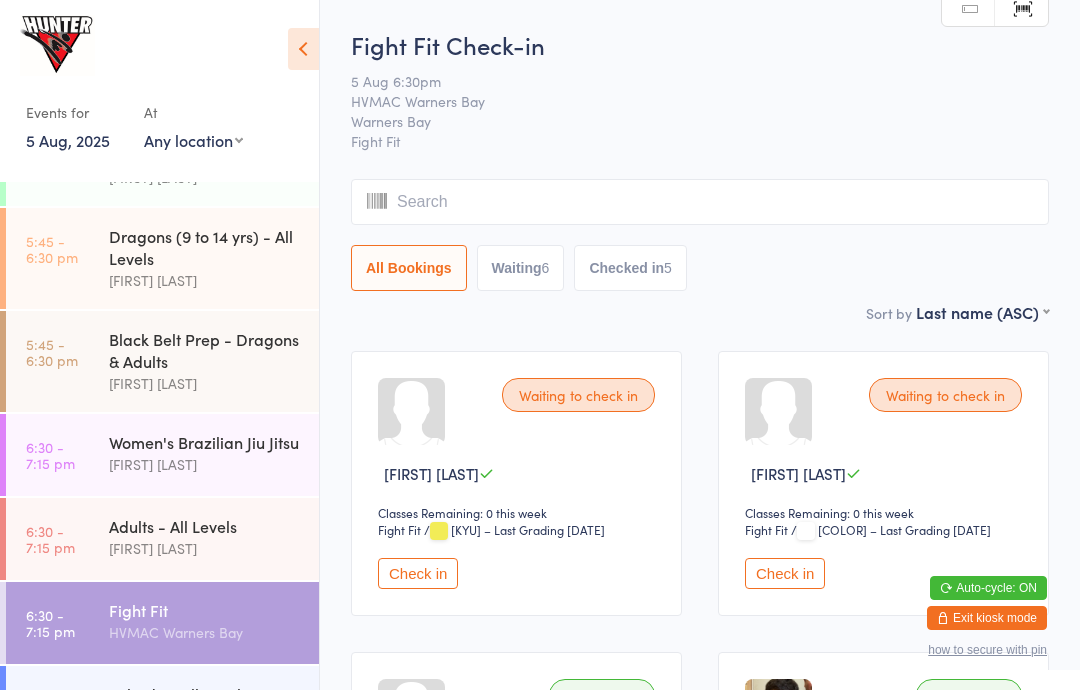 click on "Check in" at bounding box center [418, 573] 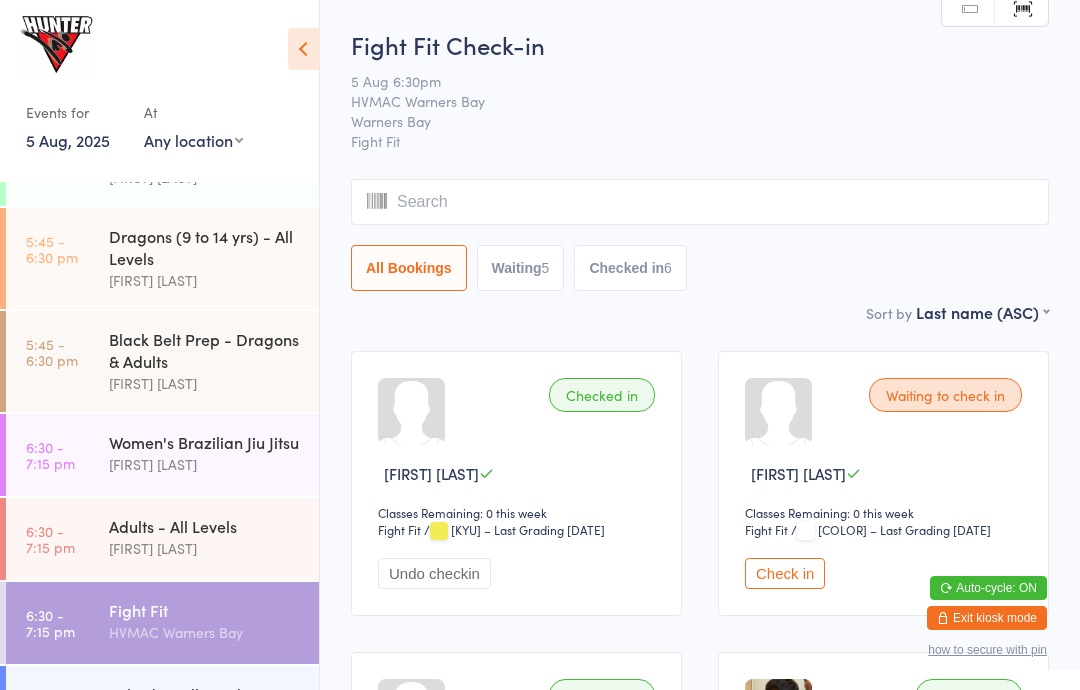 click on "[FIRST] [LAST]" at bounding box center (205, 464) 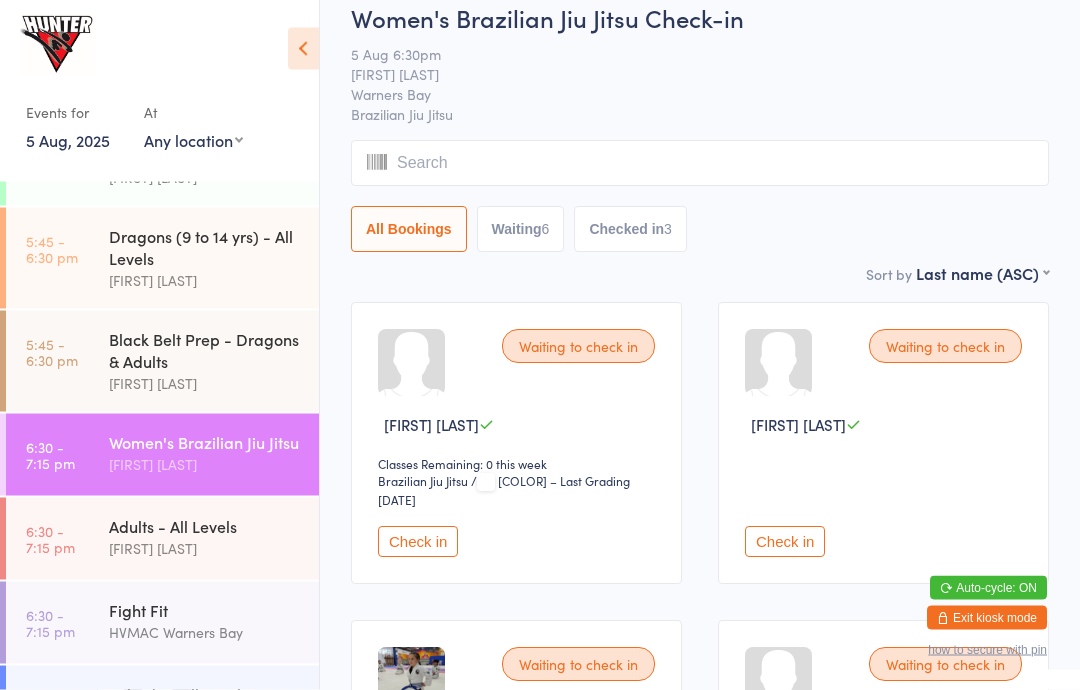 scroll, scrollTop: 52, scrollLeft: 0, axis: vertical 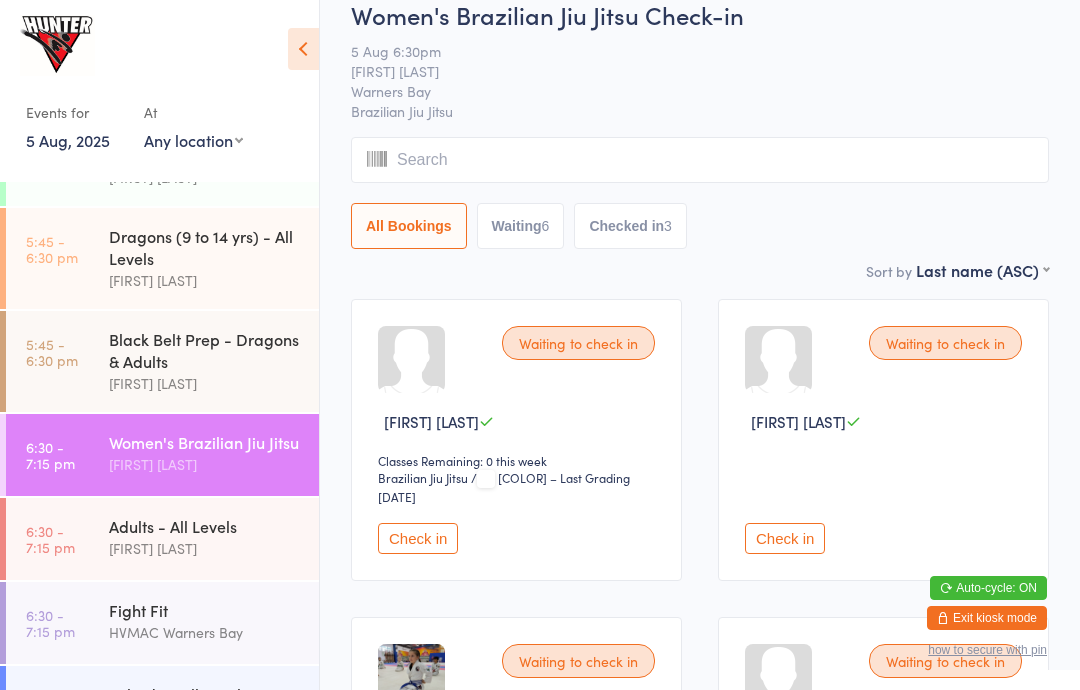 click on "Check in" at bounding box center [418, 538] 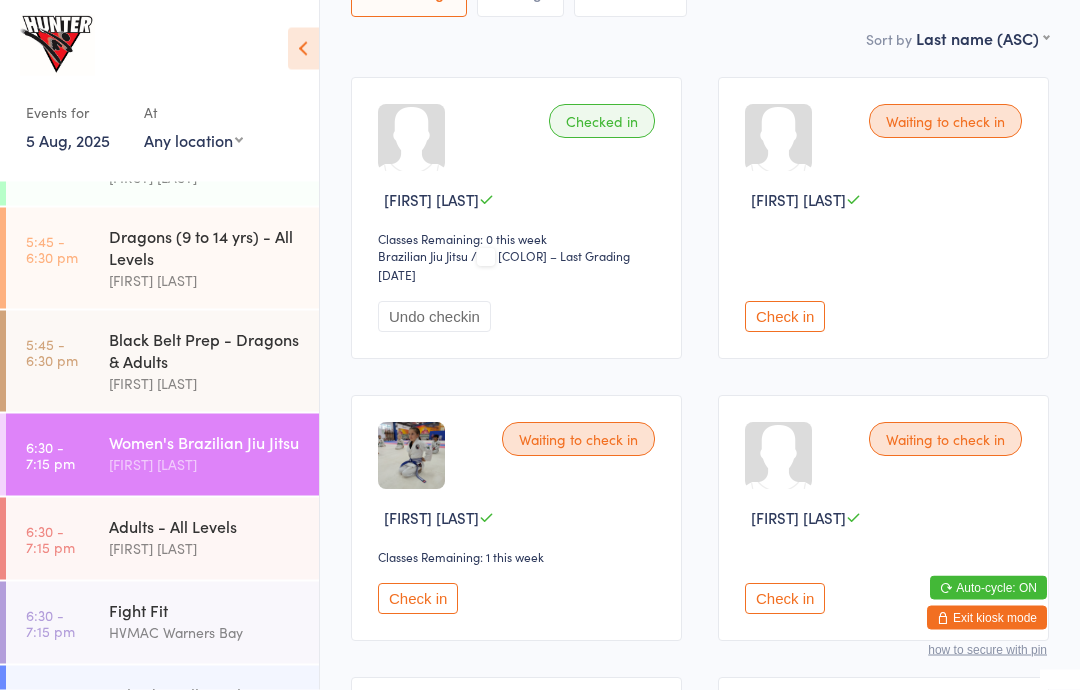 scroll, scrollTop: 275, scrollLeft: 0, axis: vertical 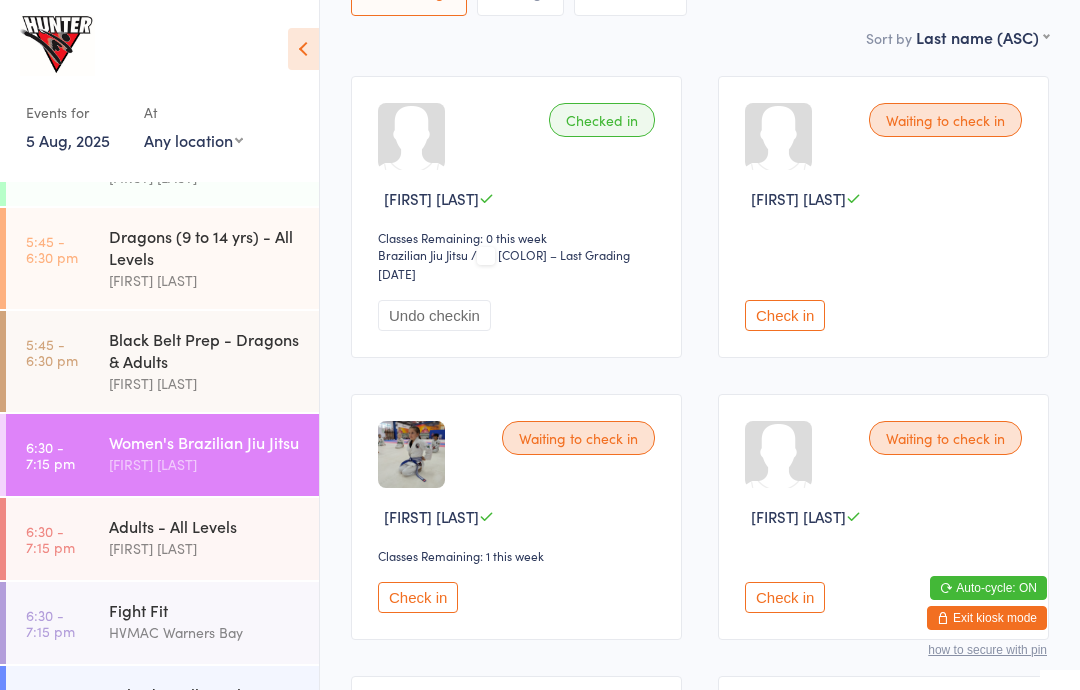 click on "[FIRST] [LAST]" at bounding box center [205, 548] 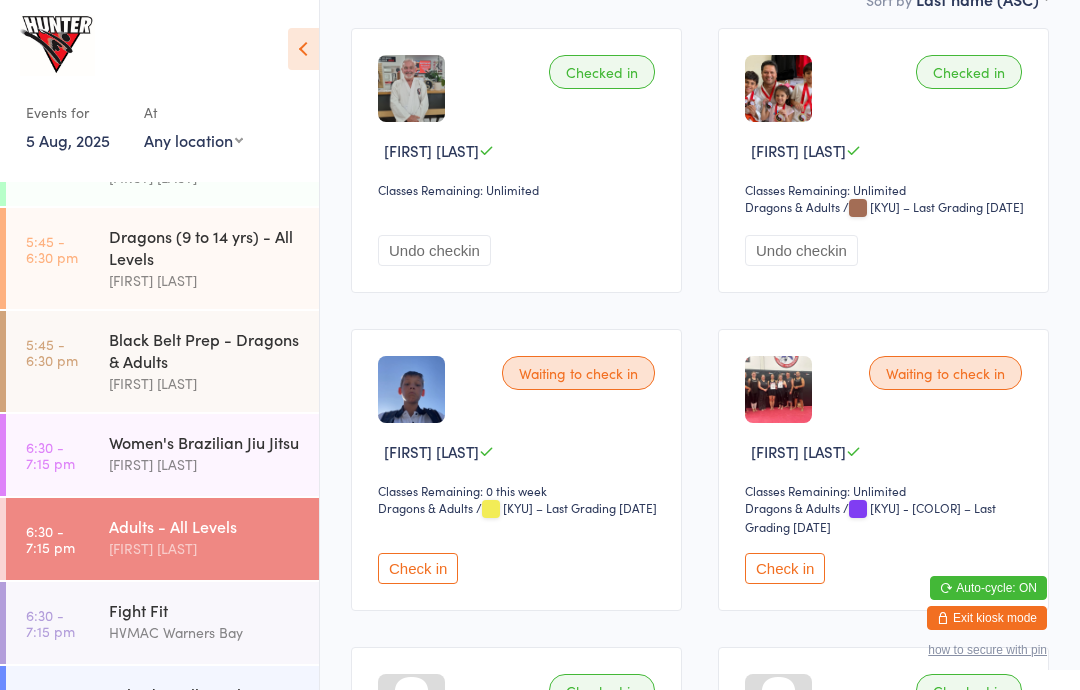 scroll, scrollTop: 320, scrollLeft: 0, axis: vertical 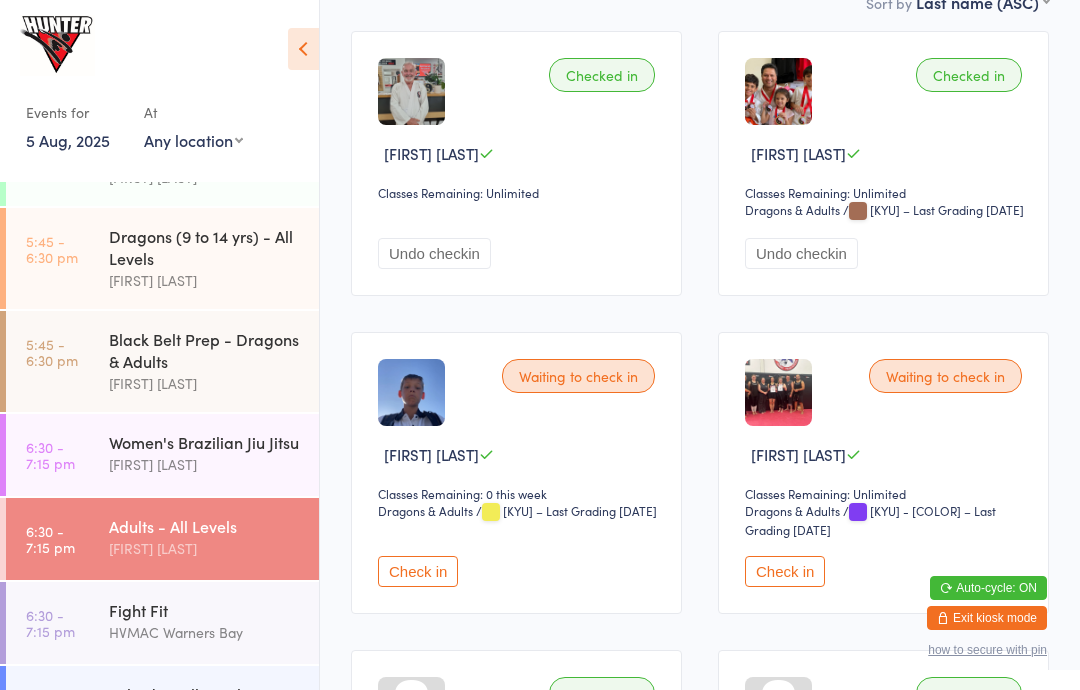 click on "Check in" at bounding box center (785, 571) 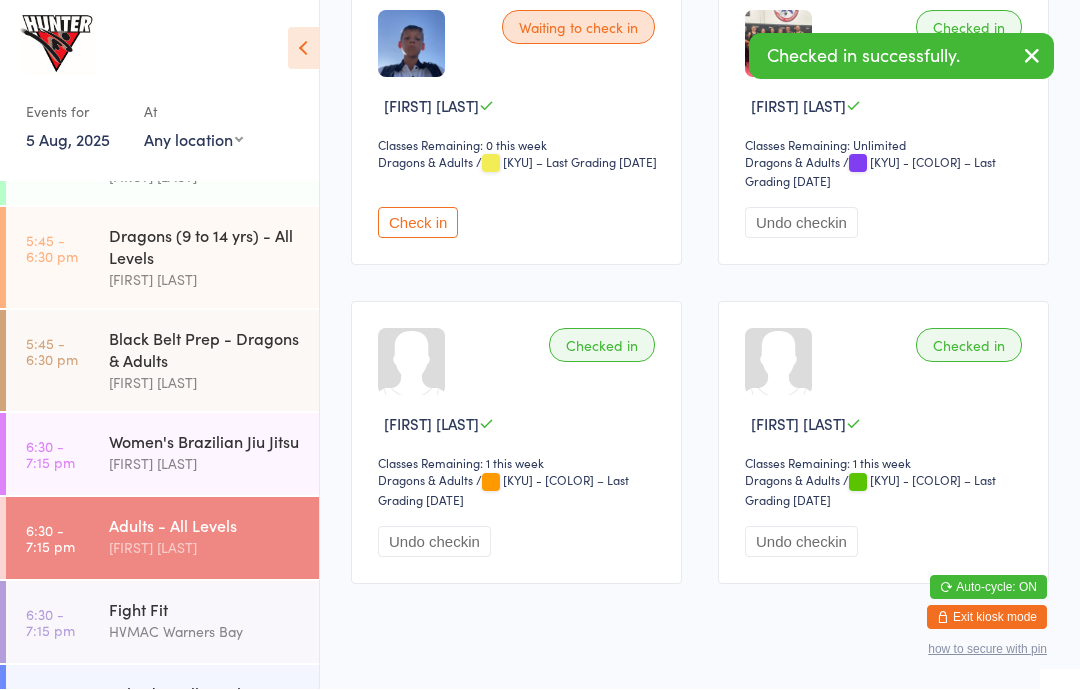 scroll, scrollTop: 667, scrollLeft: 0, axis: vertical 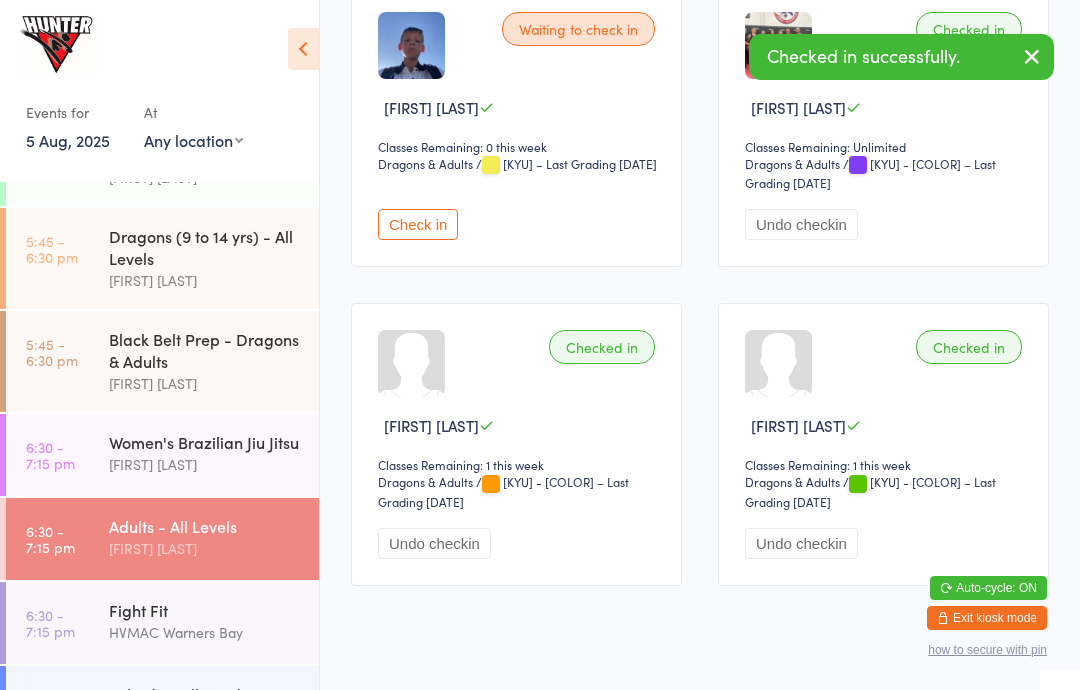 click on "[FIRST] [LAST]" at bounding box center [205, 716] 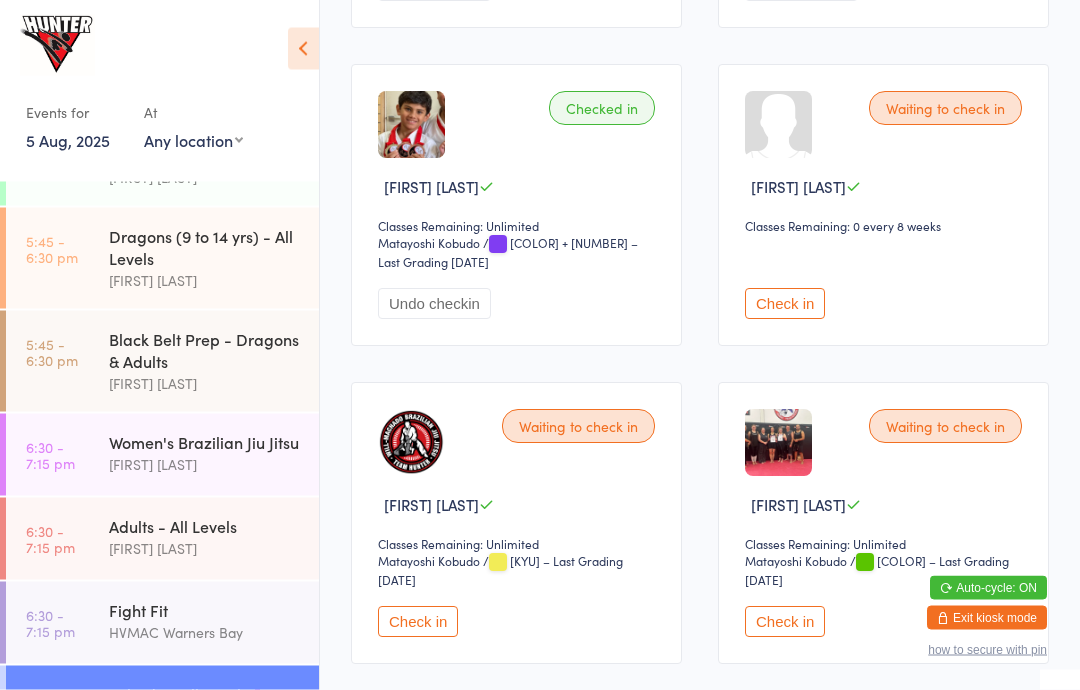 scroll, scrollTop: 1242, scrollLeft: 0, axis: vertical 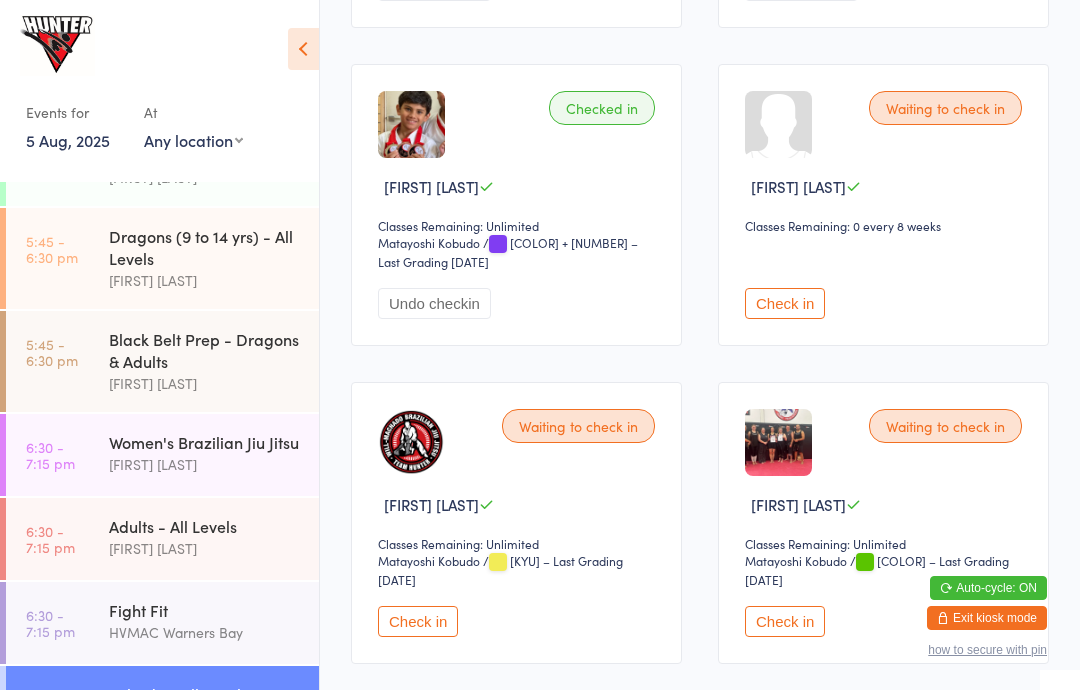 click on "Check in" at bounding box center (785, 621) 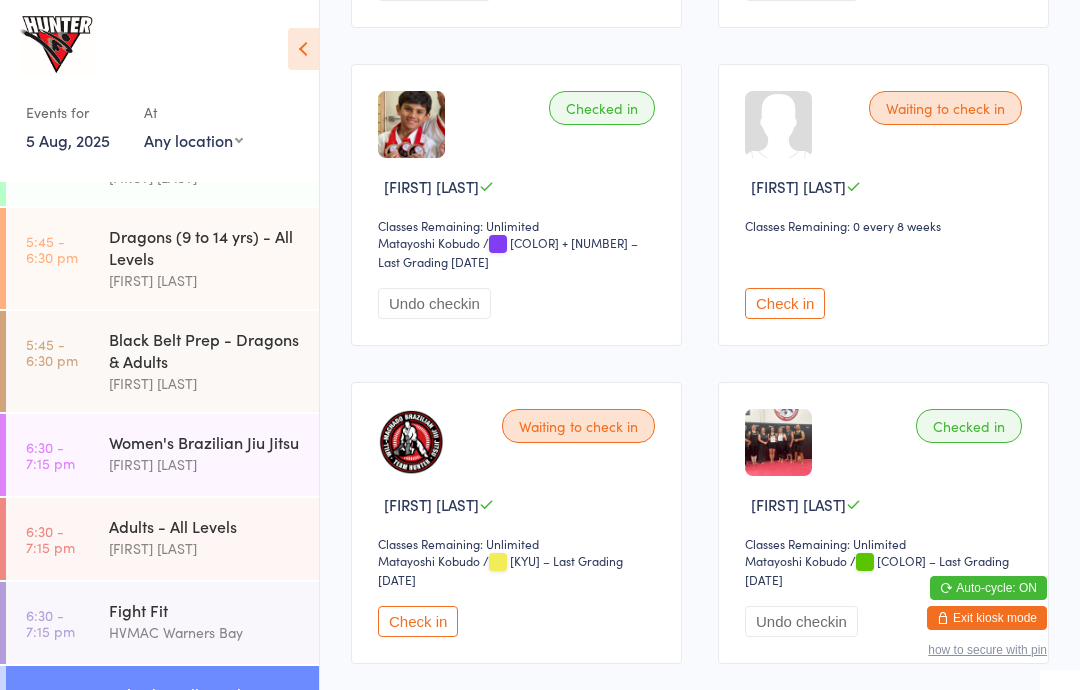 click on "Waiting to check in [FIRST] [LAST] [CATEGORY] [CATEGORY] / [KYU] – Last Grading [DATE] Check in" at bounding box center (516, 523) 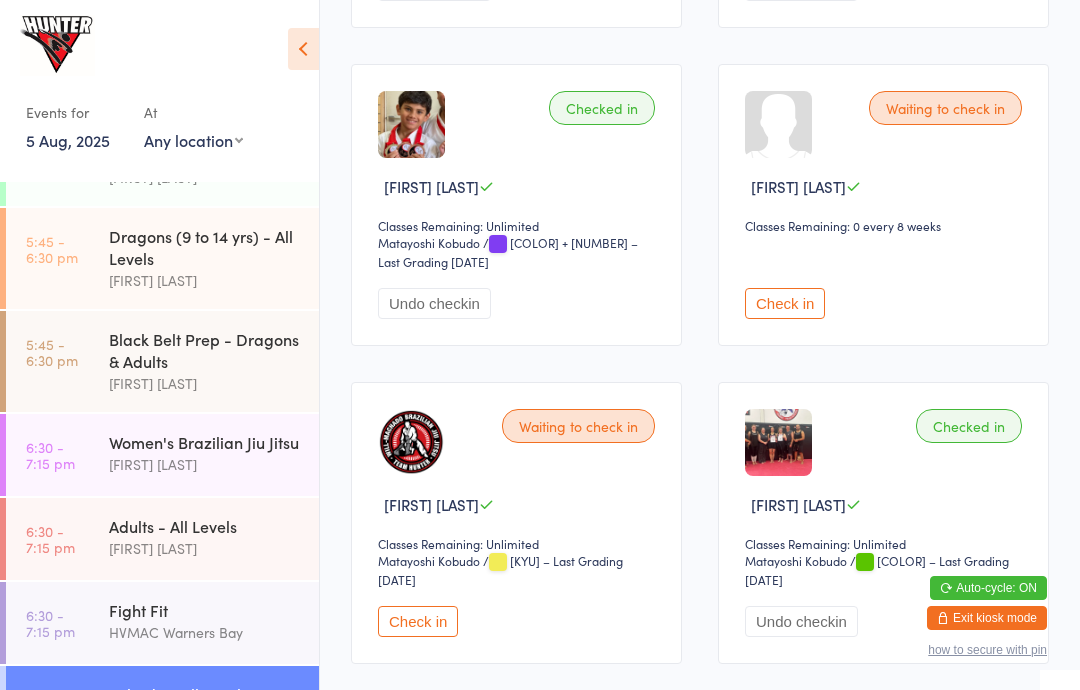 click on "Check in" at bounding box center (418, 621) 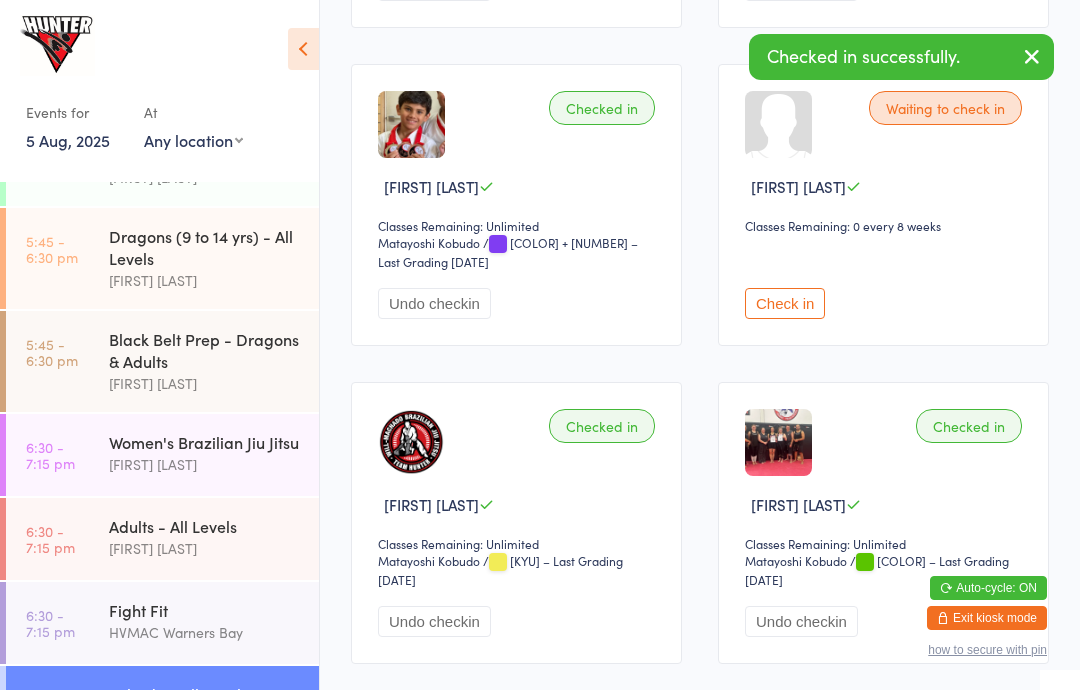 click on "Women's Brazilian Jiu Jitsu" at bounding box center [205, 442] 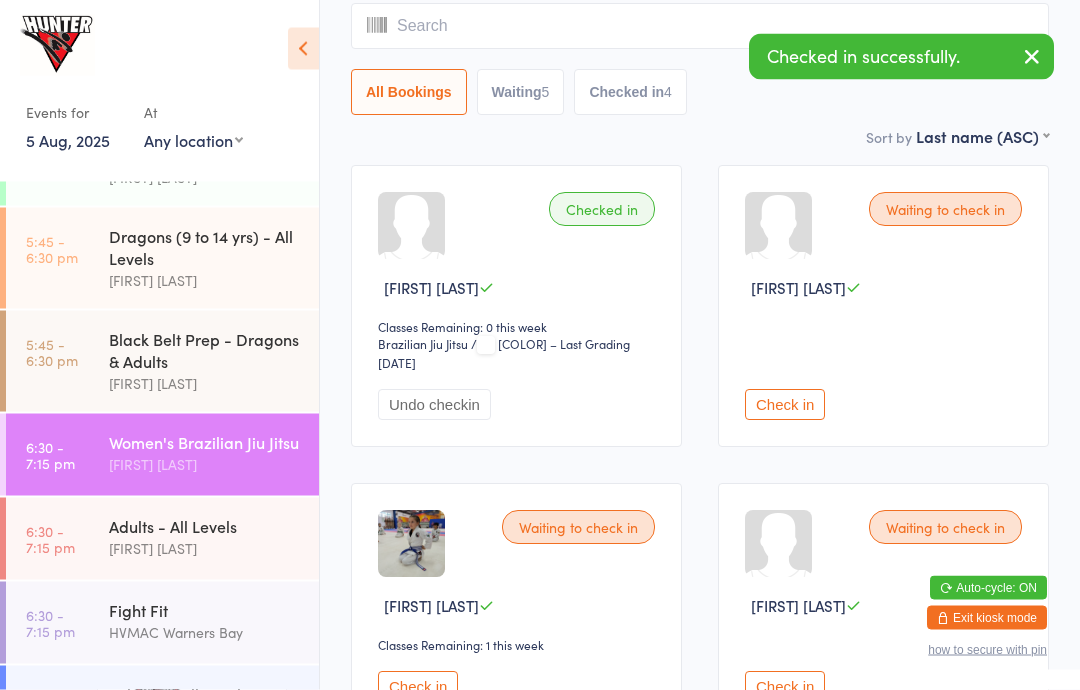 scroll, scrollTop: 187, scrollLeft: 0, axis: vertical 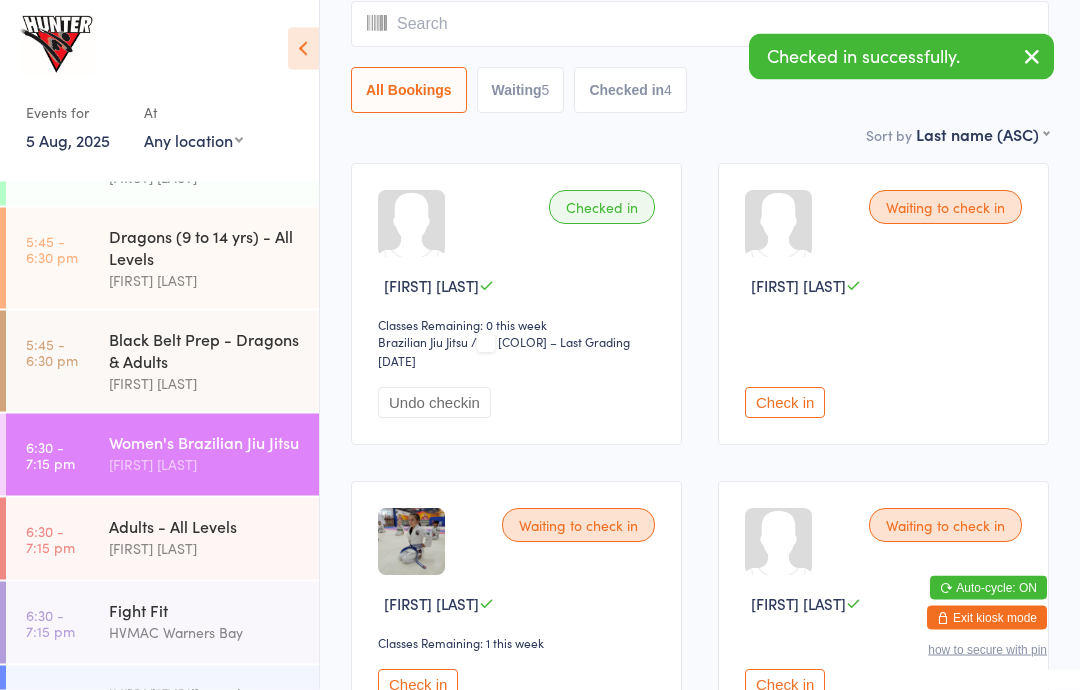 click on "[FIRST] [LAST]" at bounding box center [205, 464] 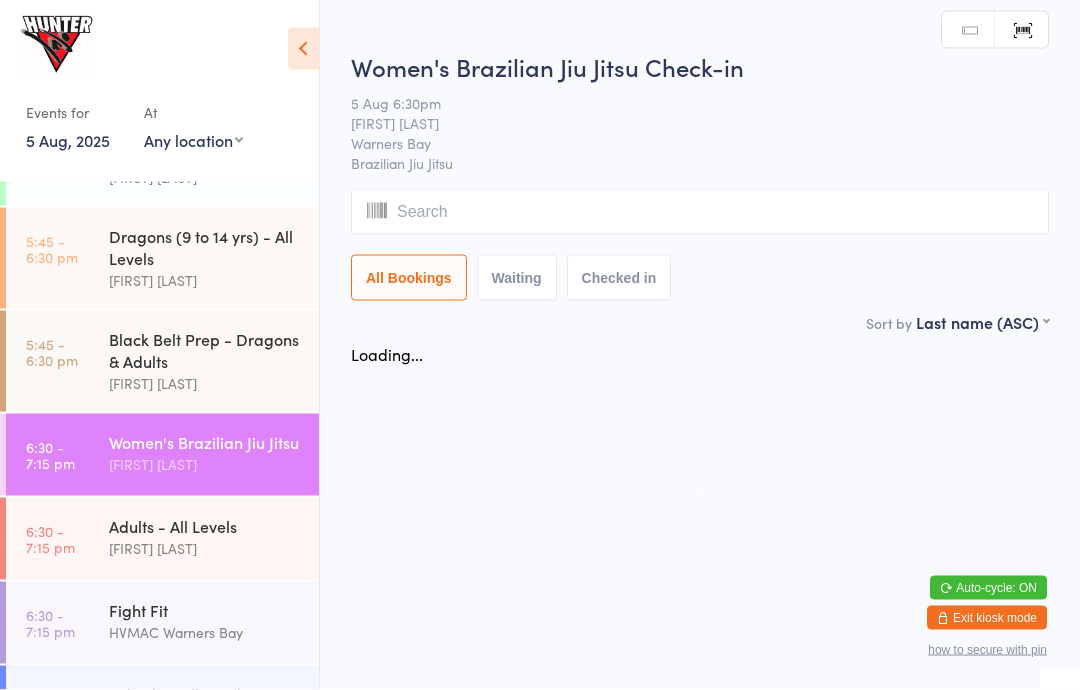 scroll, scrollTop: 0, scrollLeft: 0, axis: both 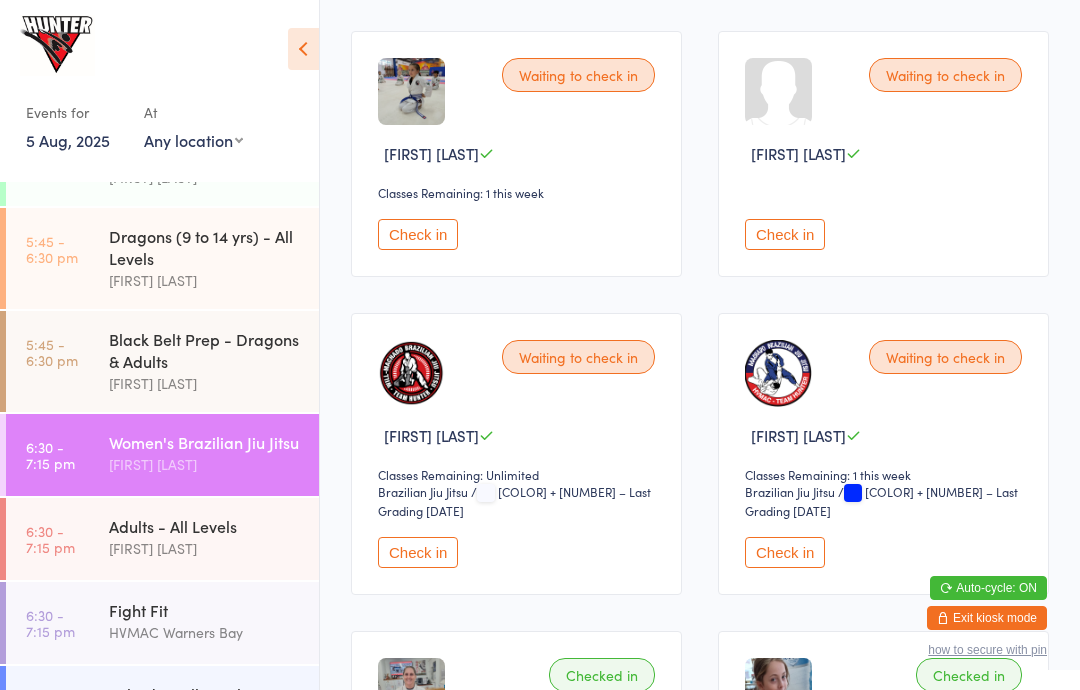 click on "Check in" at bounding box center [418, 552] 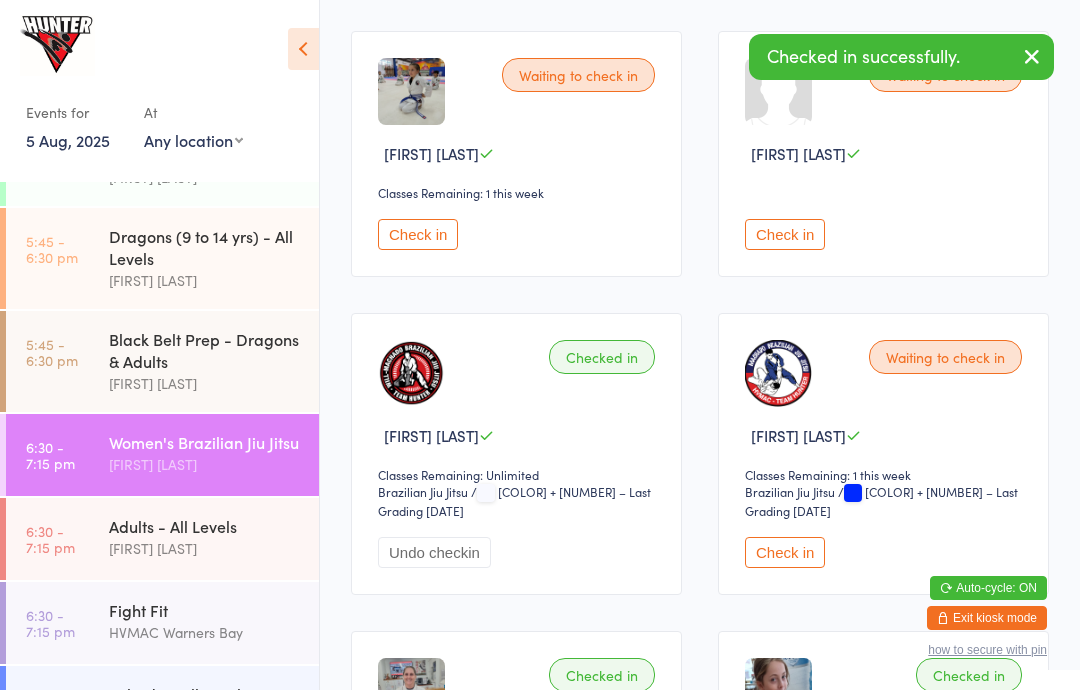 click on "Check in" at bounding box center [785, 552] 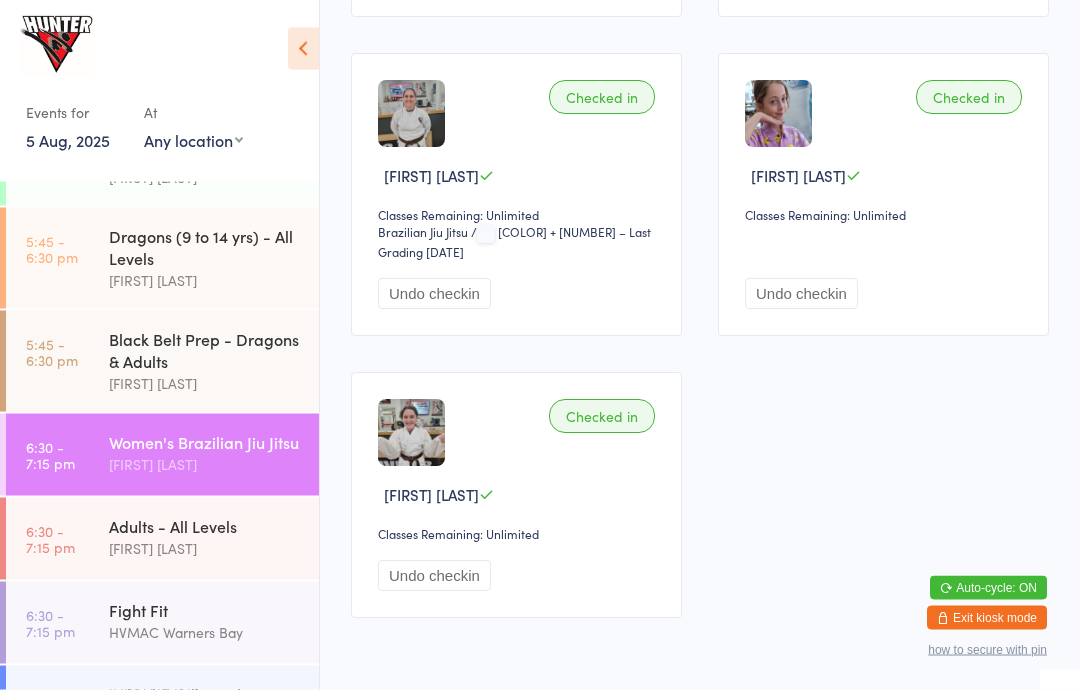scroll, scrollTop: 1239, scrollLeft: 0, axis: vertical 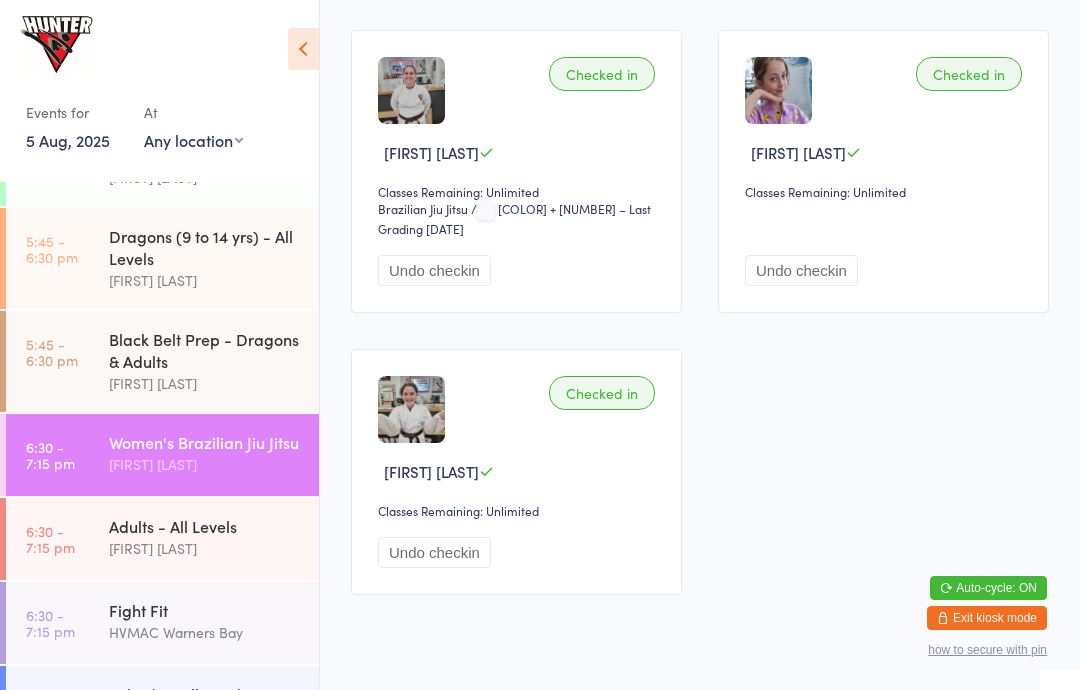 click on "HVMAC Warners Bay" at bounding box center (205, 632) 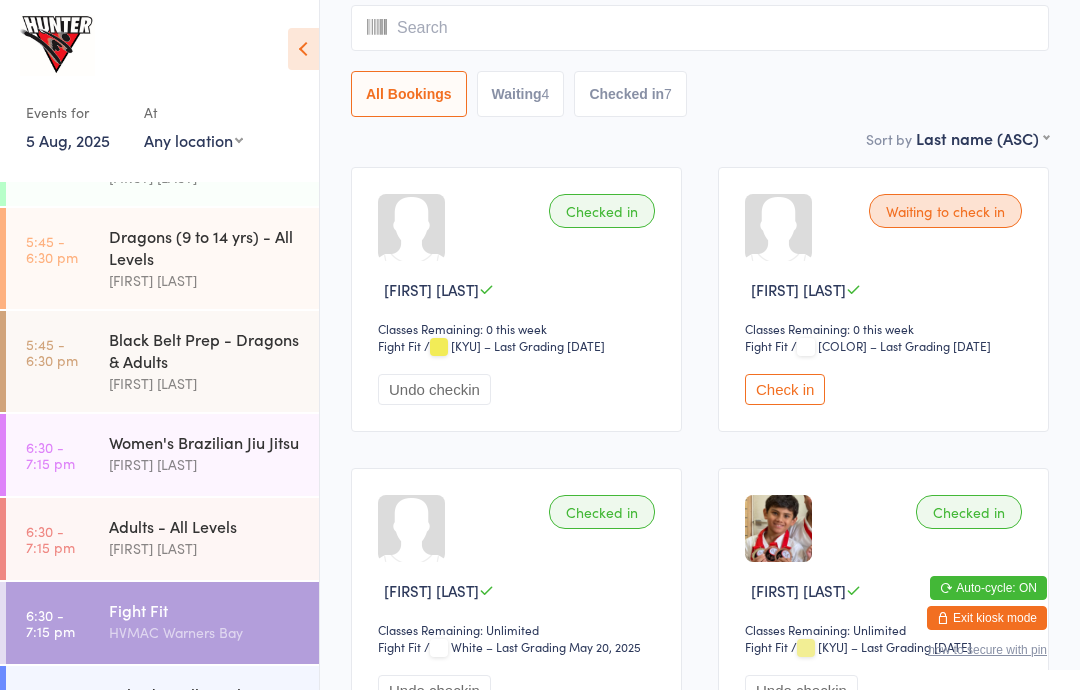 scroll, scrollTop: 202, scrollLeft: 0, axis: vertical 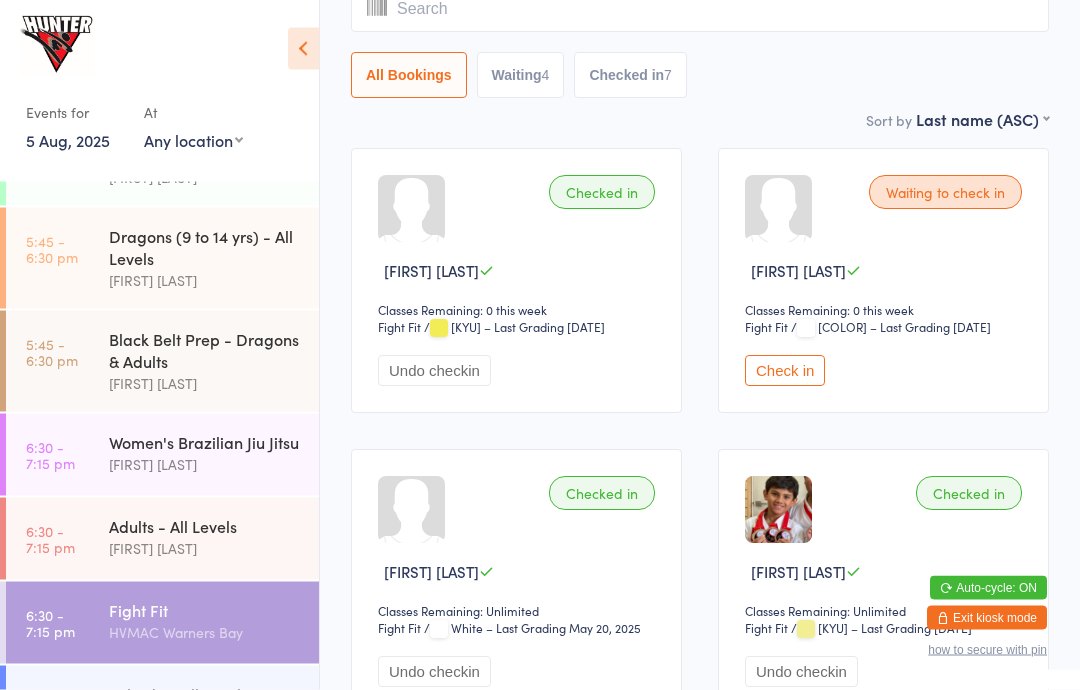 click on "Check in" at bounding box center [785, 371] 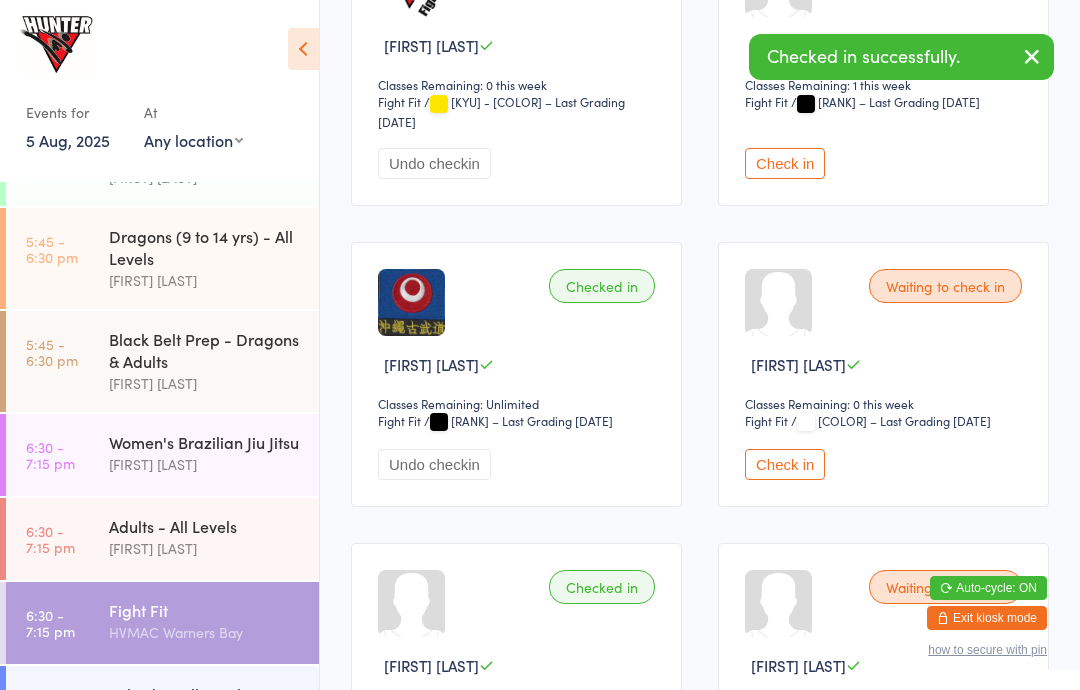scroll, scrollTop: 1034, scrollLeft: 0, axis: vertical 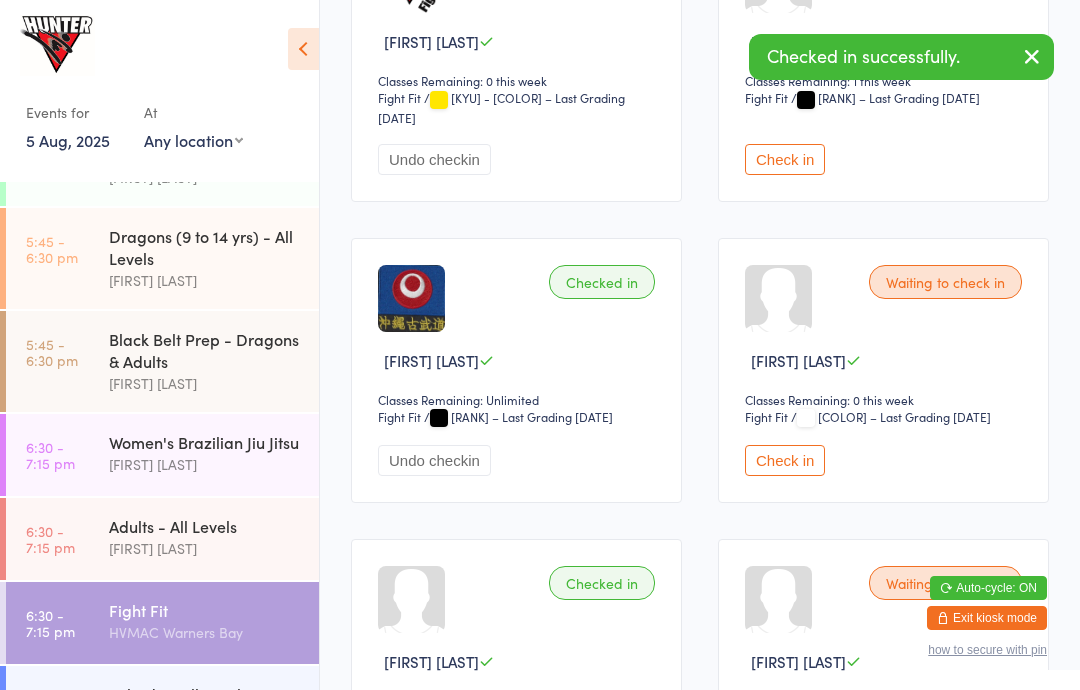 click on "Check in" at bounding box center [785, 460] 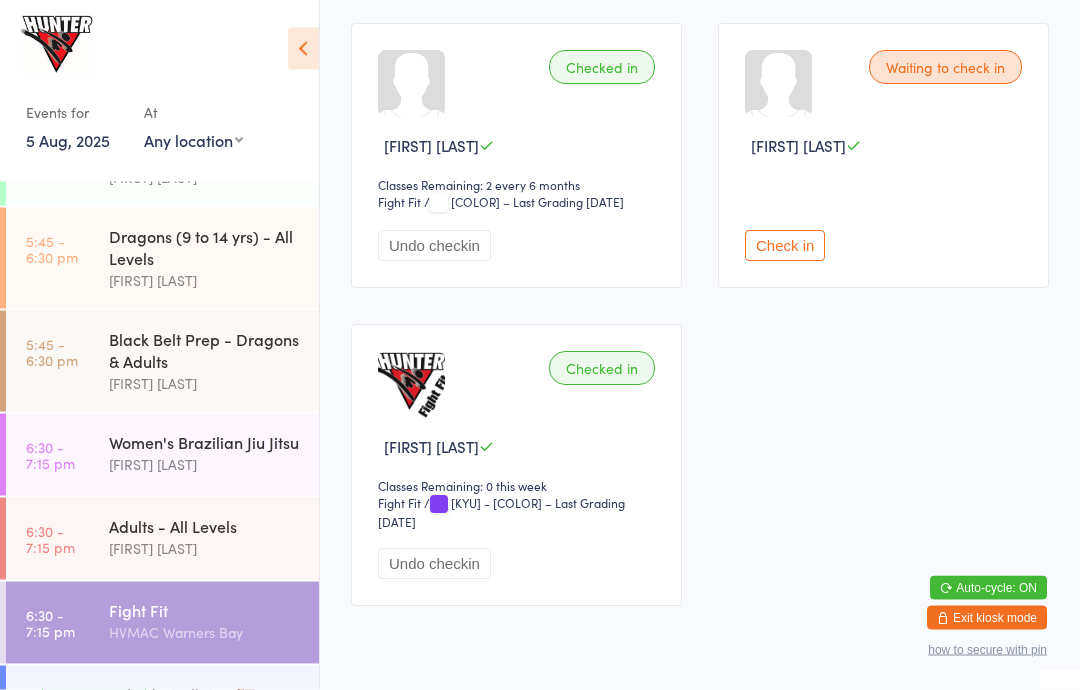 scroll, scrollTop: 1564, scrollLeft: 0, axis: vertical 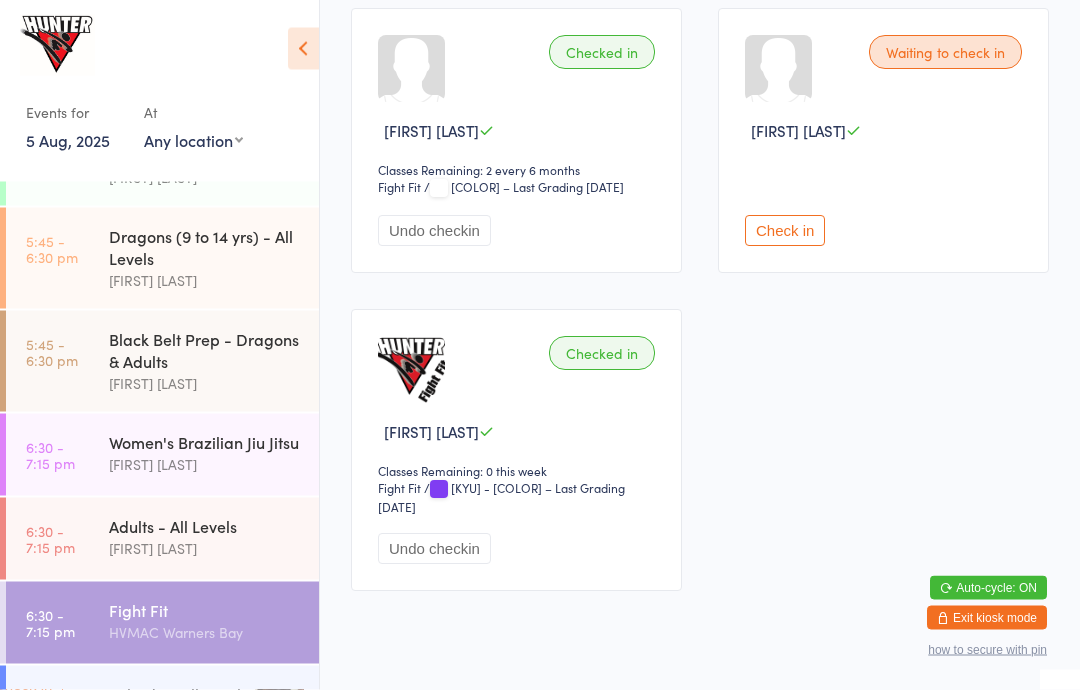 click on "Adults - All Levels" at bounding box center [205, 526] 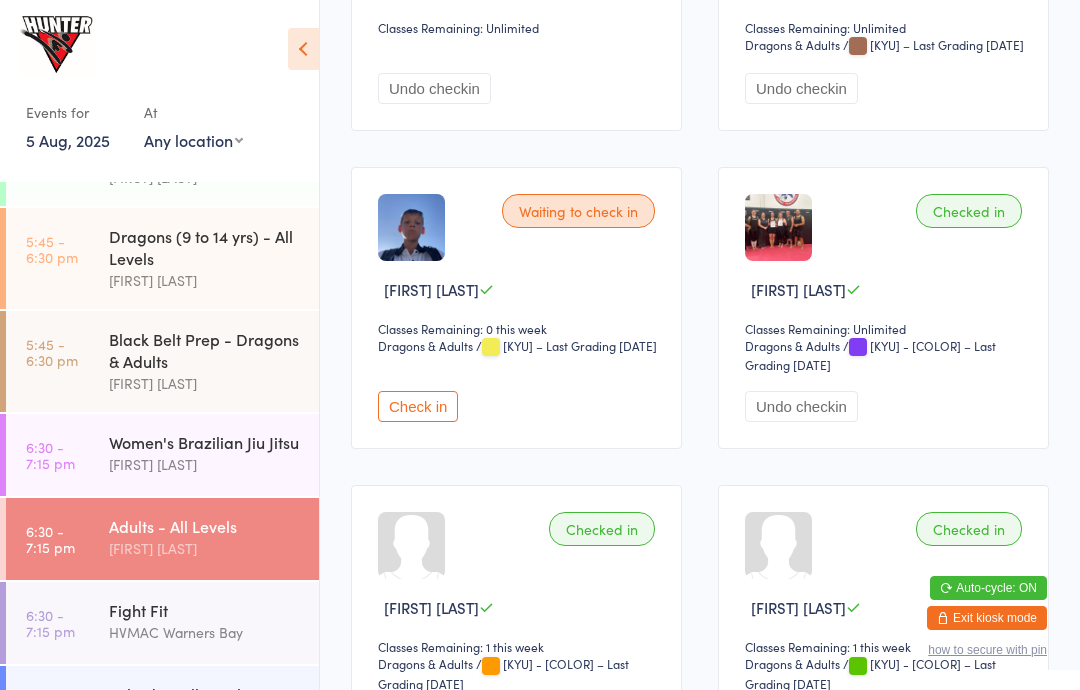 scroll, scrollTop: 484, scrollLeft: 0, axis: vertical 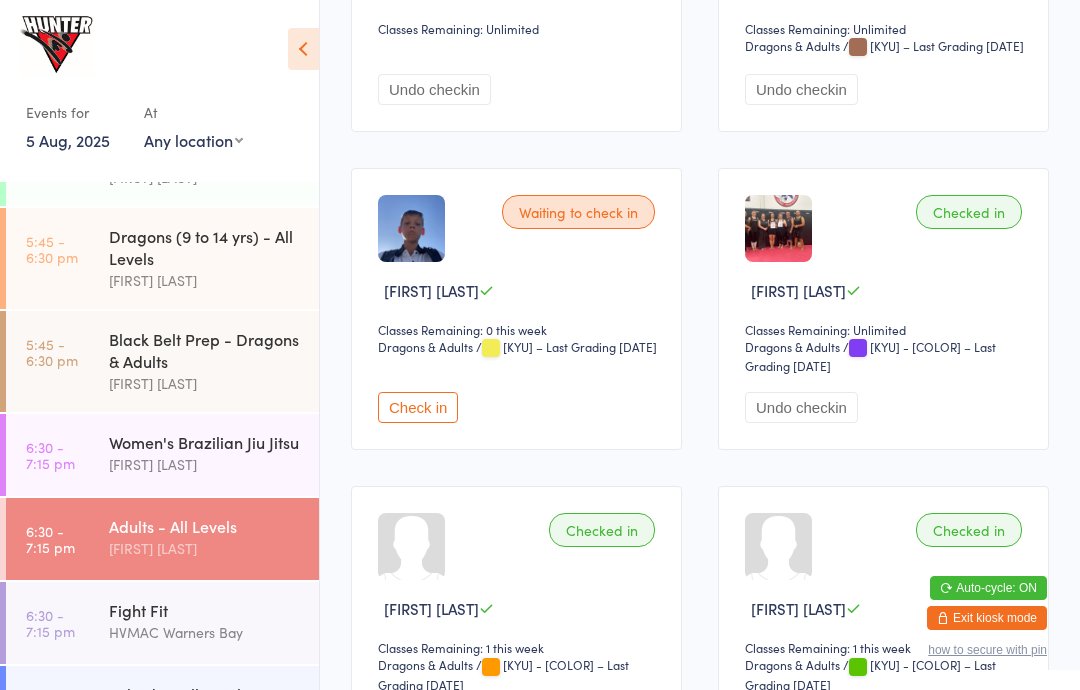 click on "Check in" at bounding box center [418, 407] 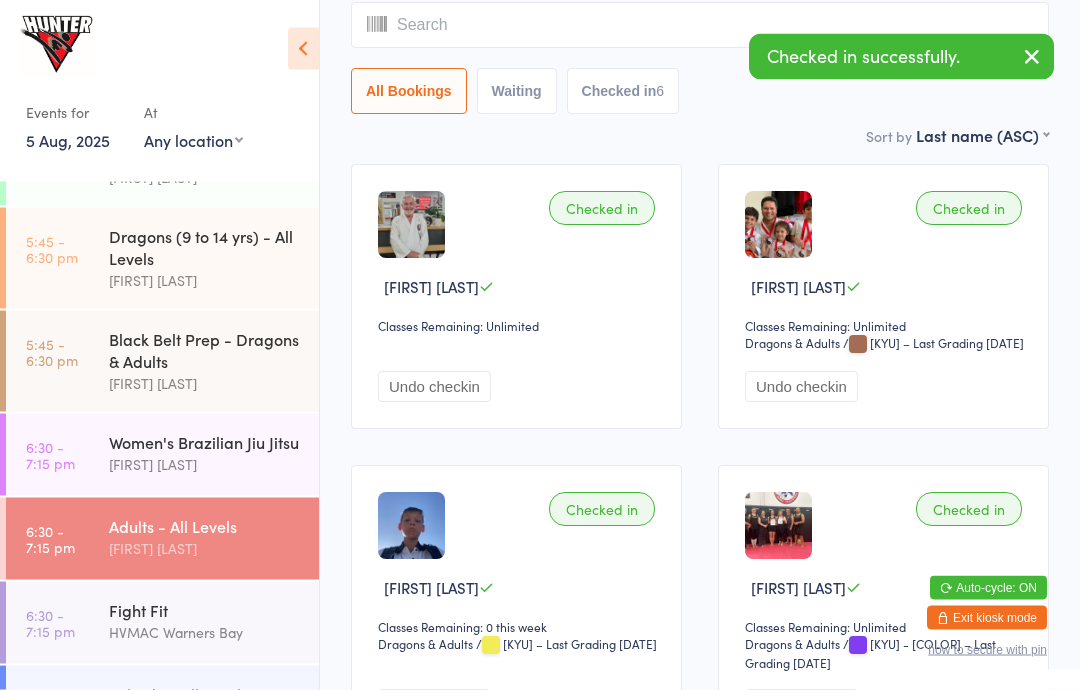 scroll, scrollTop: 0, scrollLeft: 0, axis: both 